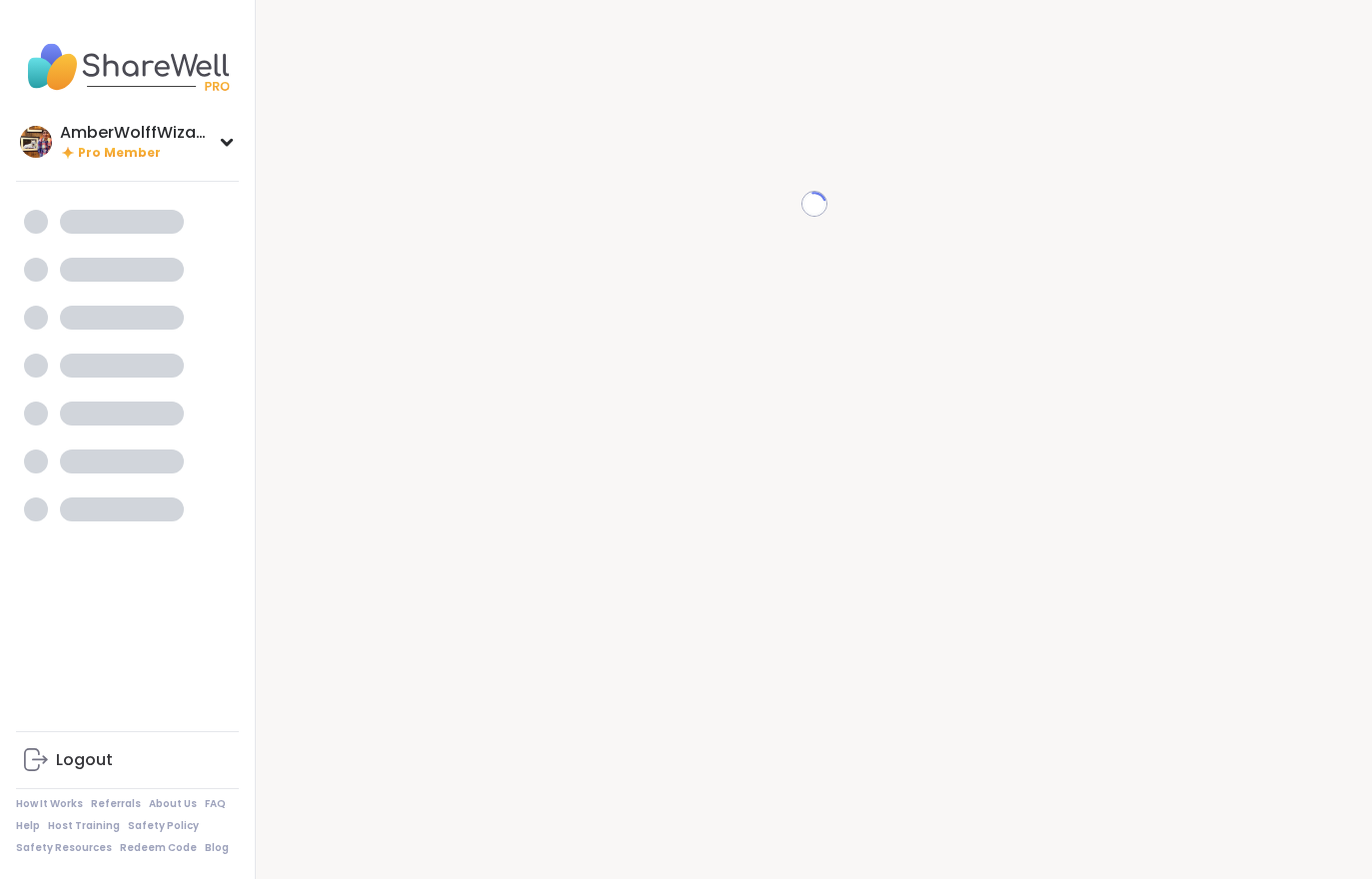 scroll, scrollTop: 0, scrollLeft: 0, axis: both 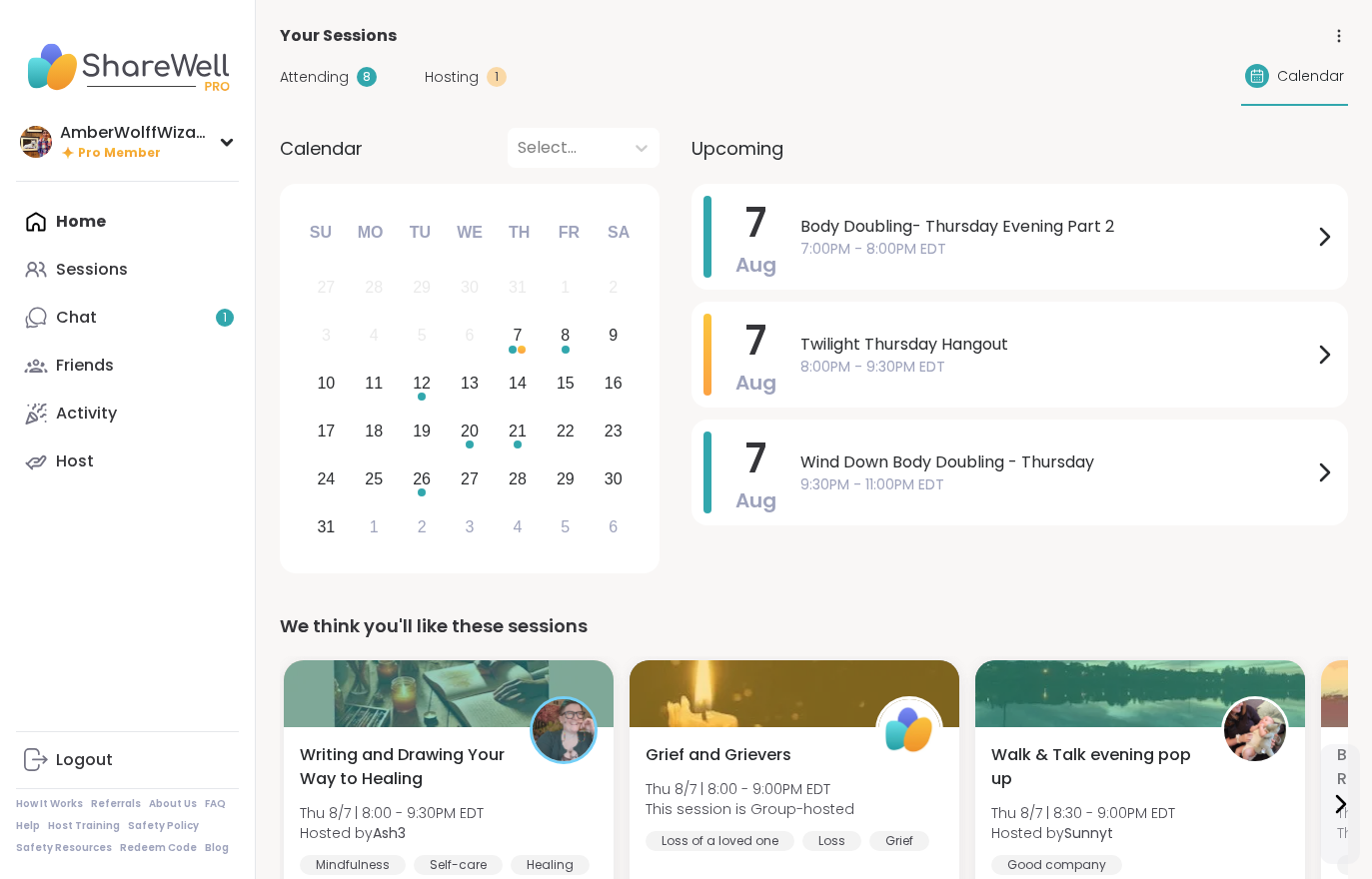 click on "Attending 8" at bounding box center [328, 77] 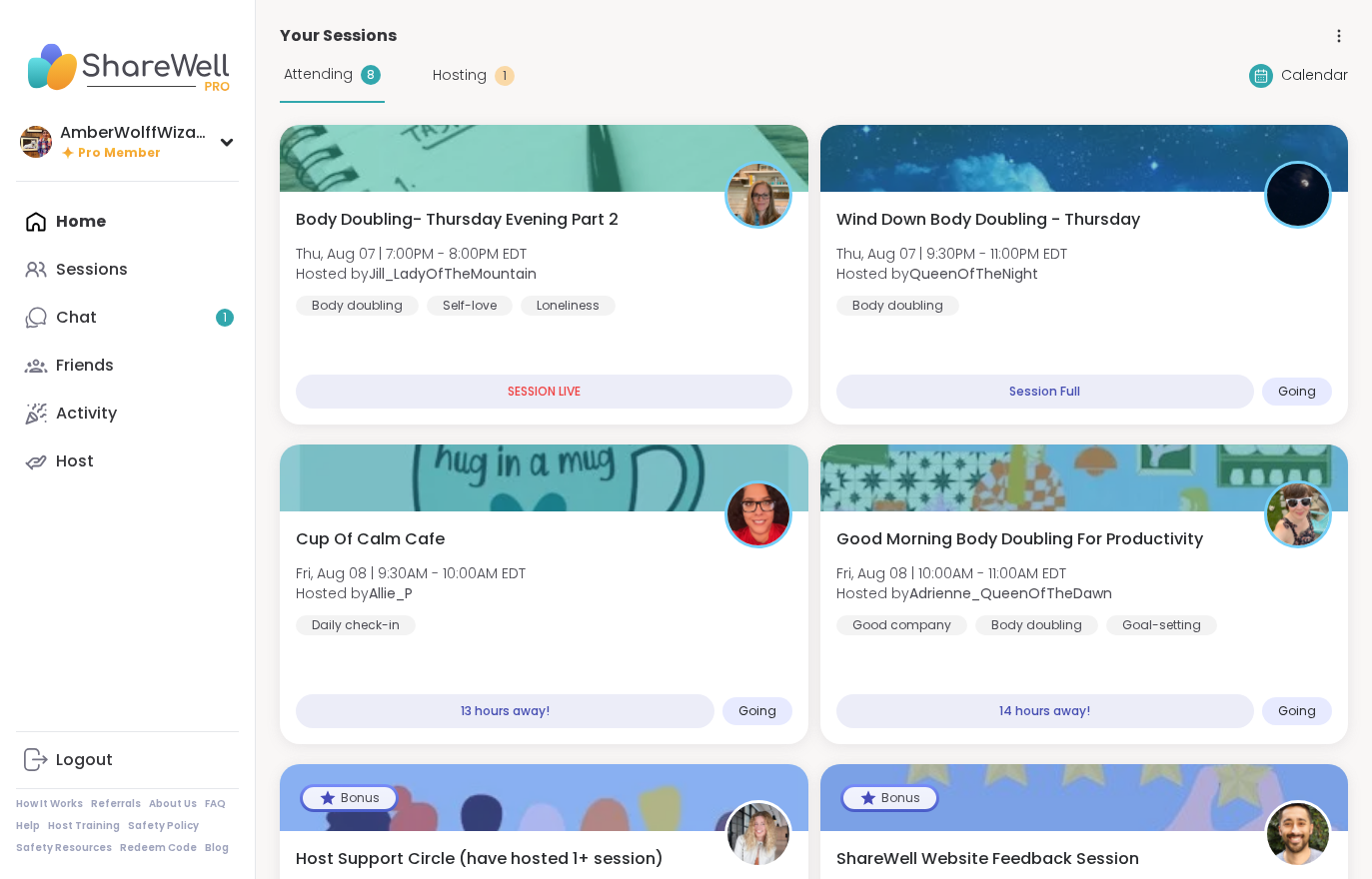 click on "Body Doubling- Thursday Evening Part 2 Thu, Aug 07 | 7:00PM - 8:00PM EDT Hosted by  Jill_LadyOfTheMountain Body doubling Self-love Loneliness" at bounding box center (544, 262) 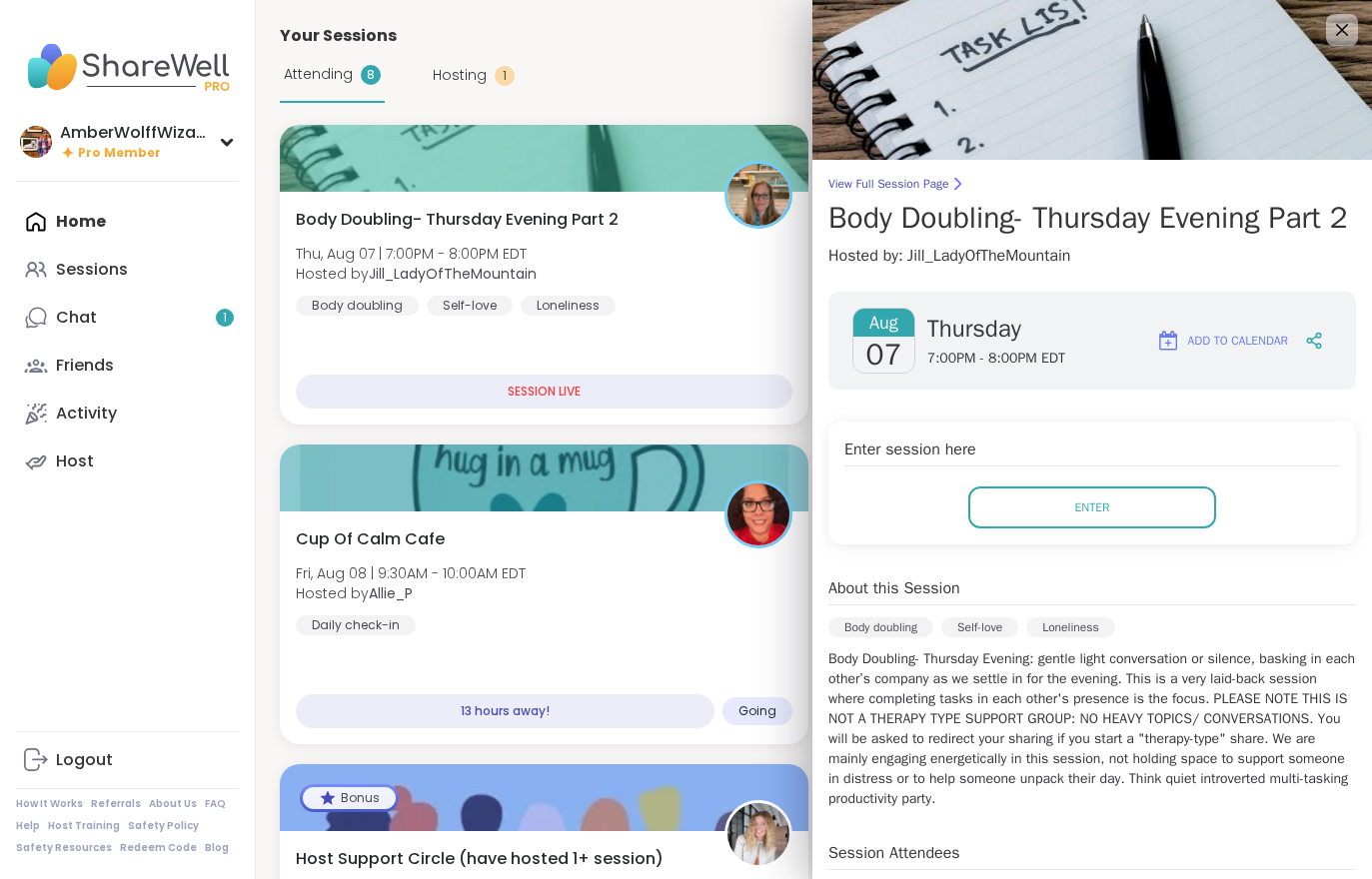 click on "Enter" at bounding box center [1092, 507] 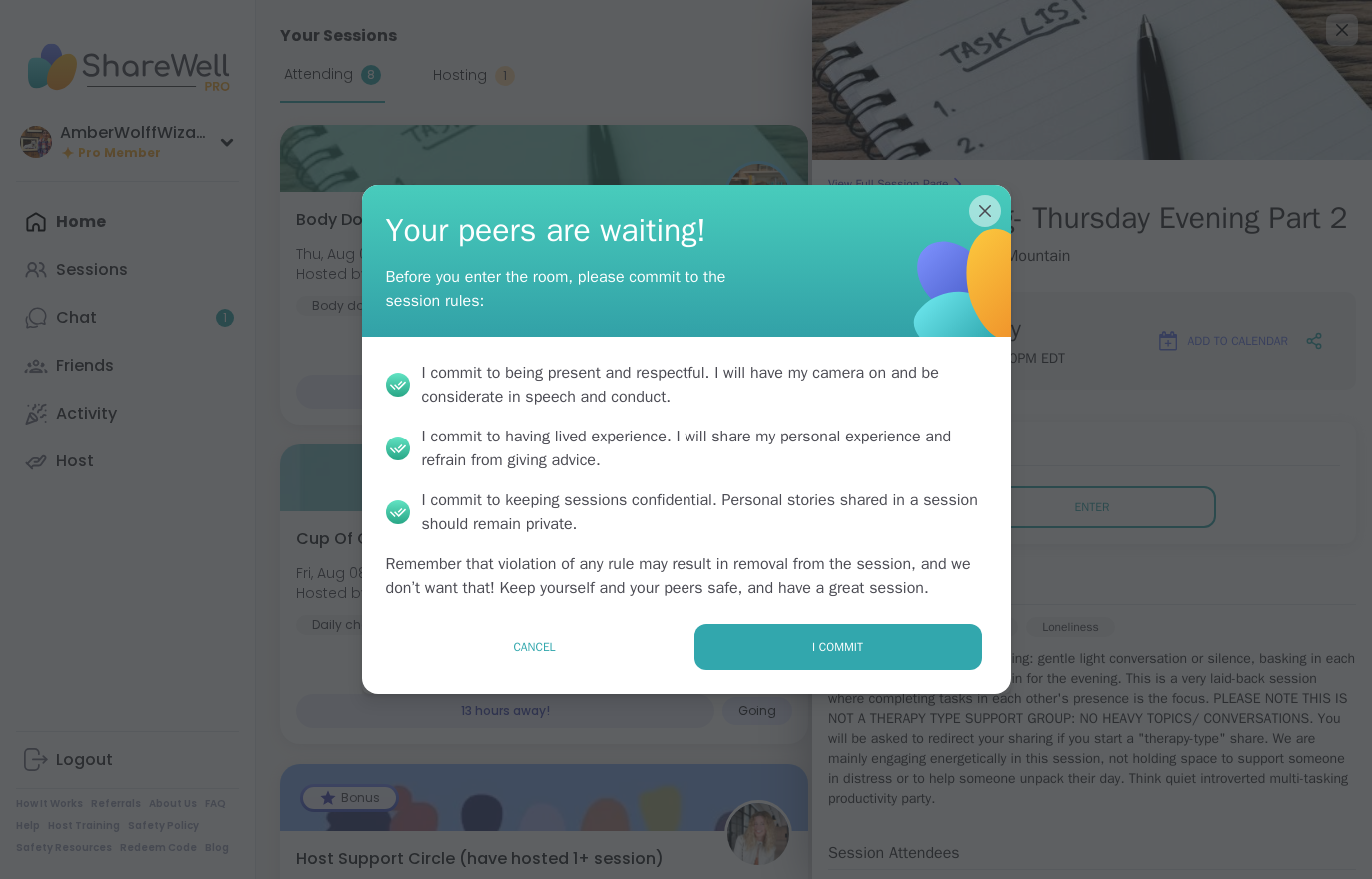 click on "I commit" at bounding box center (838, 647) 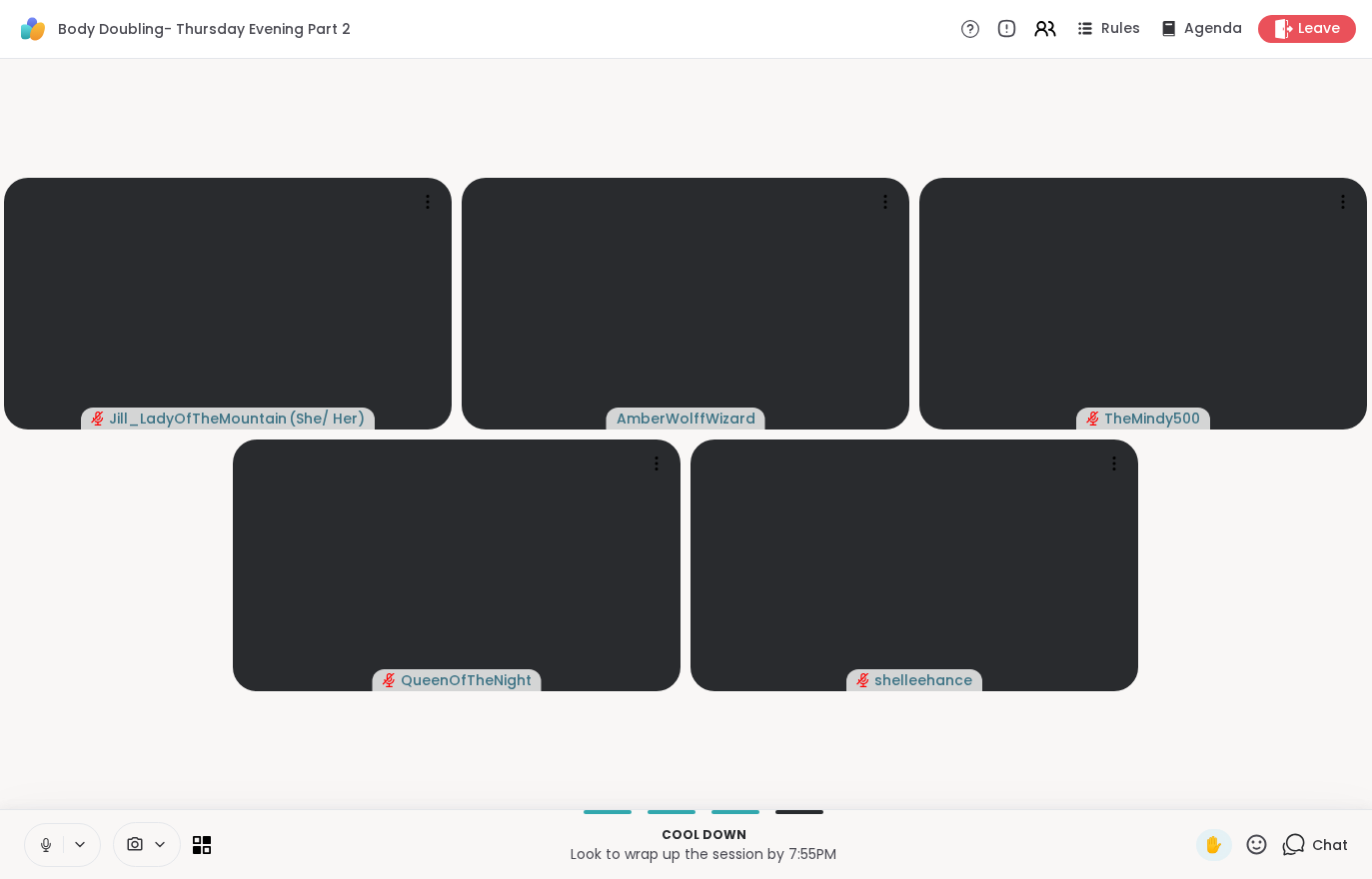 click on "Jill_LadyOfTheMountain ( She/ Her ) AmberWolffWizard TheMindy500 QueenOfTheNight shelleehance" at bounding box center [686, 434] 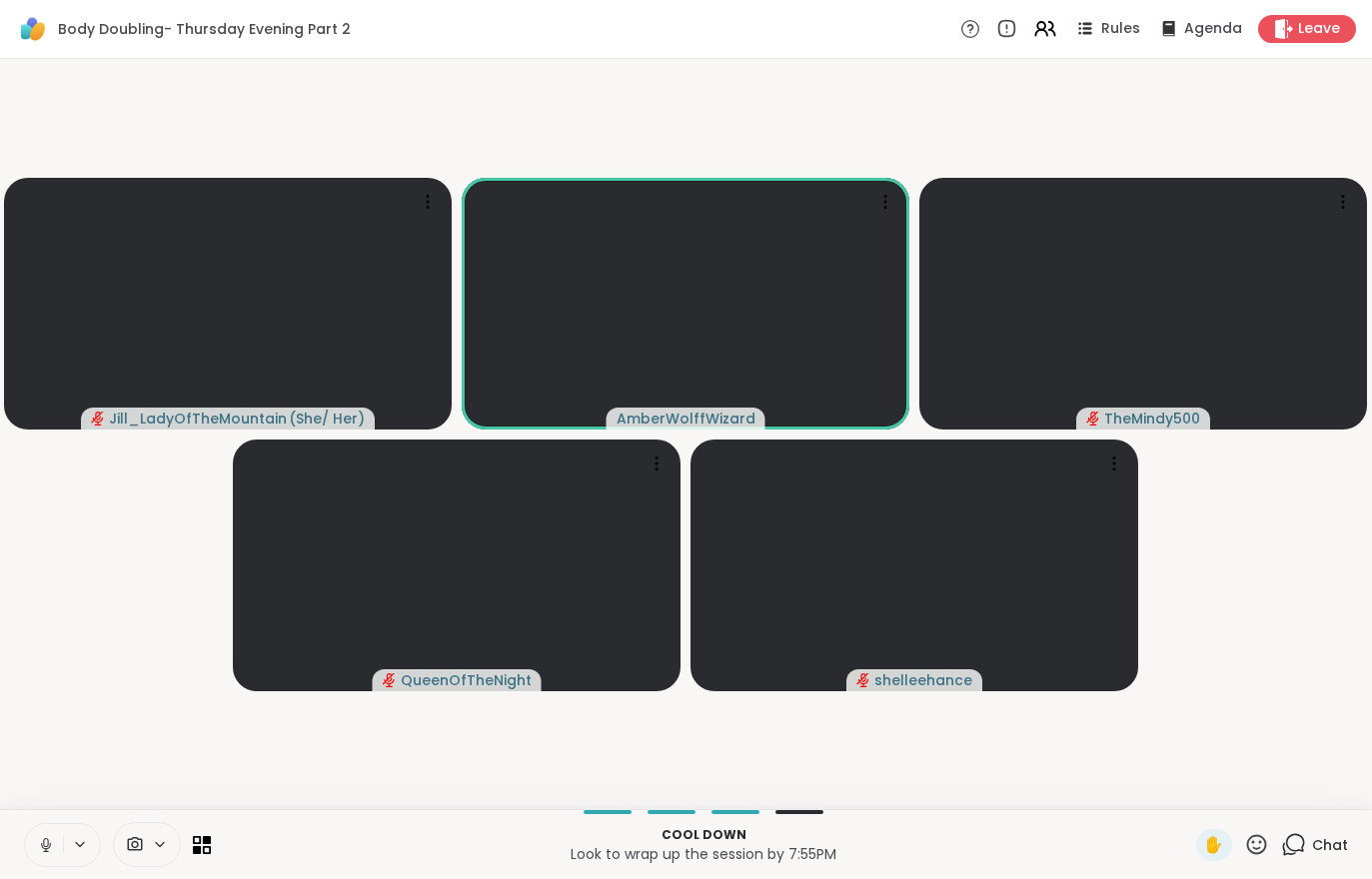 click on "Chat" at bounding box center [1330, 845] 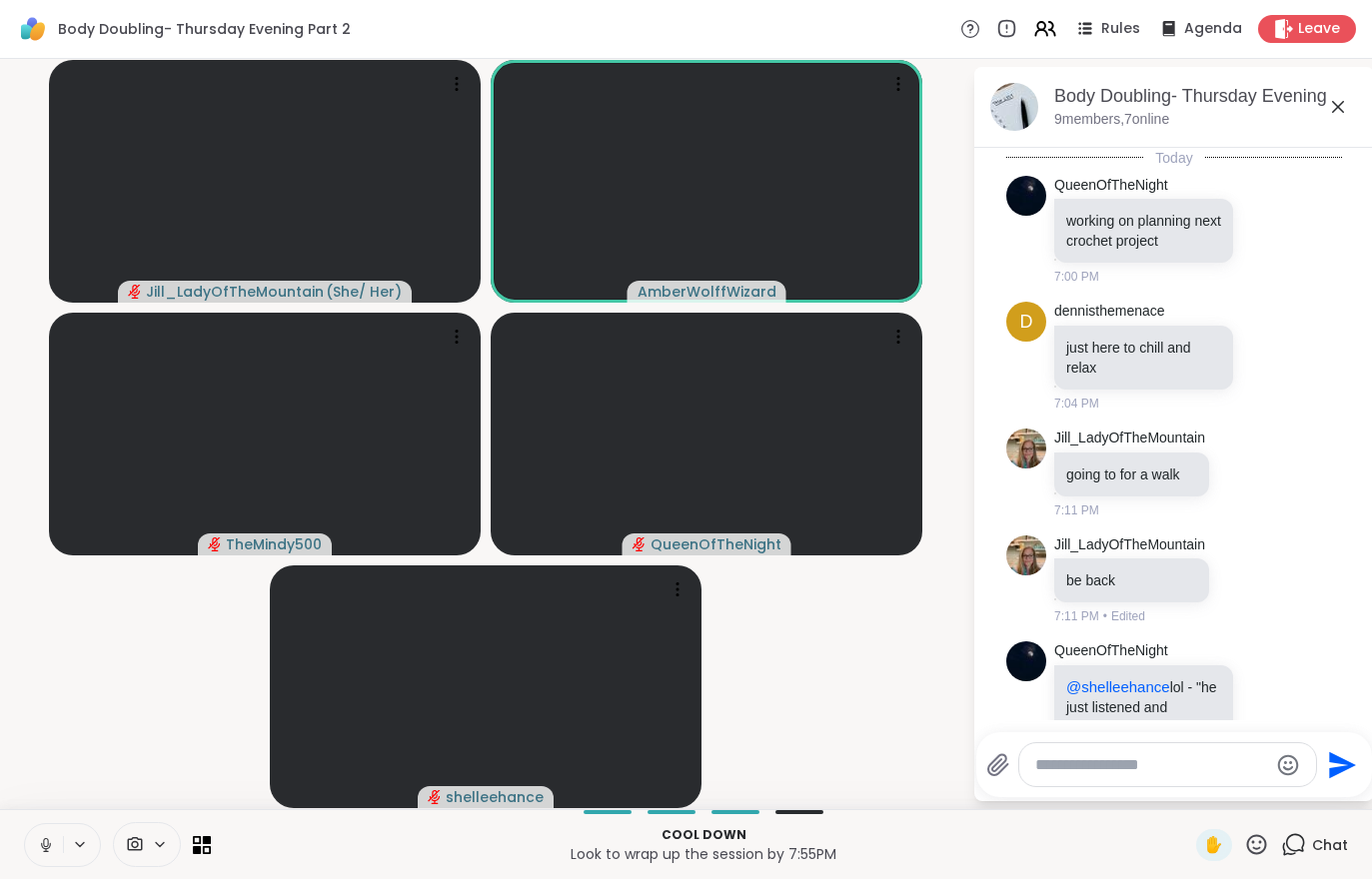 scroll, scrollTop: 1032, scrollLeft: 0, axis: vertical 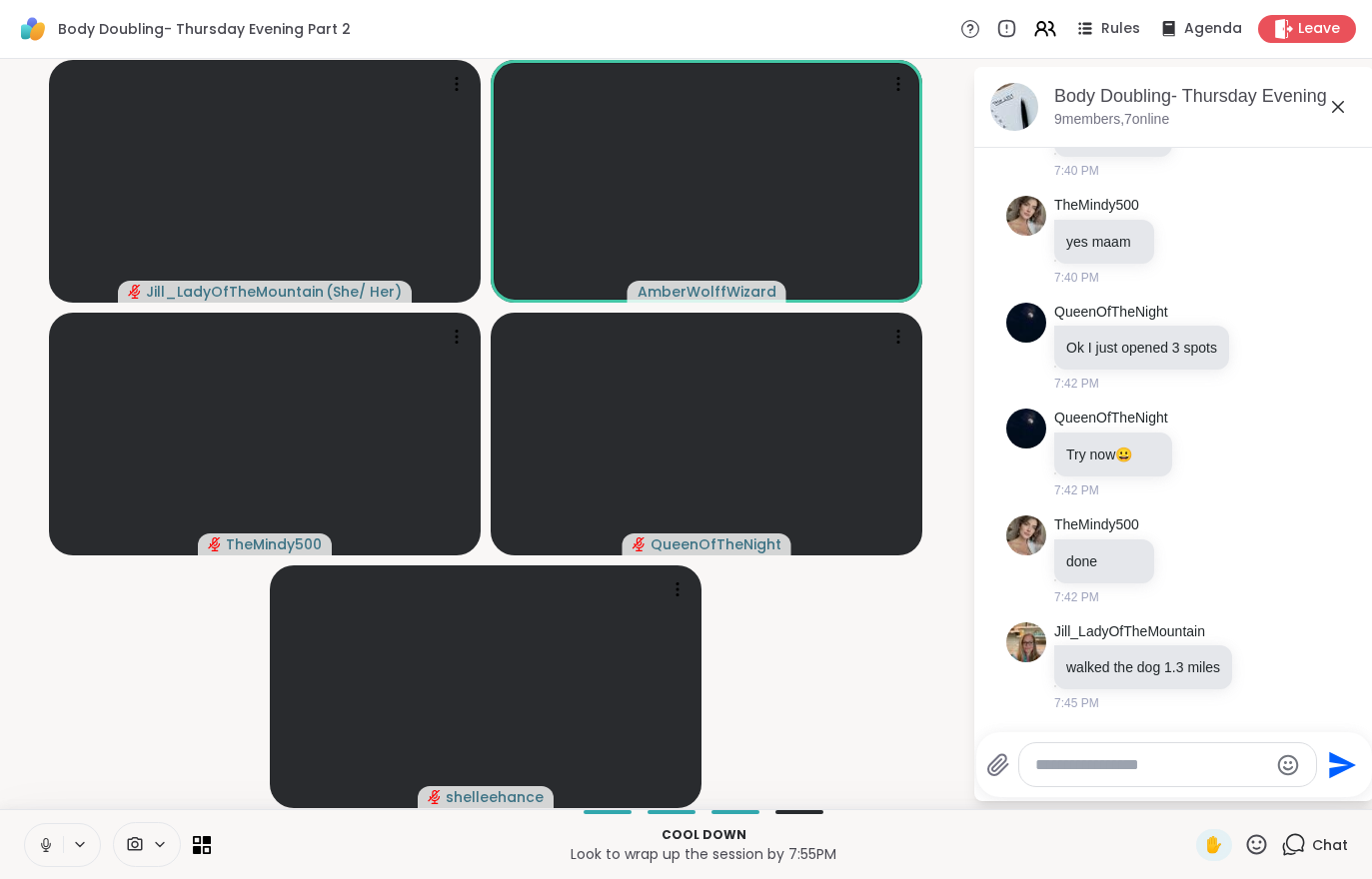 click 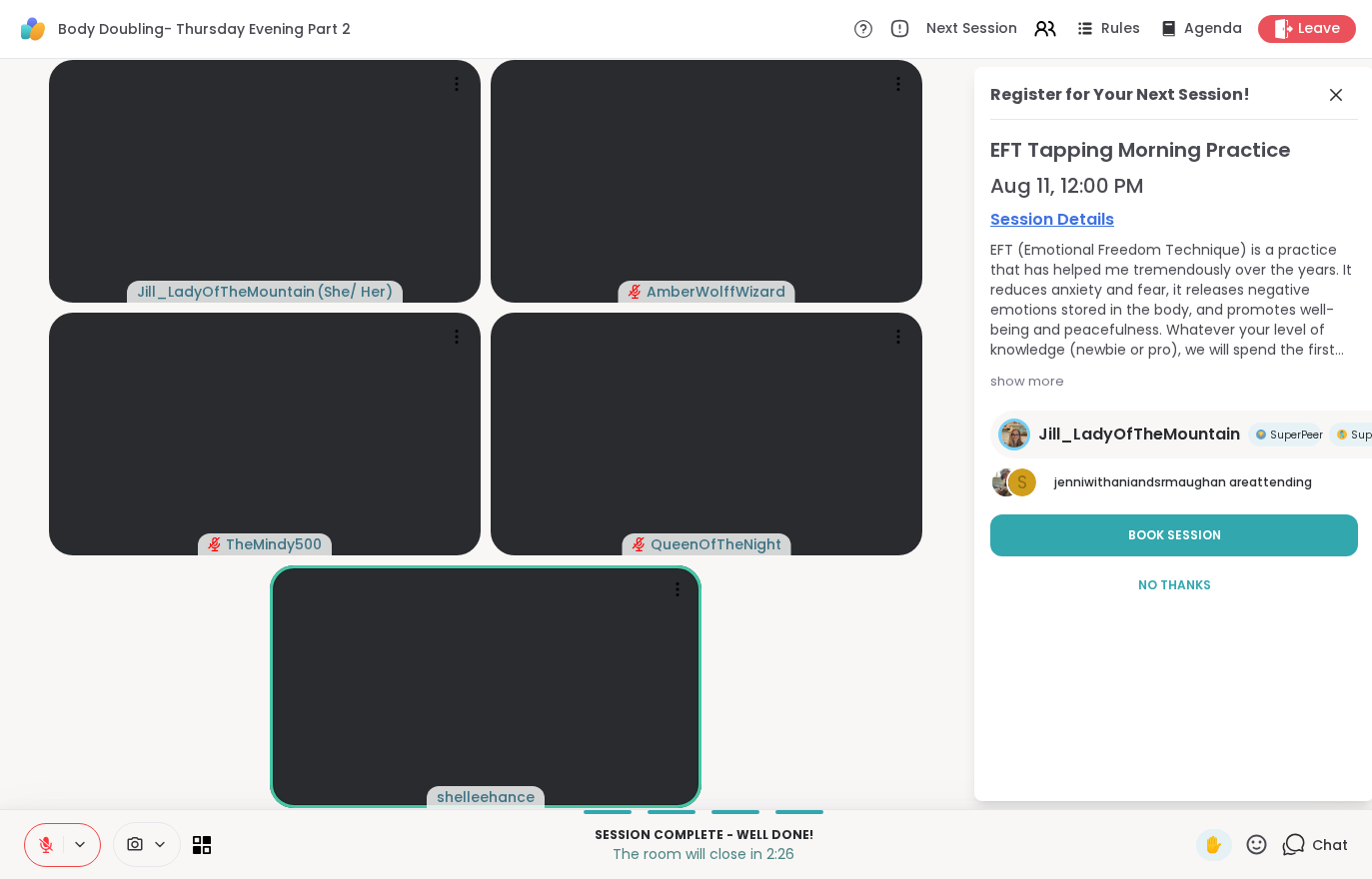 click on "Chat" at bounding box center (1314, 845) 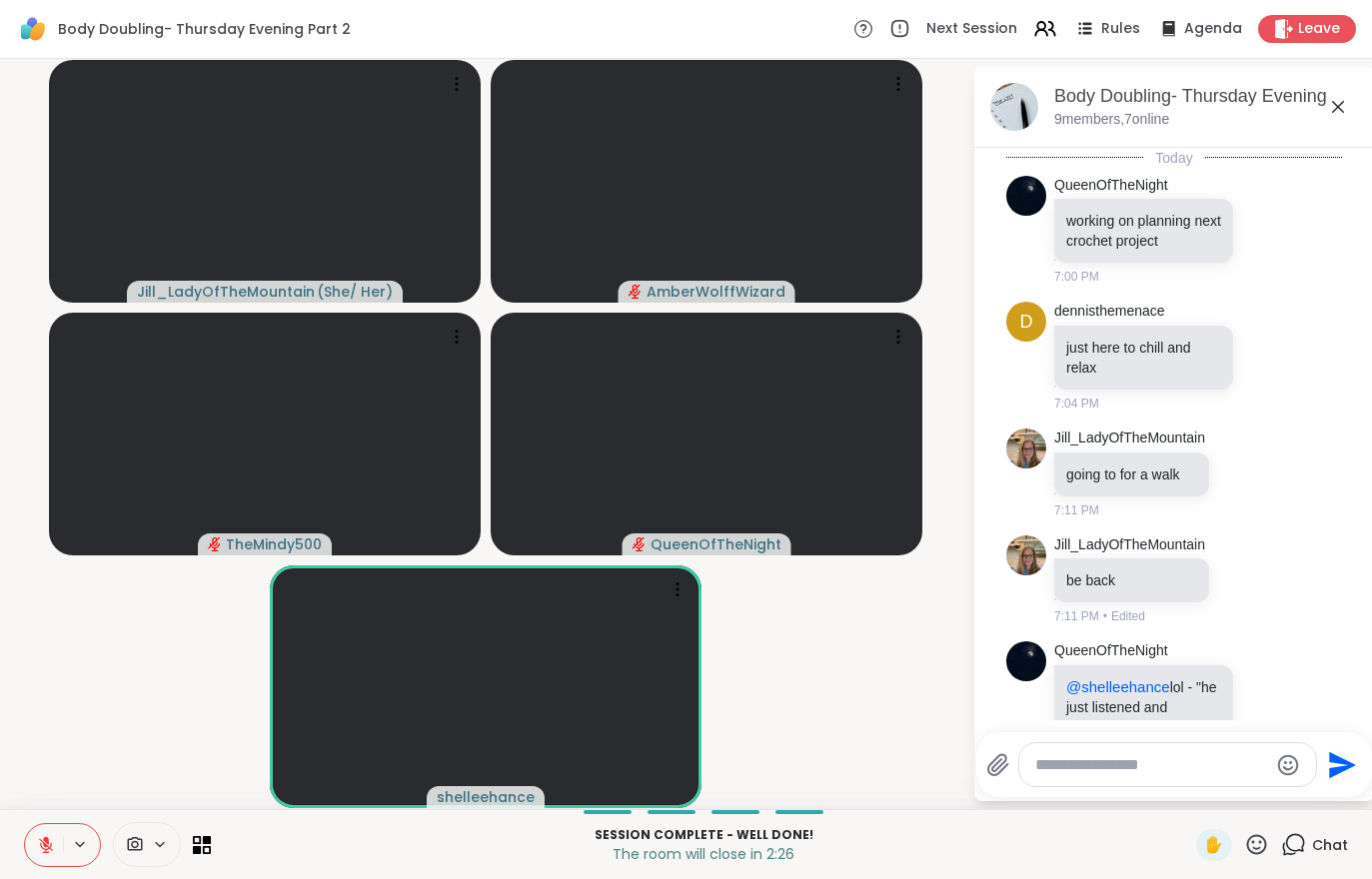 scroll, scrollTop: 1032, scrollLeft: 0, axis: vertical 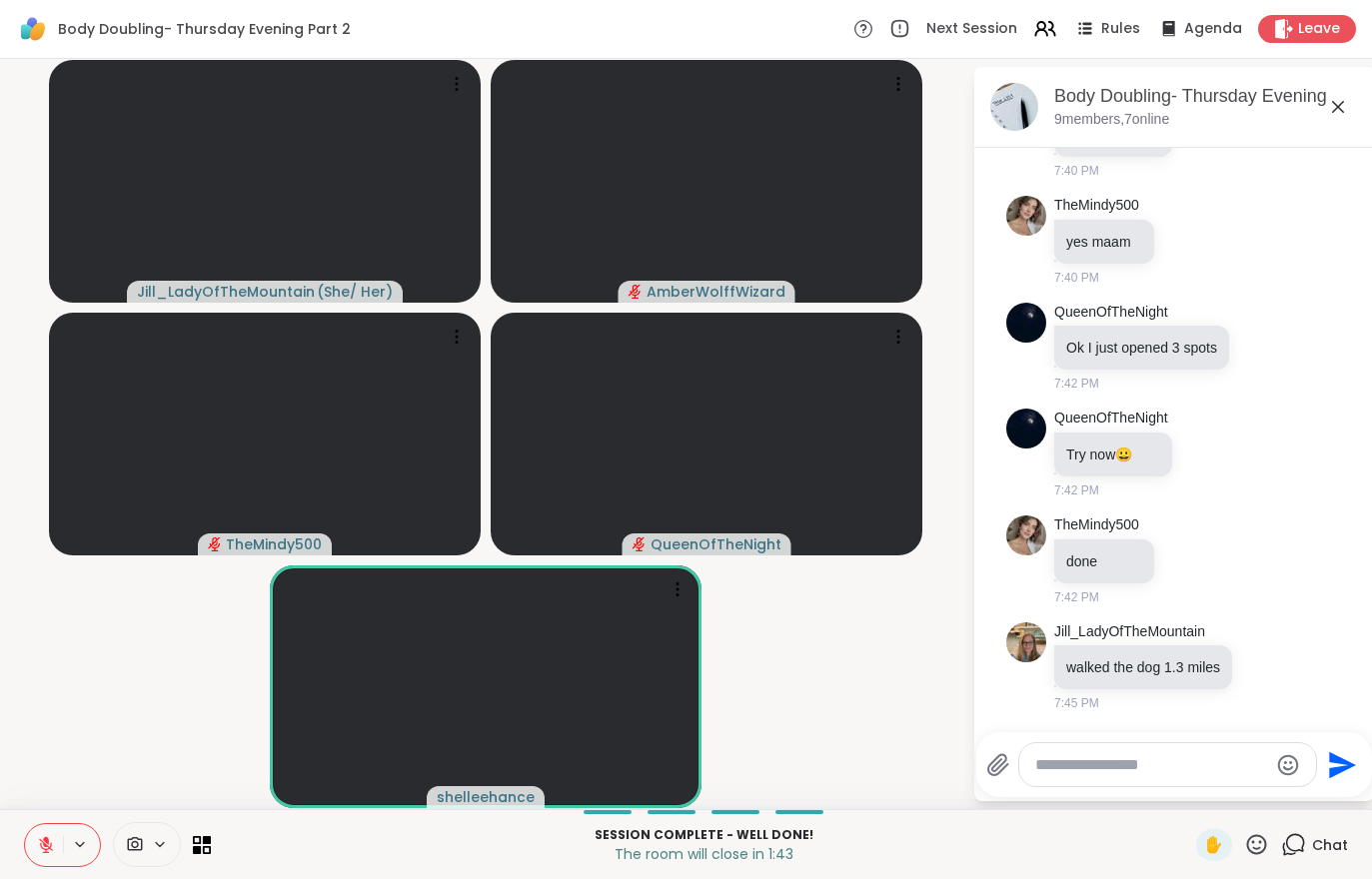 click at bounding box center (44, 845) 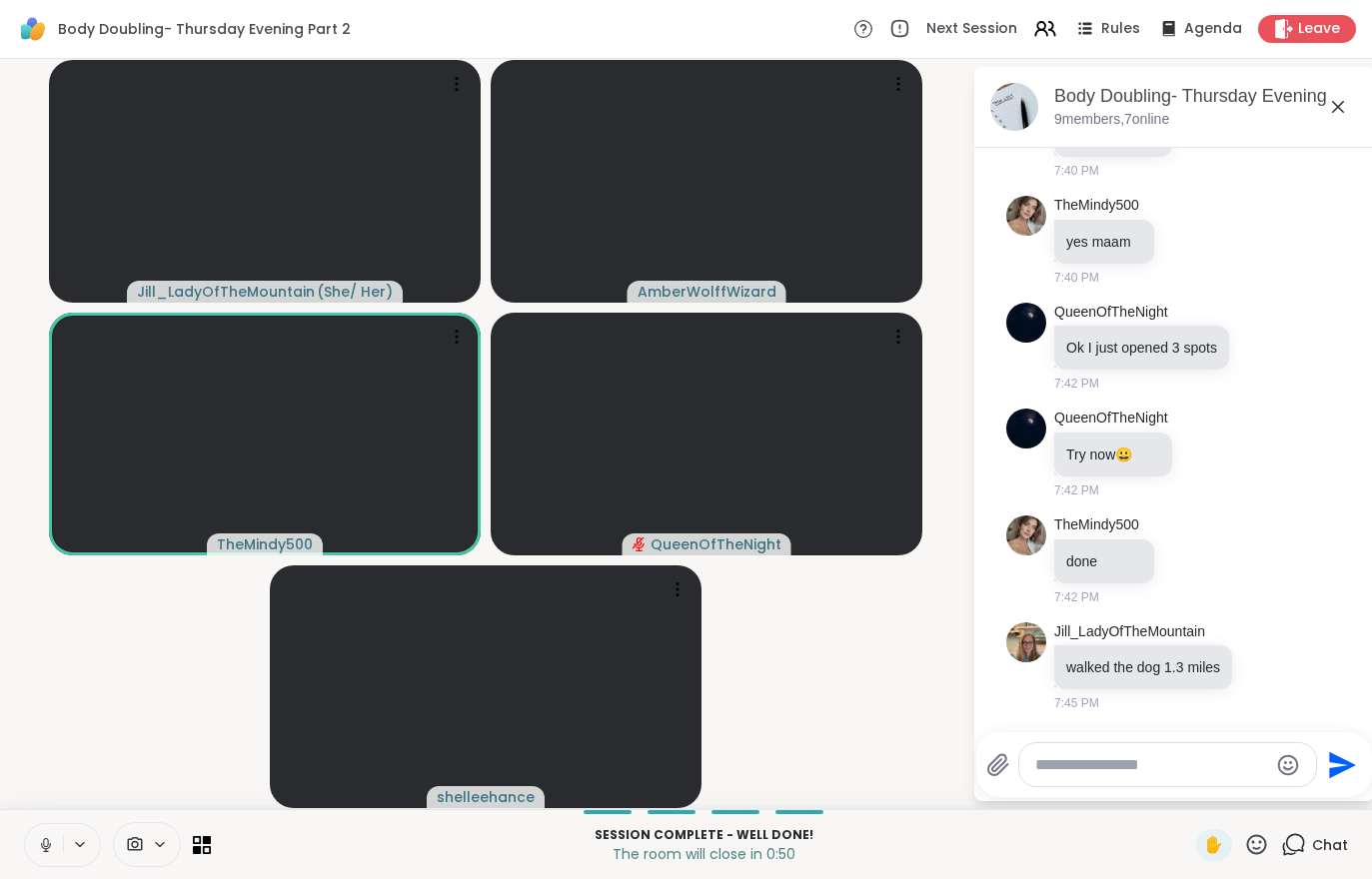 click on "Leave" at bounding box center [1319, 29] 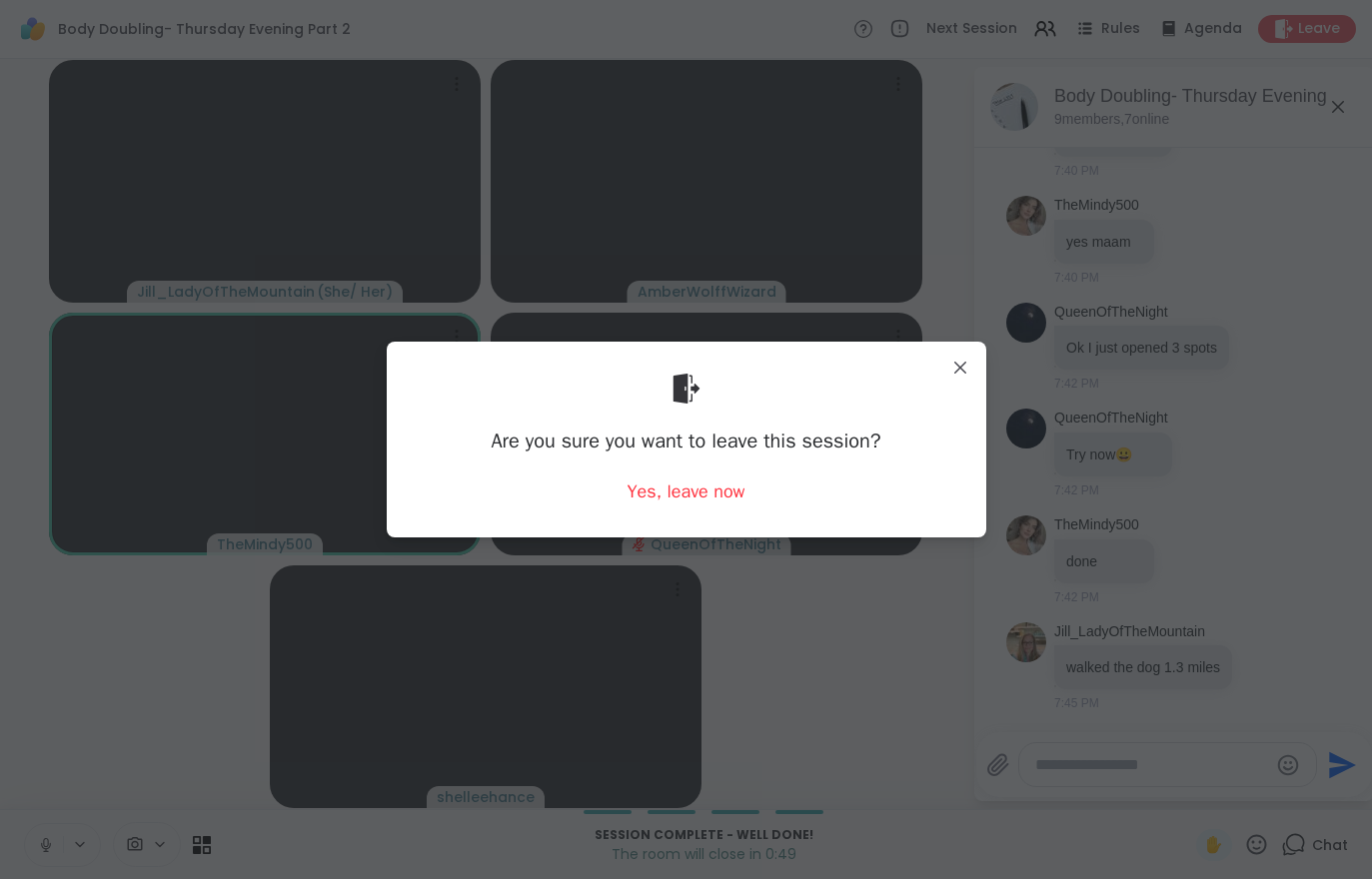 click on "Are you sure you want to leave this session? Yes, leave now" at bounding box center (686, 439) 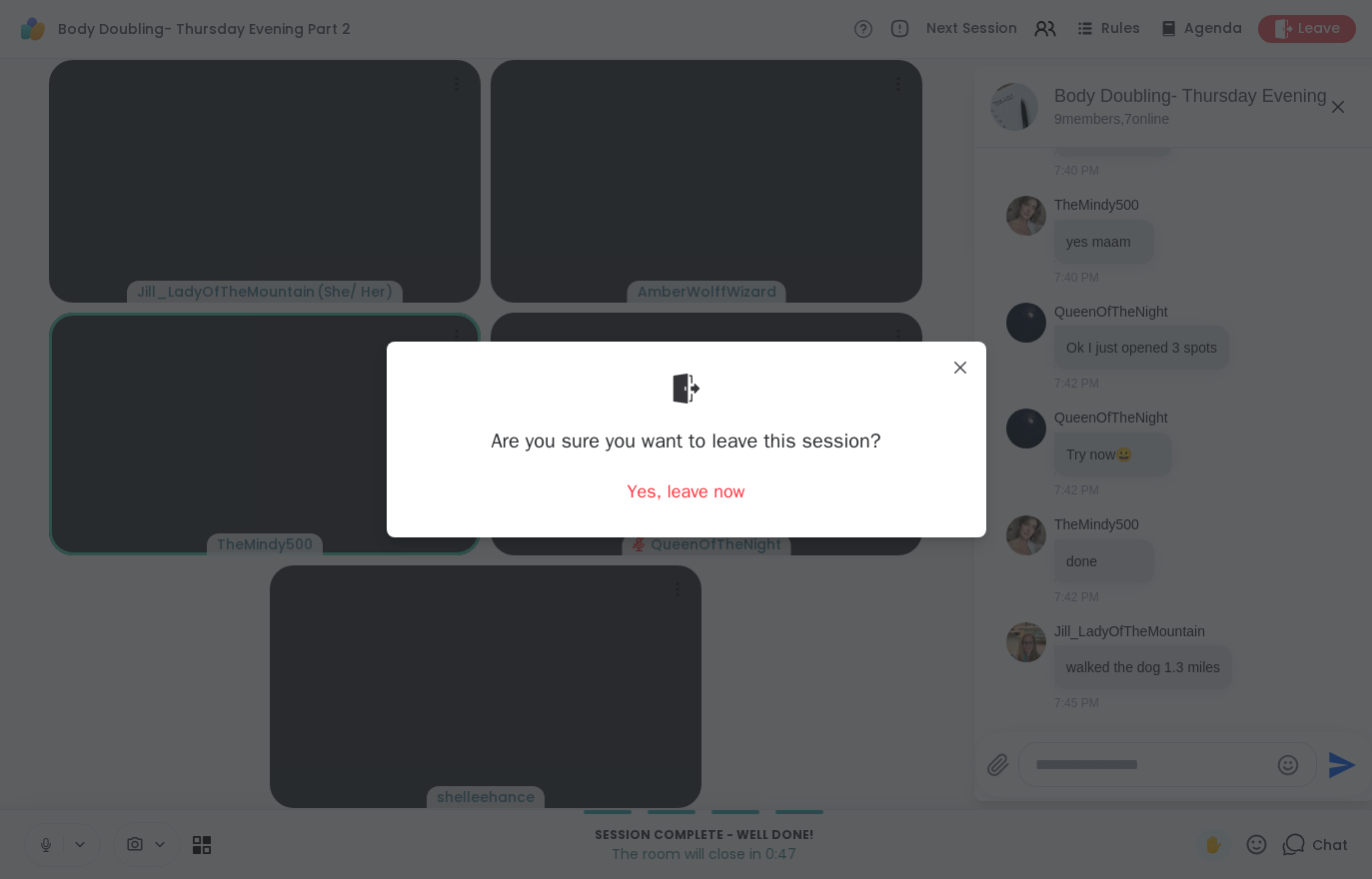 click on "Yes, leave now" at bounding box center [686, 491] 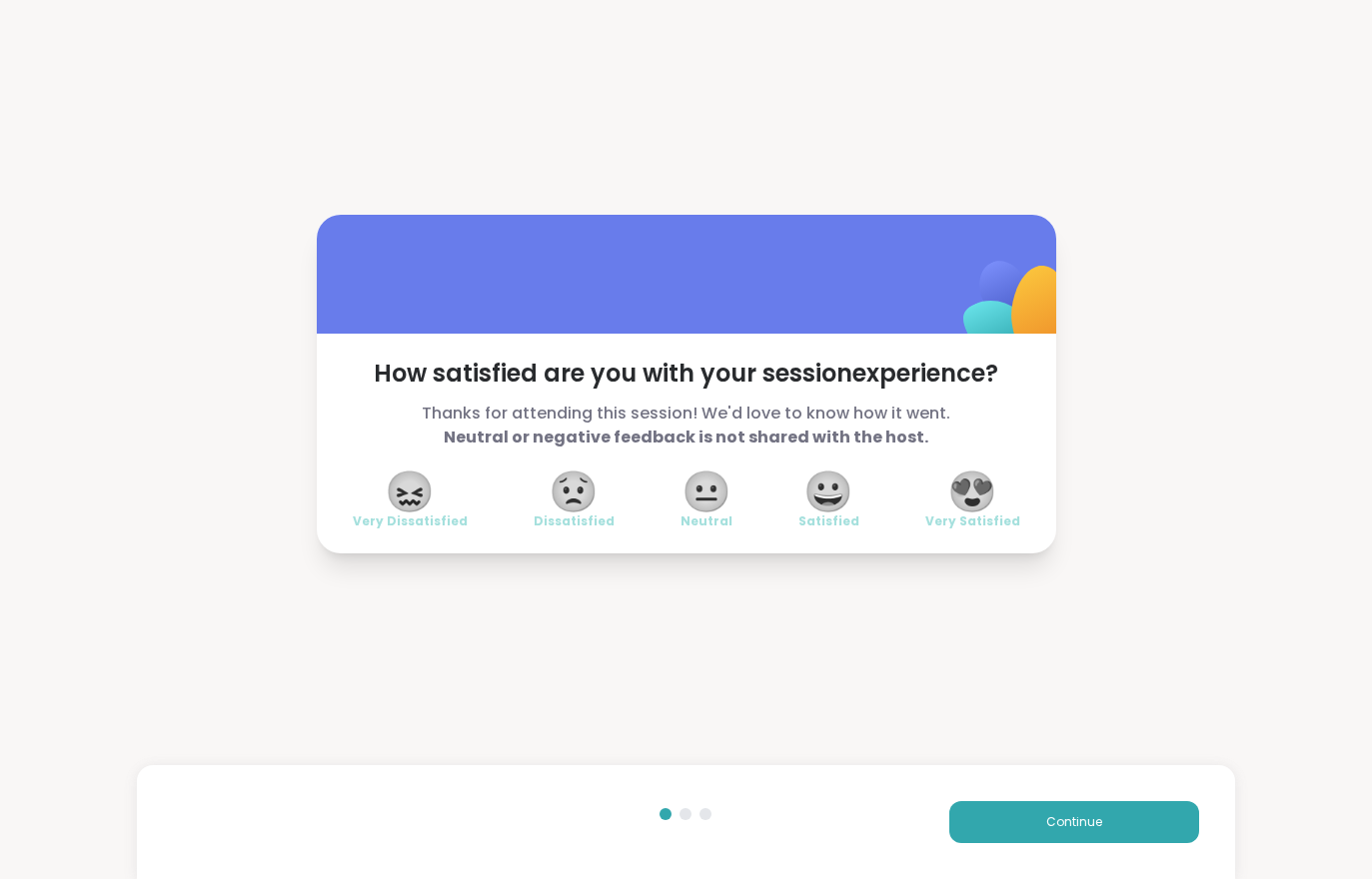 click on "Continue" at bounding box center [1074, 822] 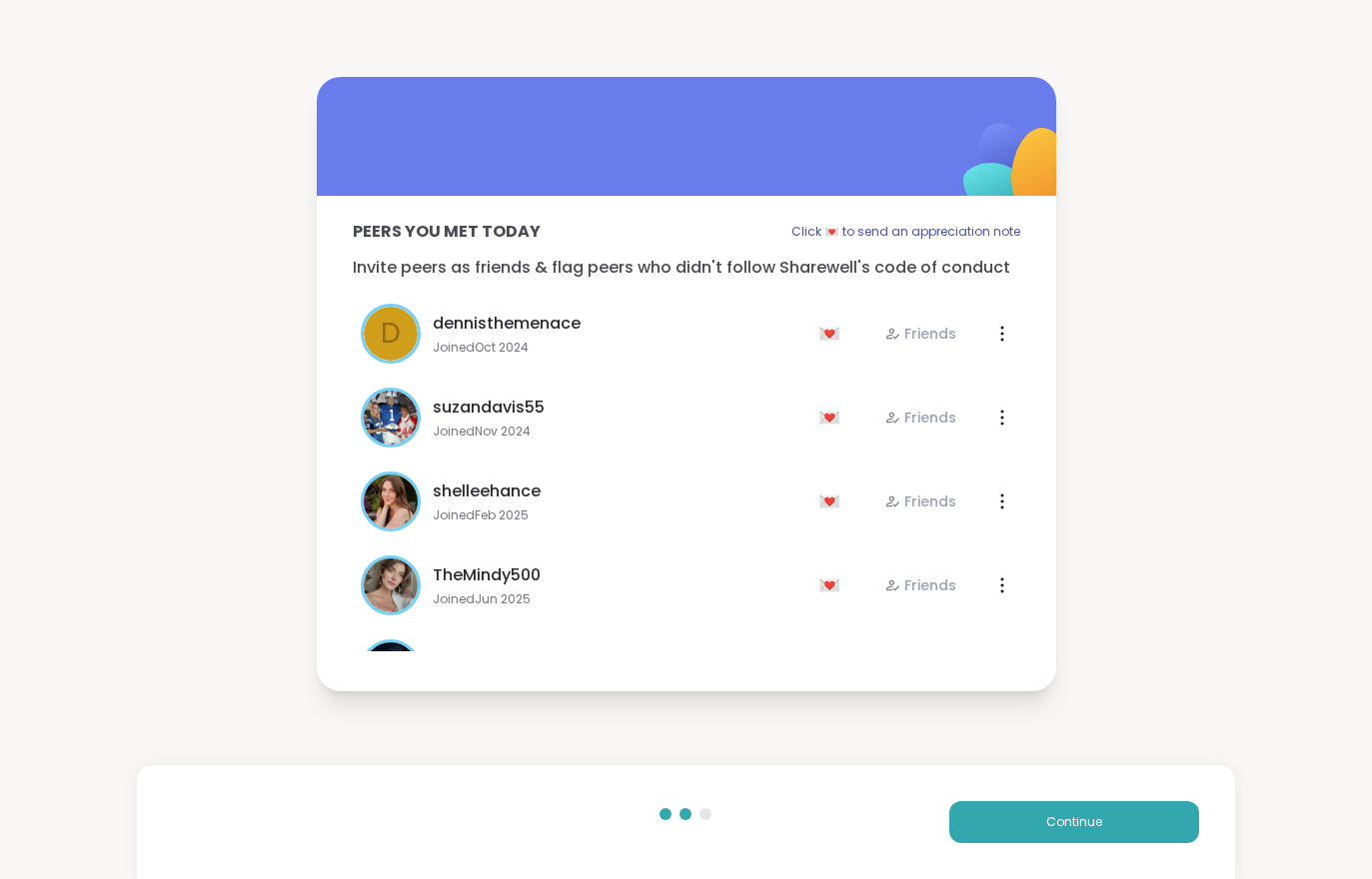 click on "Continue" at bounding box center [686, 822] 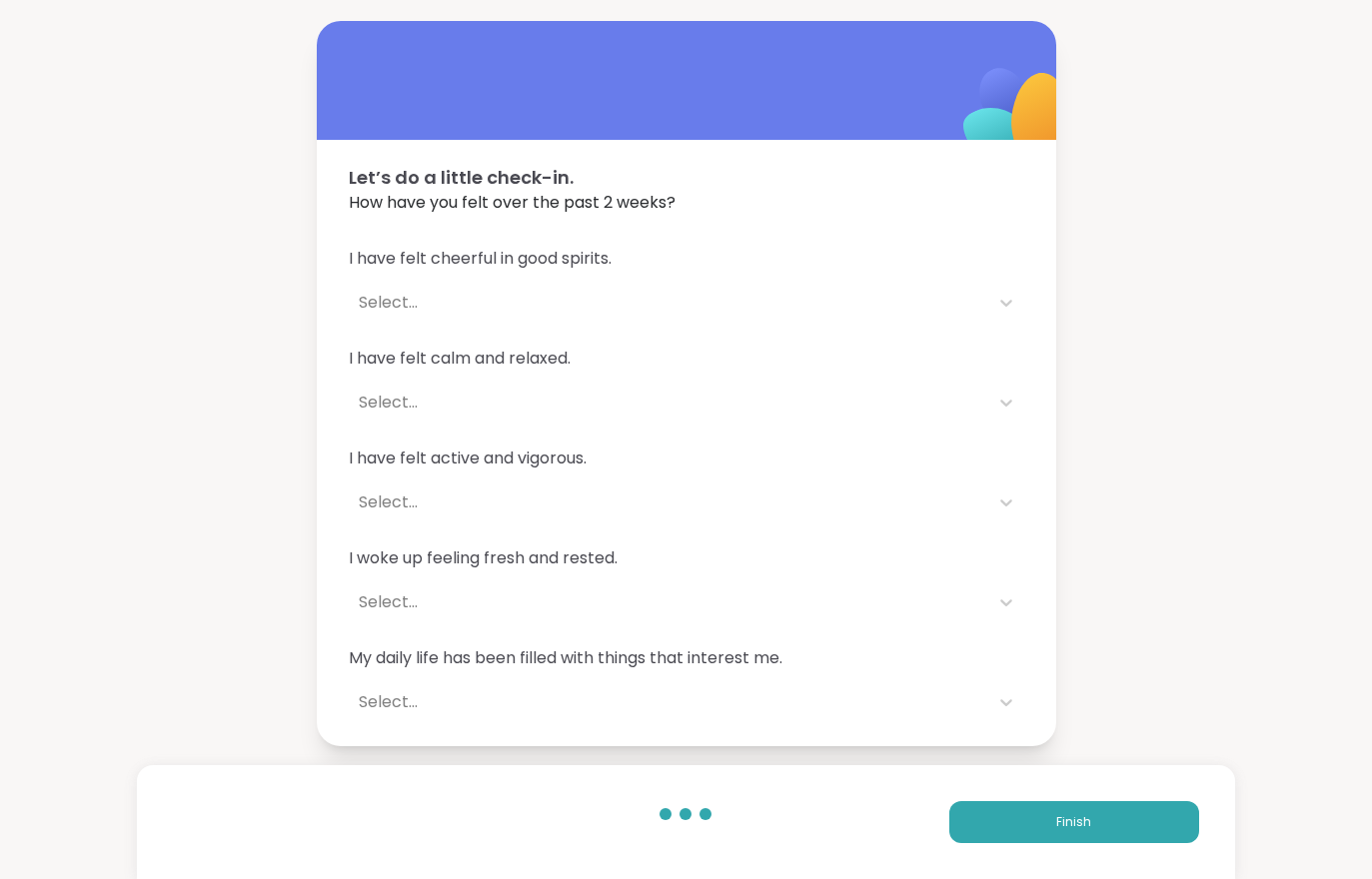 click on "Finish" at bounding box center [1073, 822] 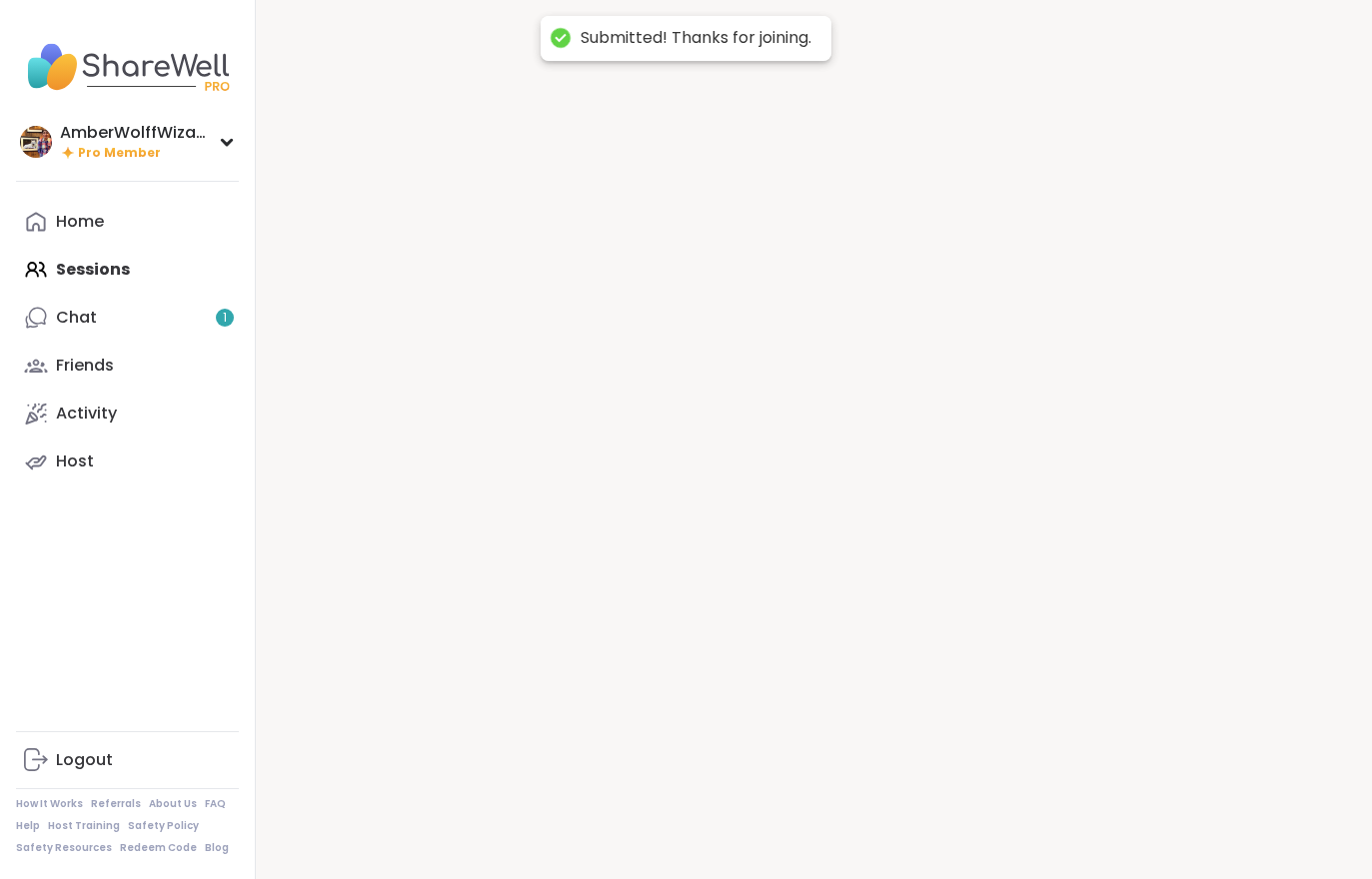 click at bounding box center (813, 440) 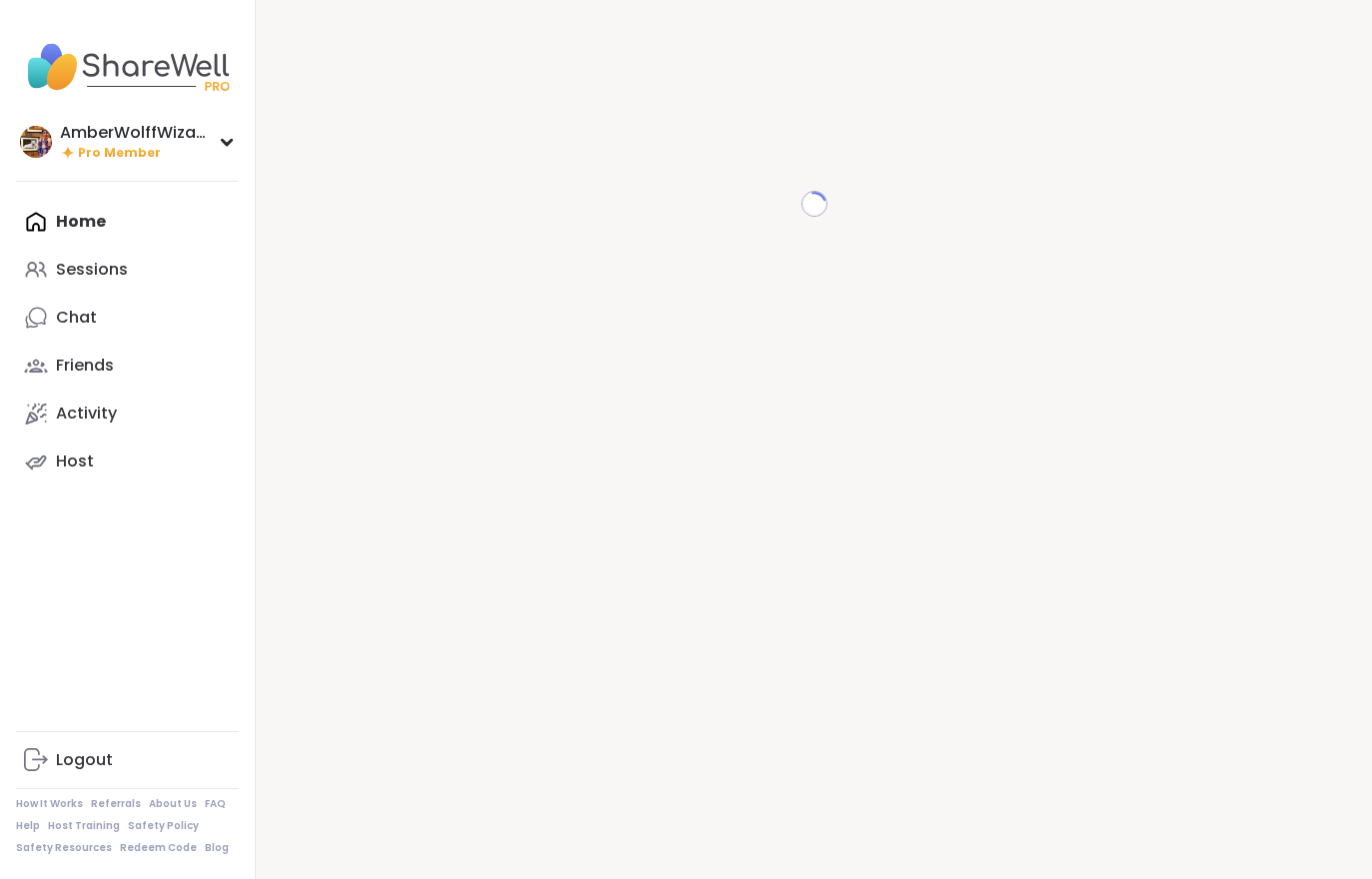 scroll, scrollTop: 0, scrollLeft: 0, axis: both 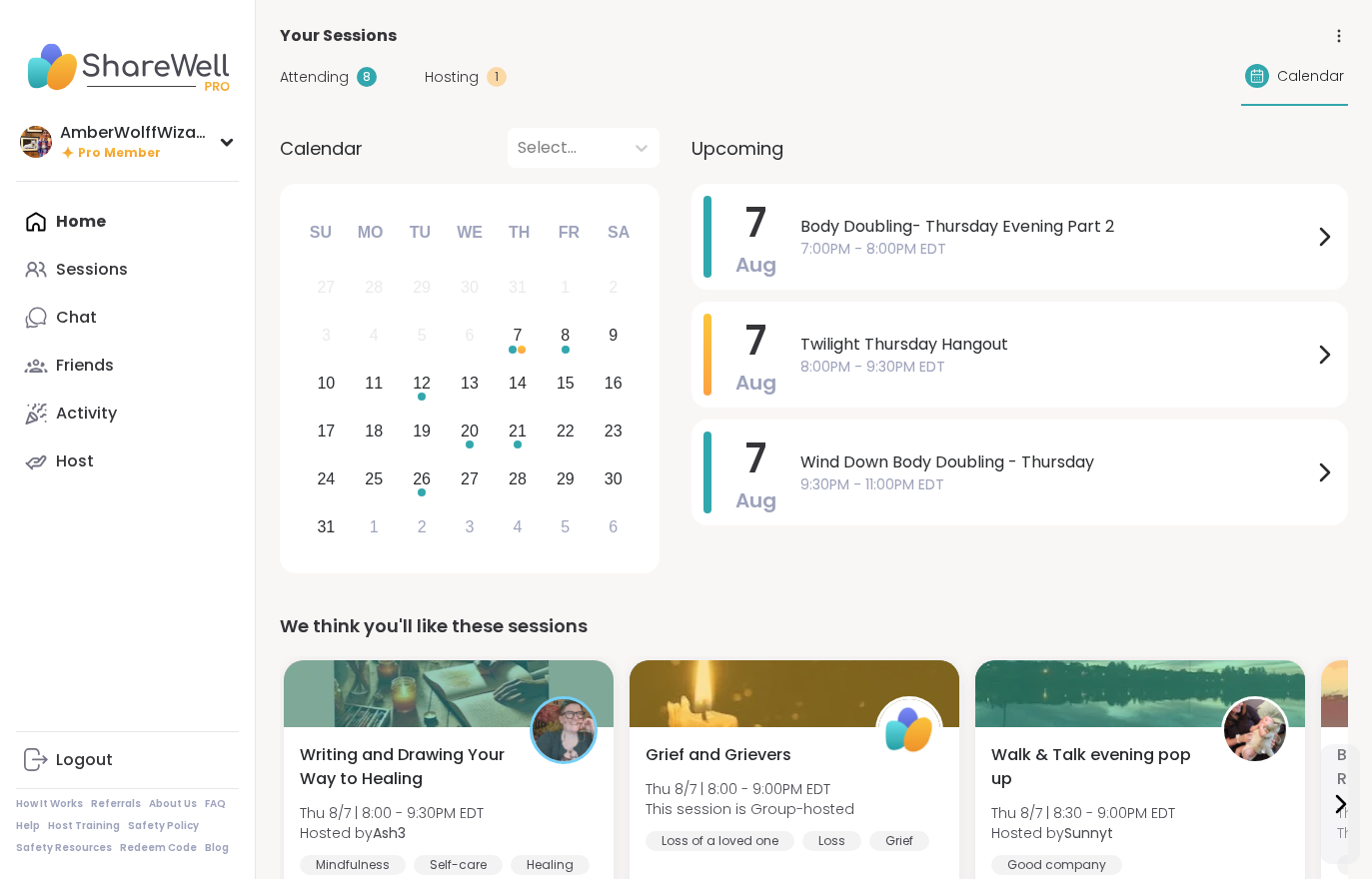click on "Hosting" at bounding box center [452, 77] 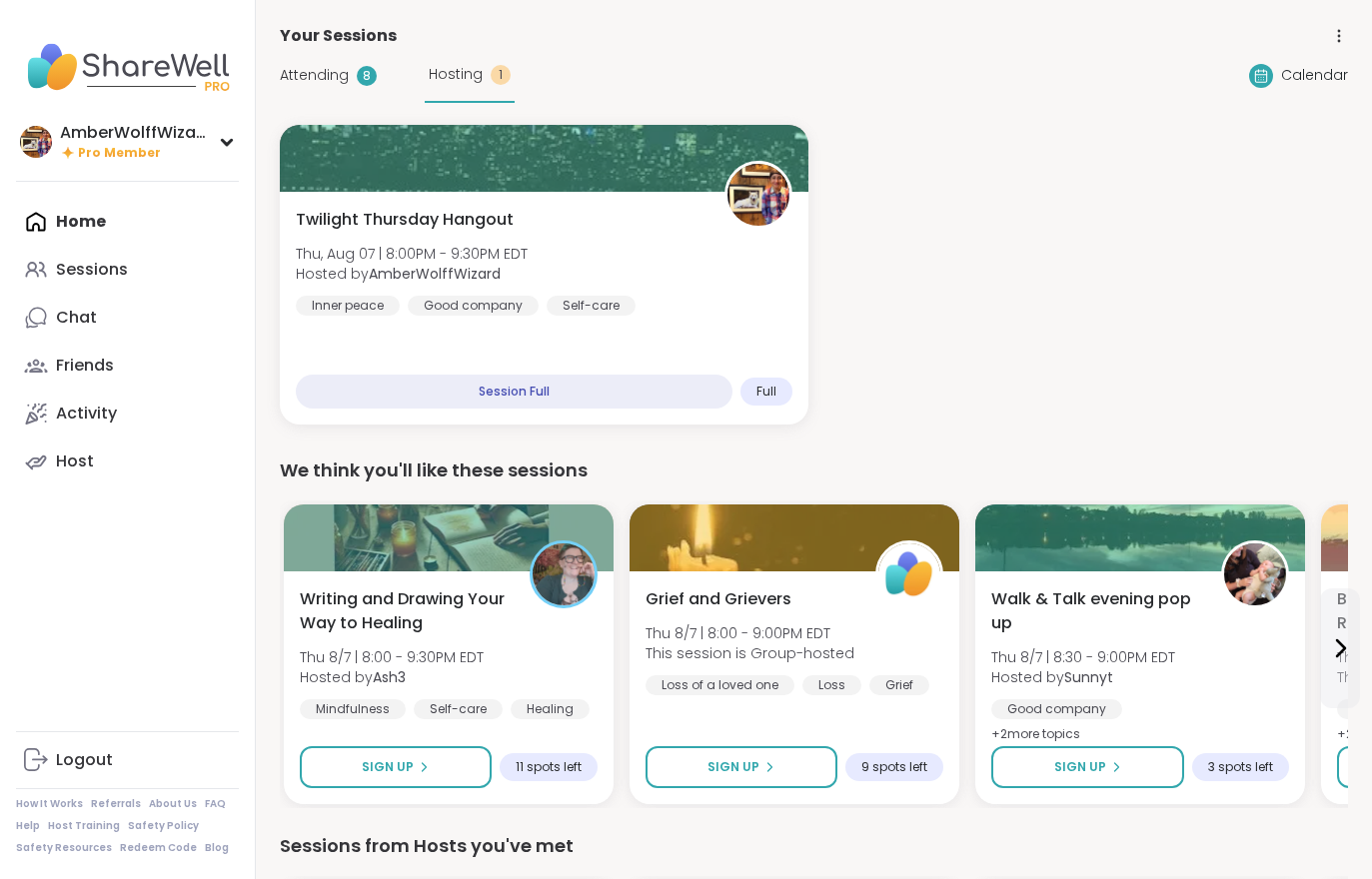 click on "Thu, Aug 07 | 8:00PM - 9:30PM EDT" at bounding box center [412, 254] 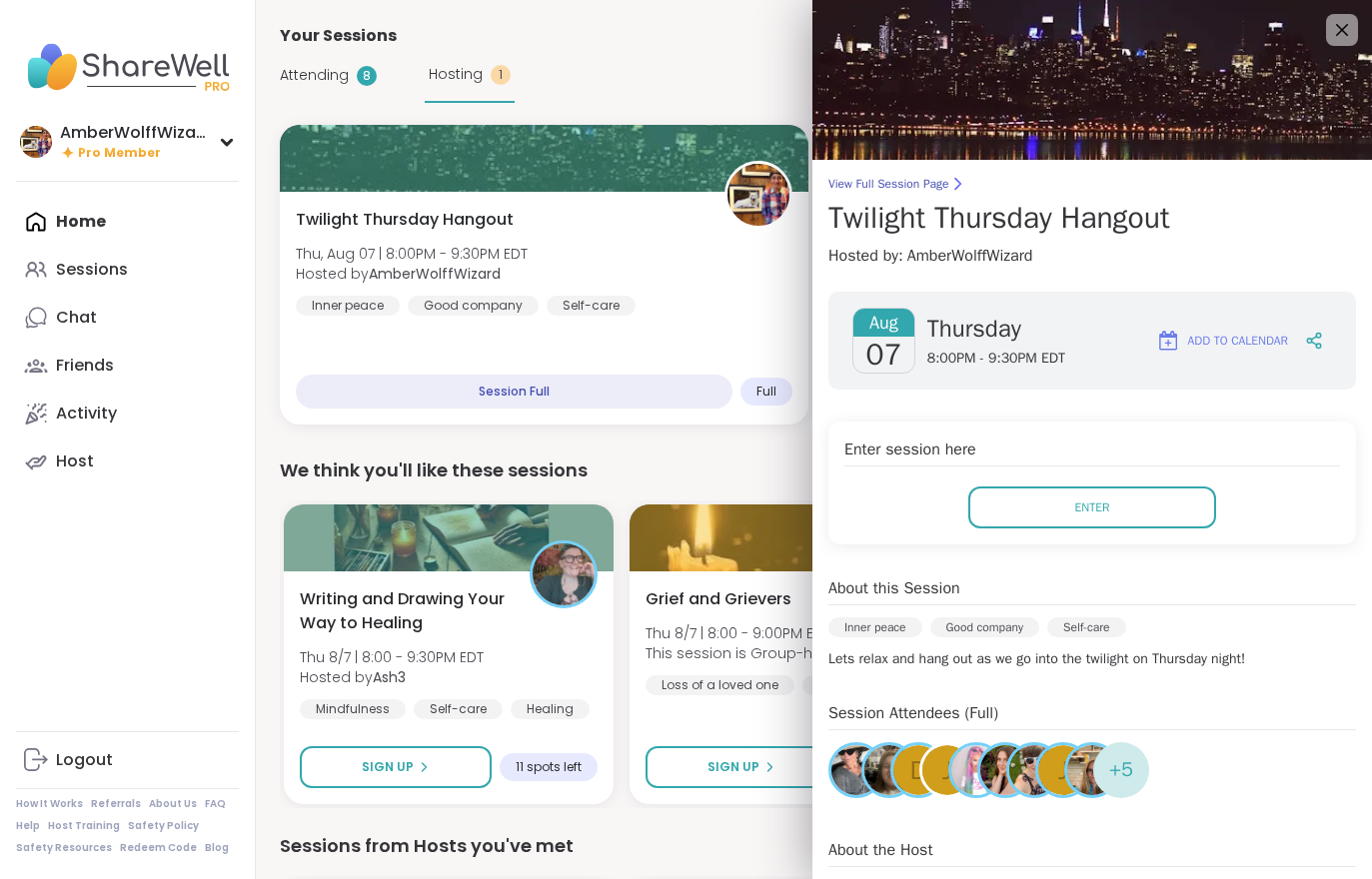 click on "Enter" at bounding box center [1092, 507] 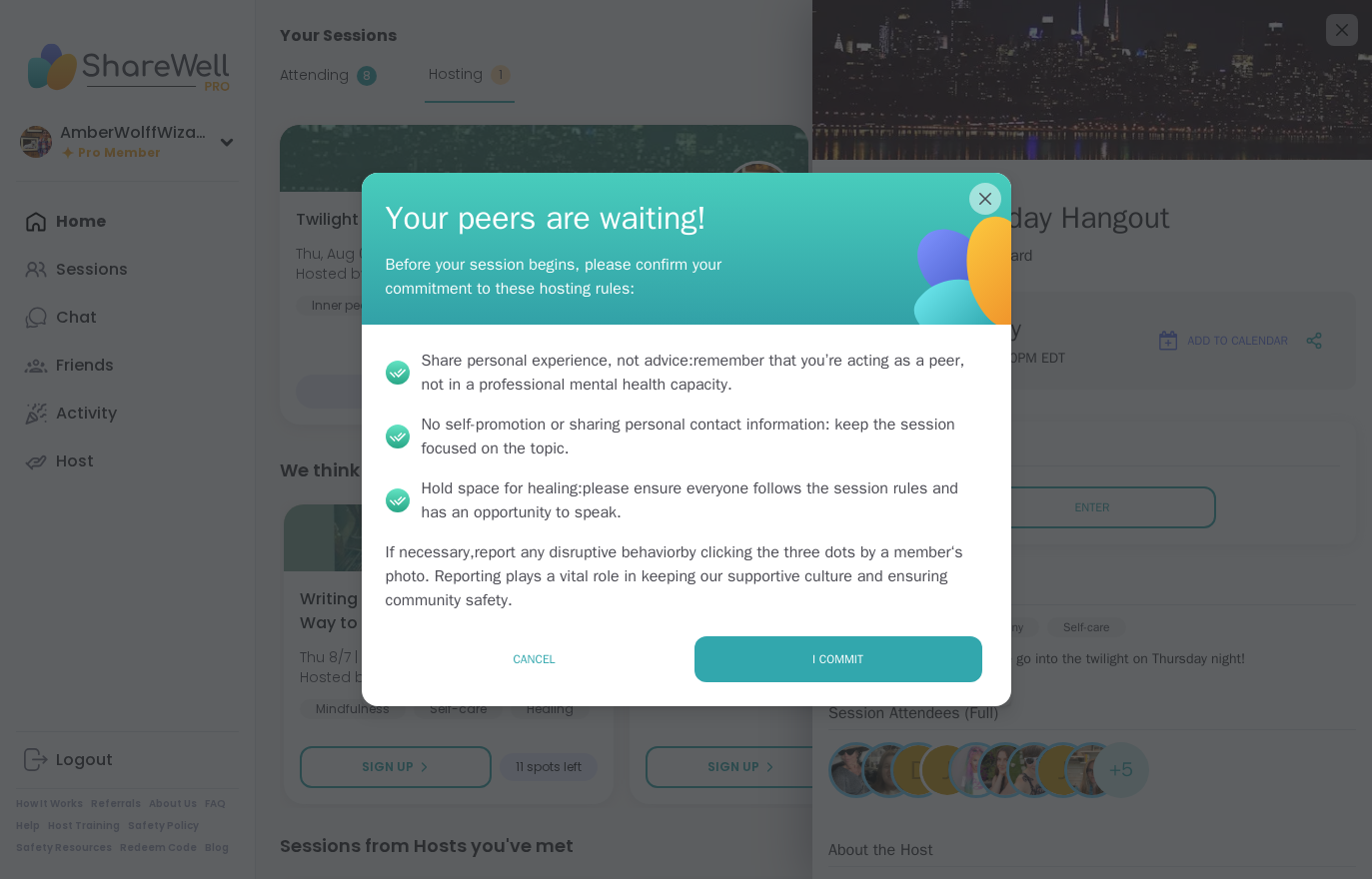 click on "I commit" at bounding box center (838, 659) 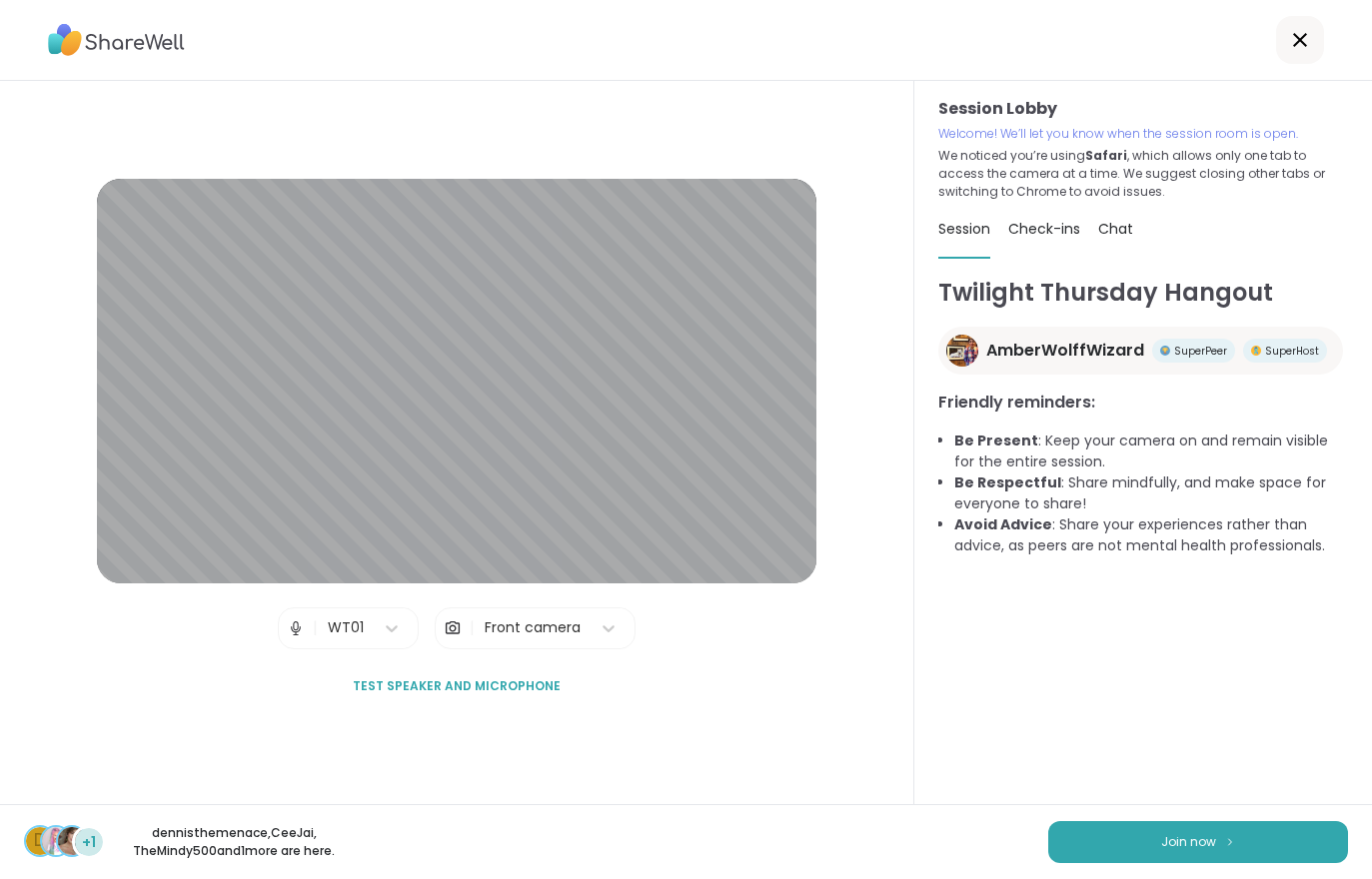 click on "Join now" at bounding box center [1198, 842] 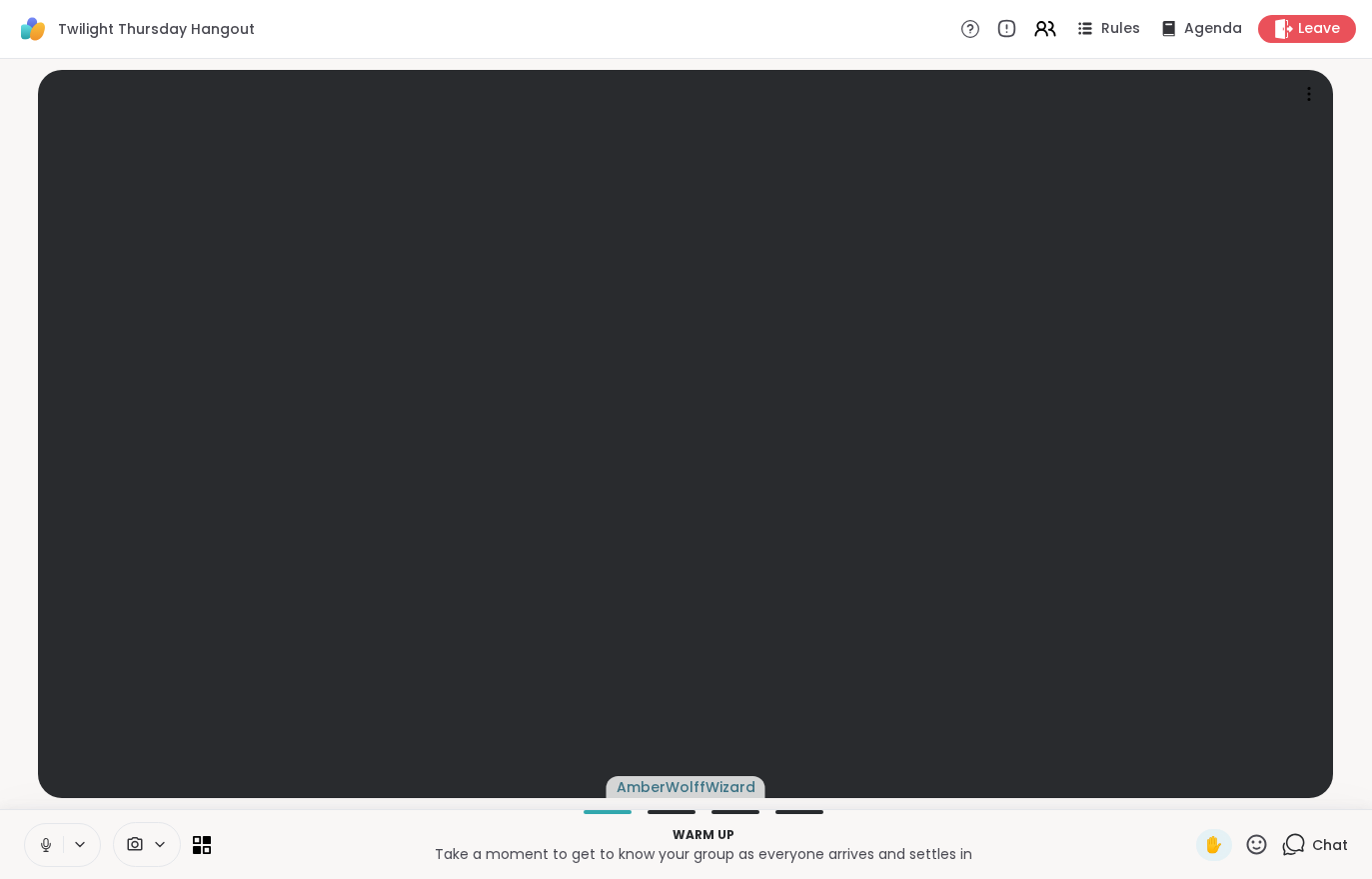 click 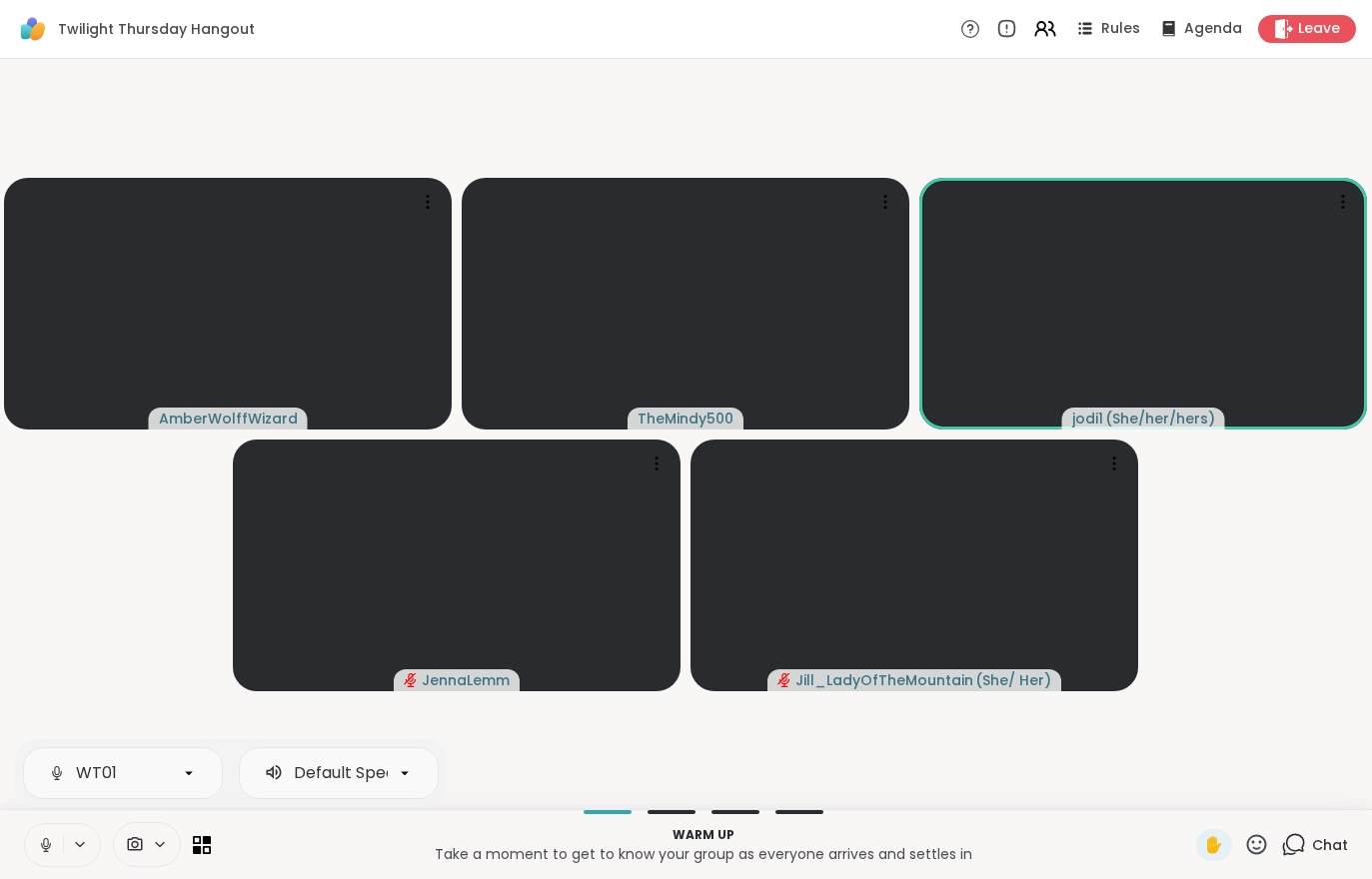 click on "Chat" at bounding box center (1330, 845) 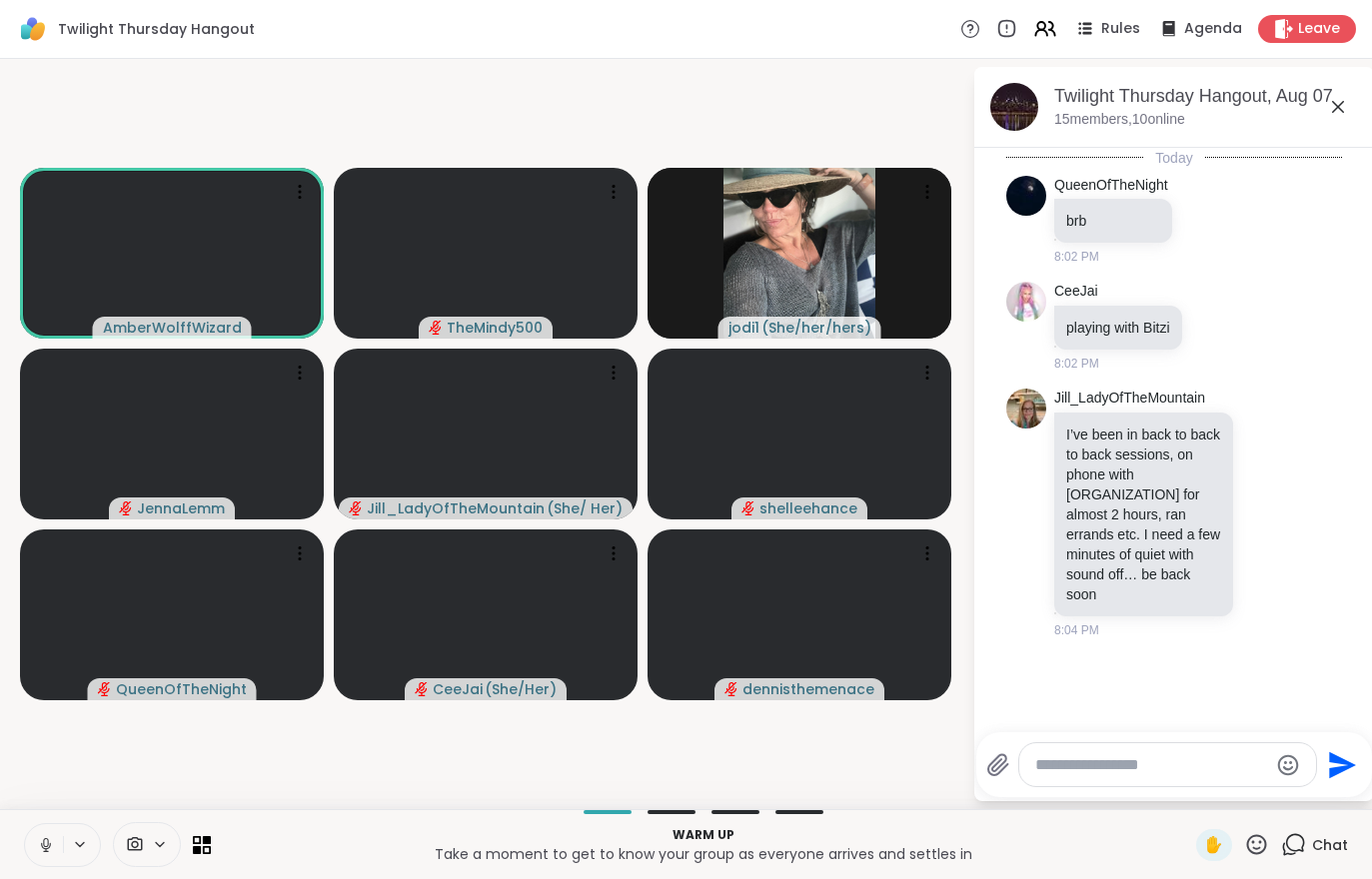 scroll, scrollTop: 127, scrollLeft: 0, axis: vertical 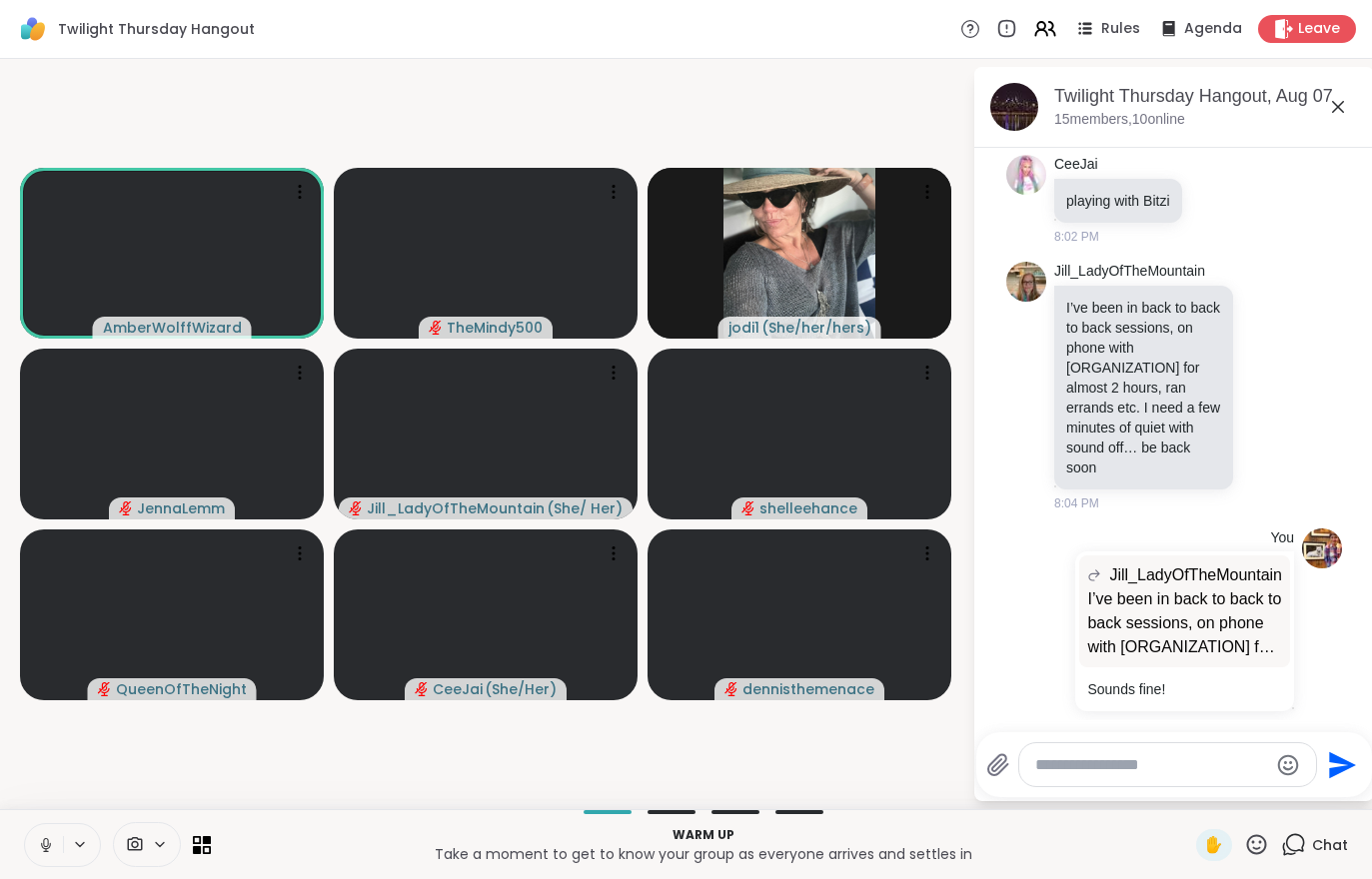 click 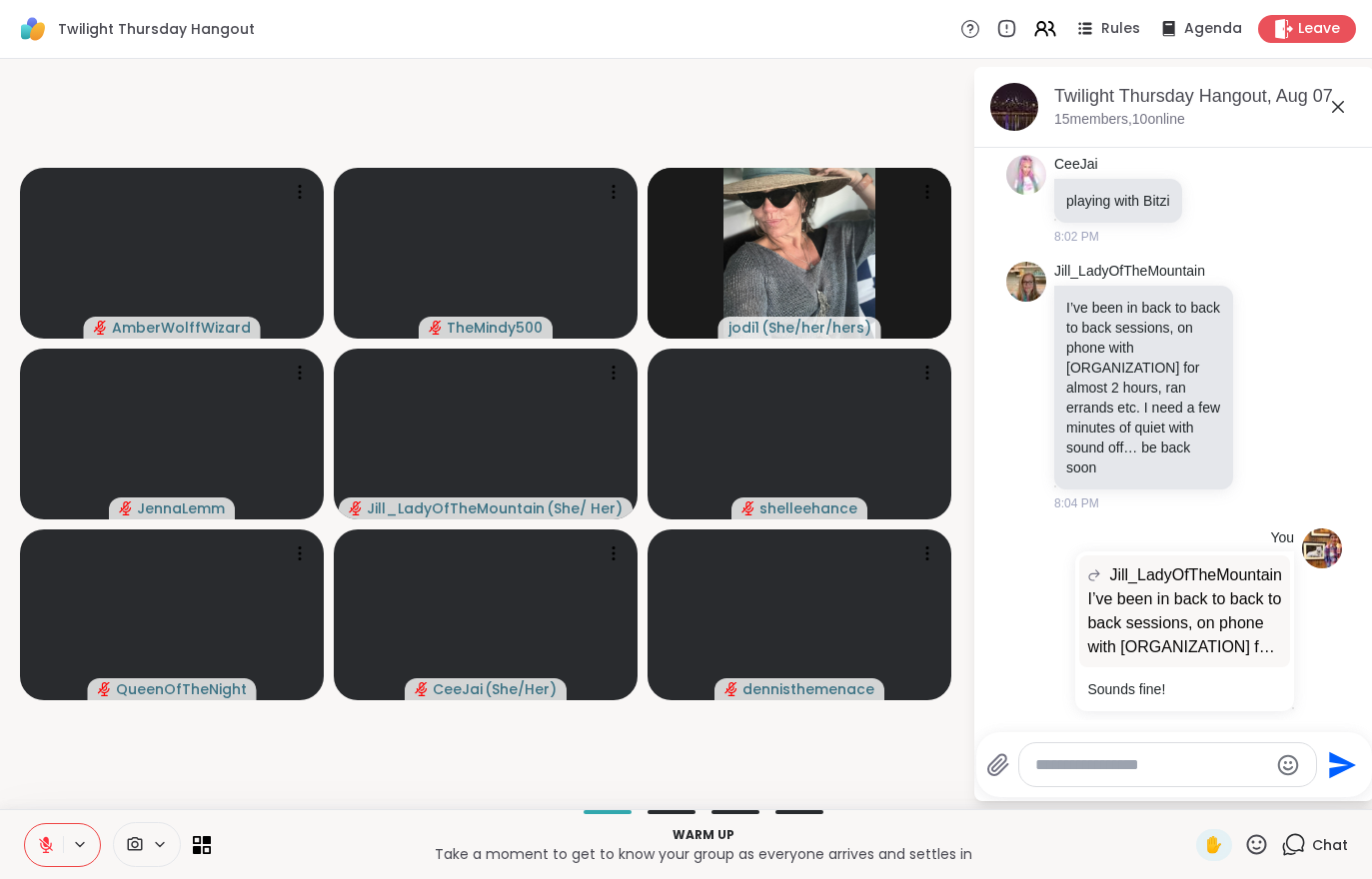 click at bounding box center (44, 845) 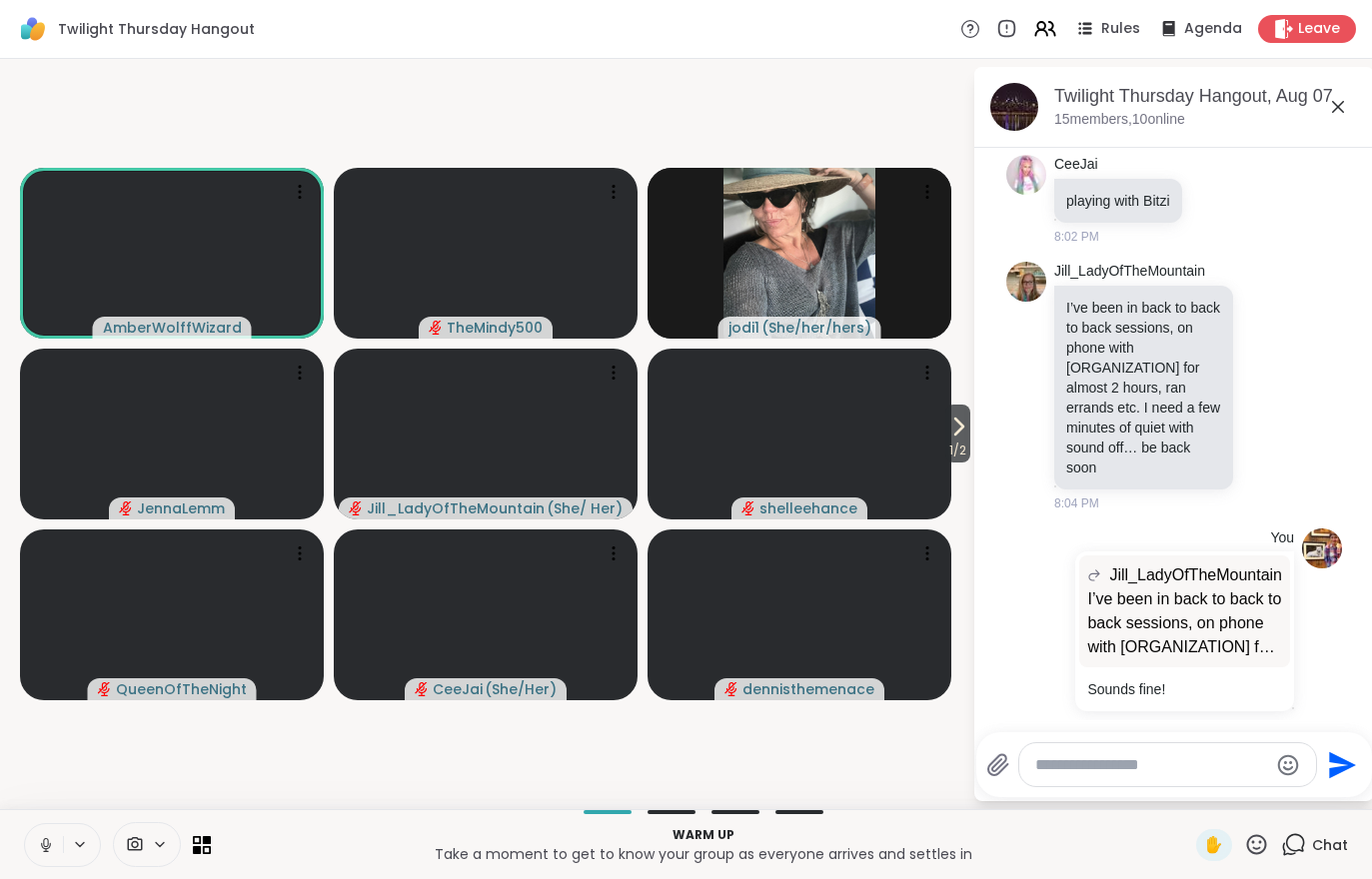 click on "1  /  2" at bounding box center [957, 450] 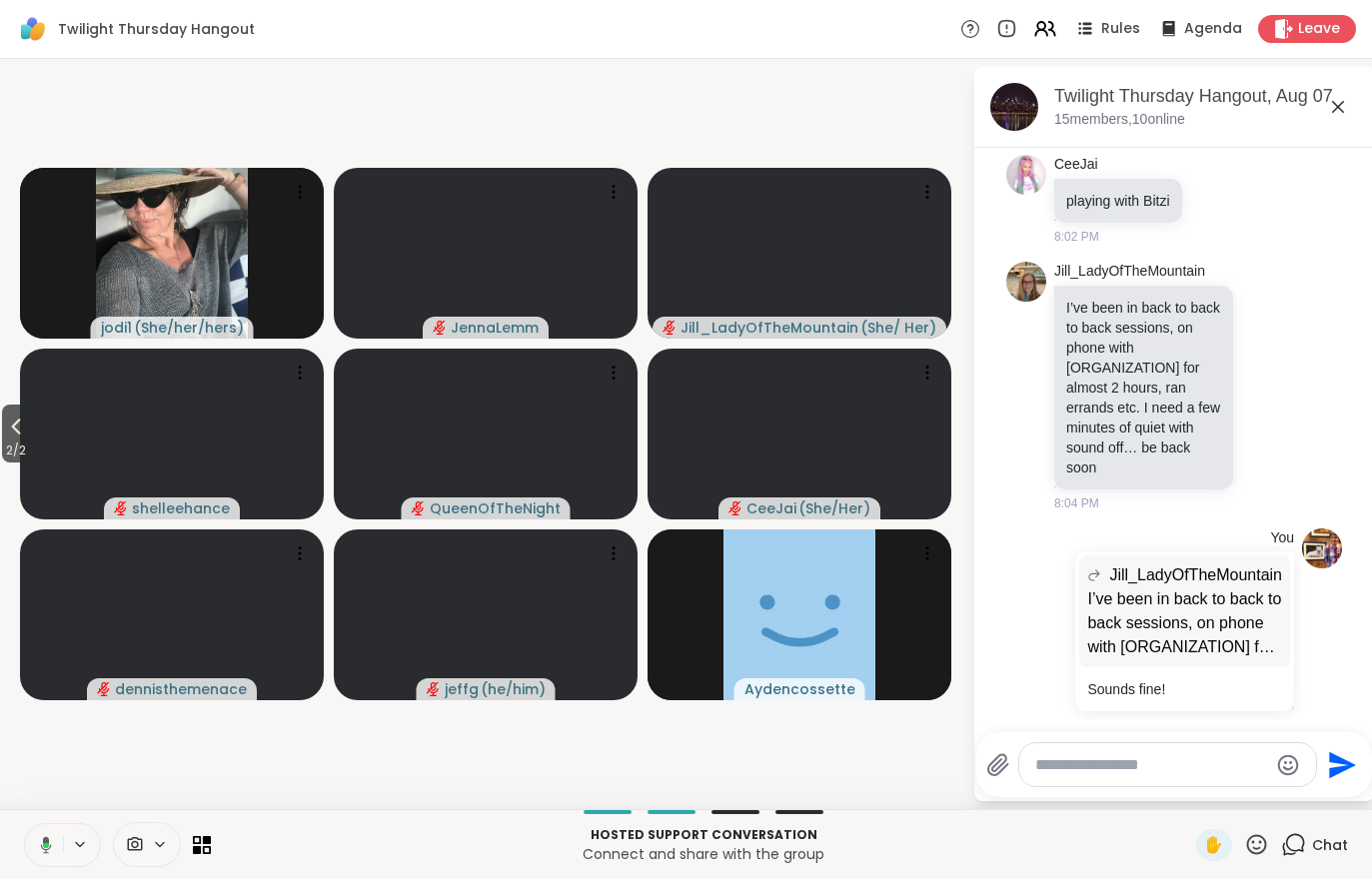 click on "Rules" at bounding box center (1106, 29) 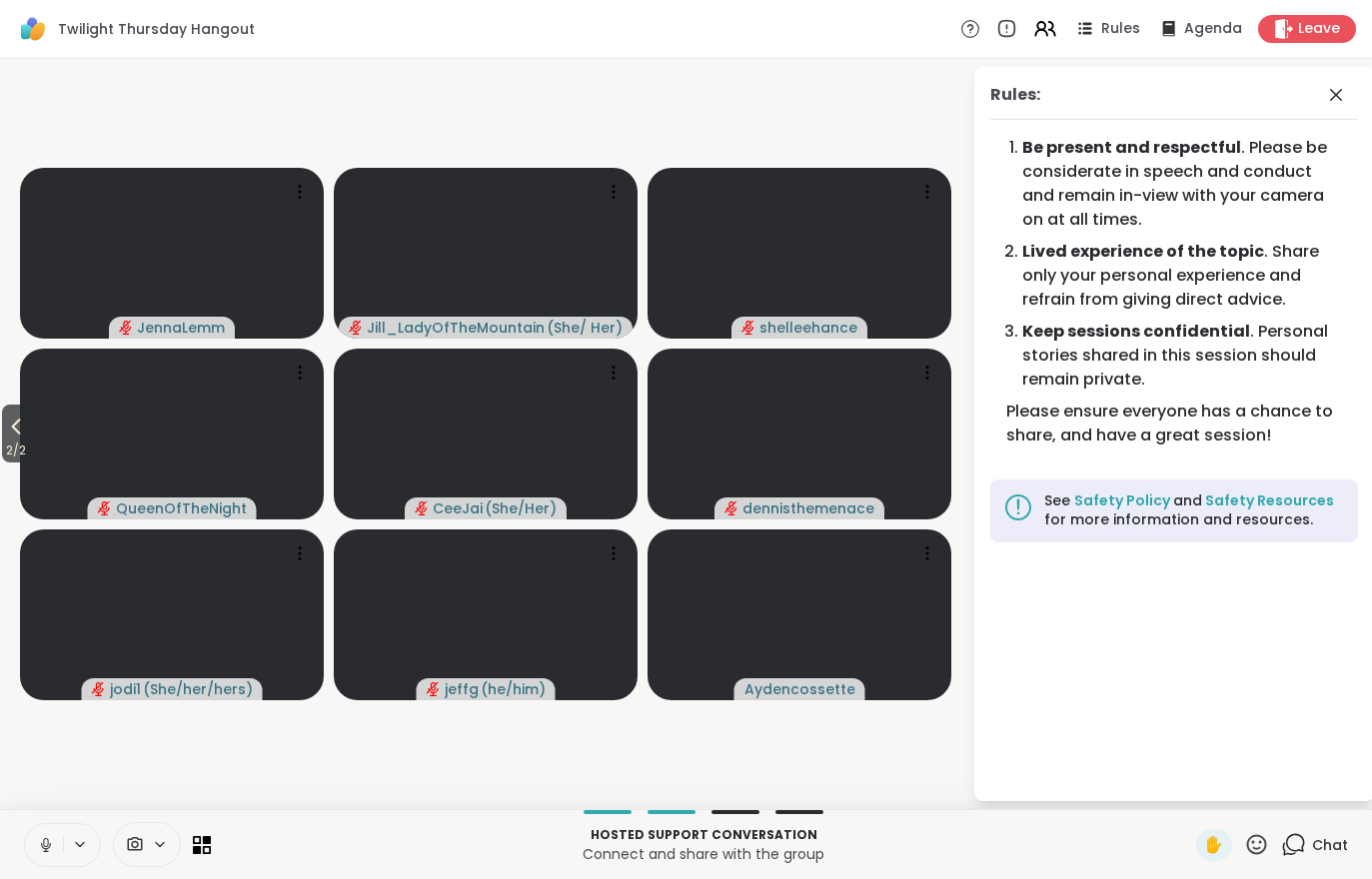 click 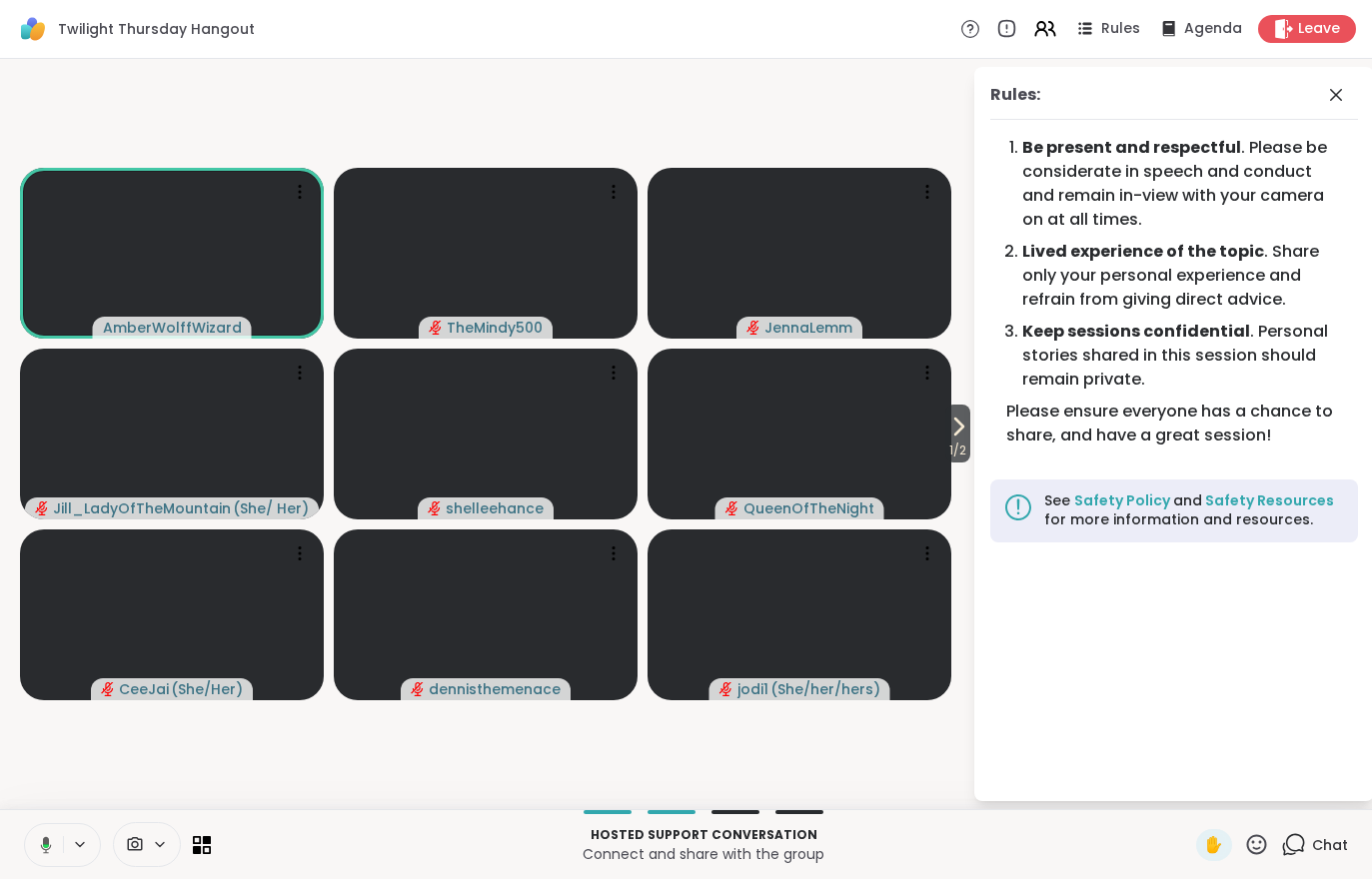 click 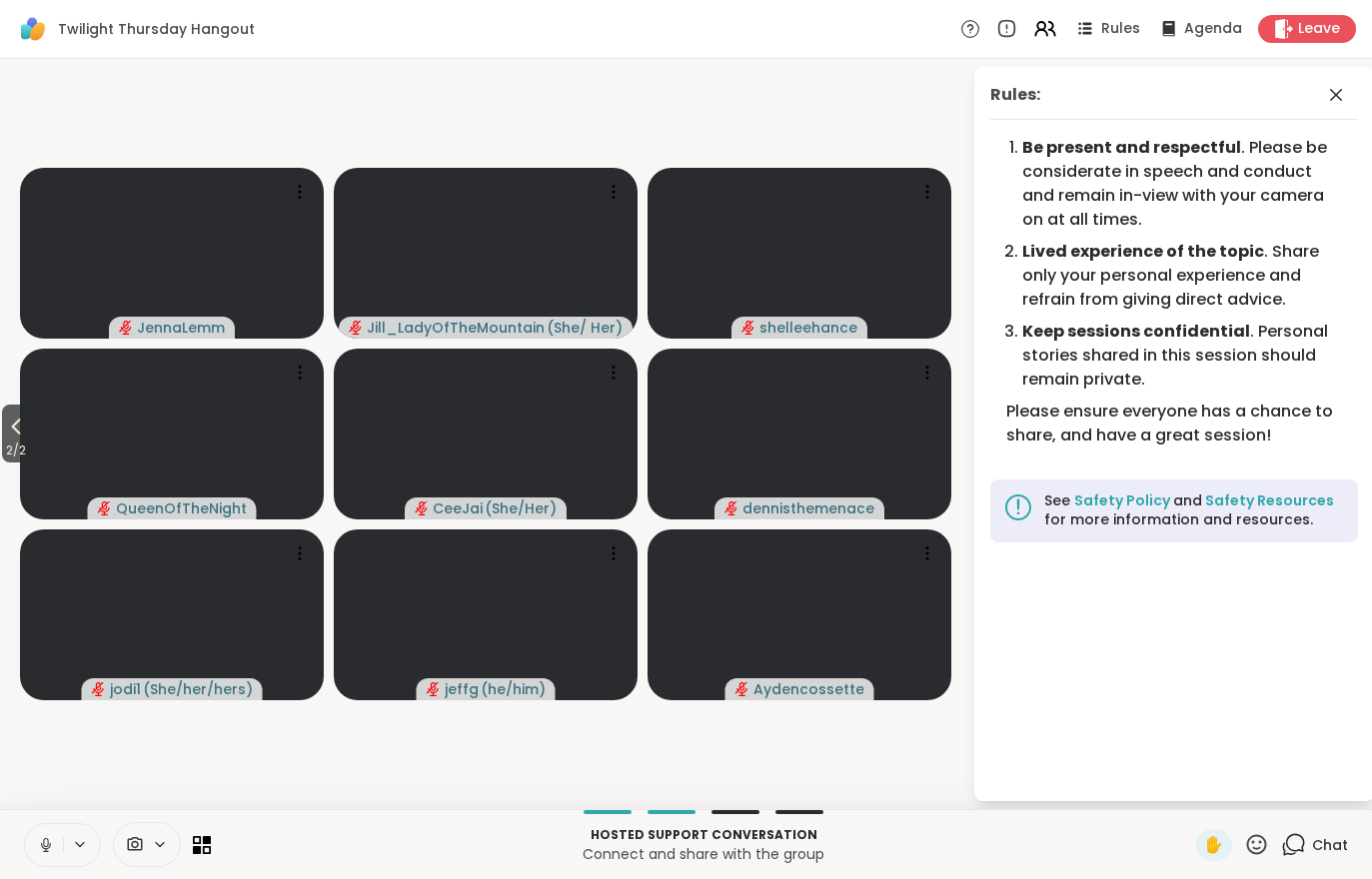 click on "2  /  2" at bounding box center [16, 450] 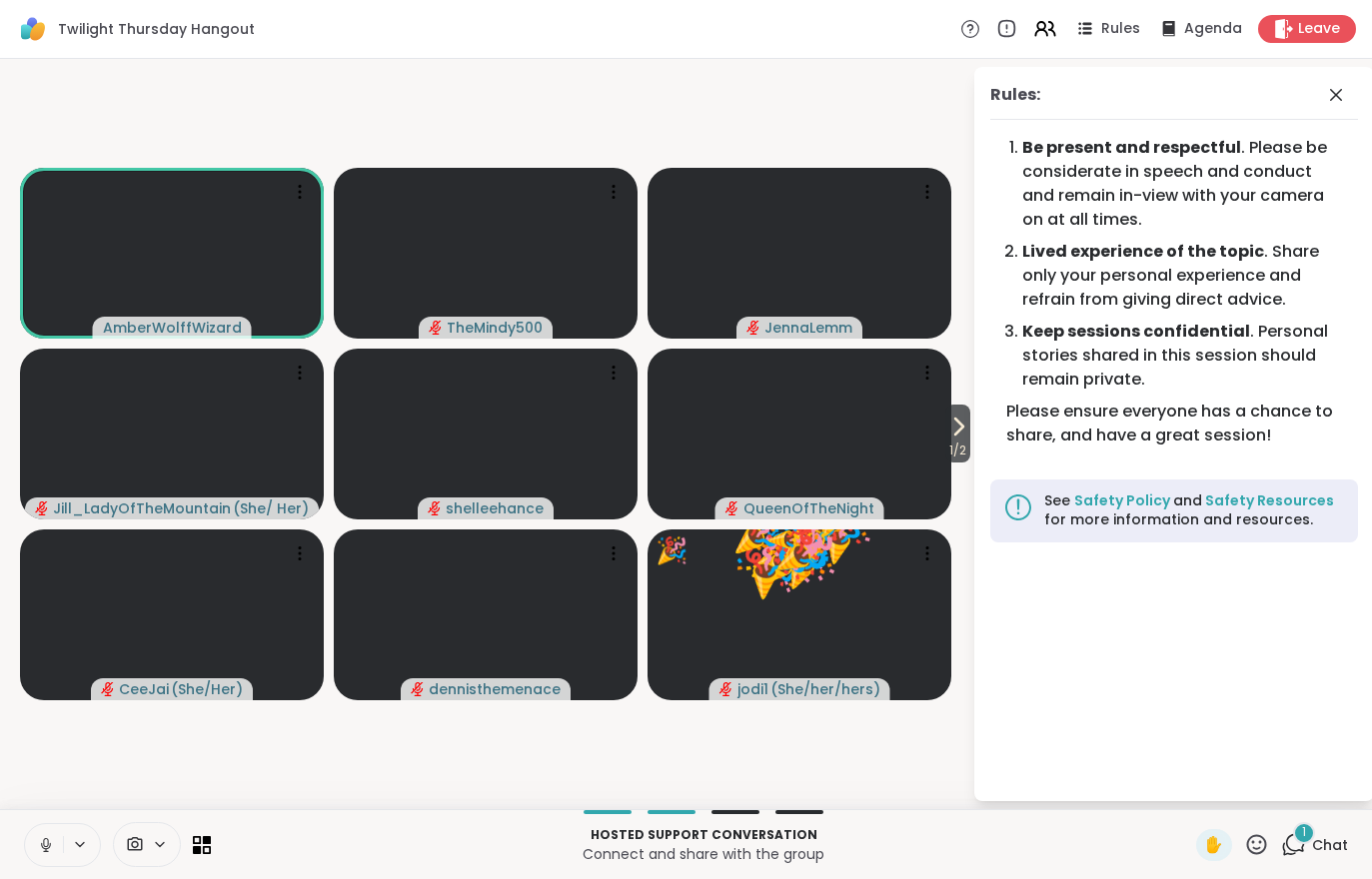 click on "1 Chat" at bounding box center (1314, 845) 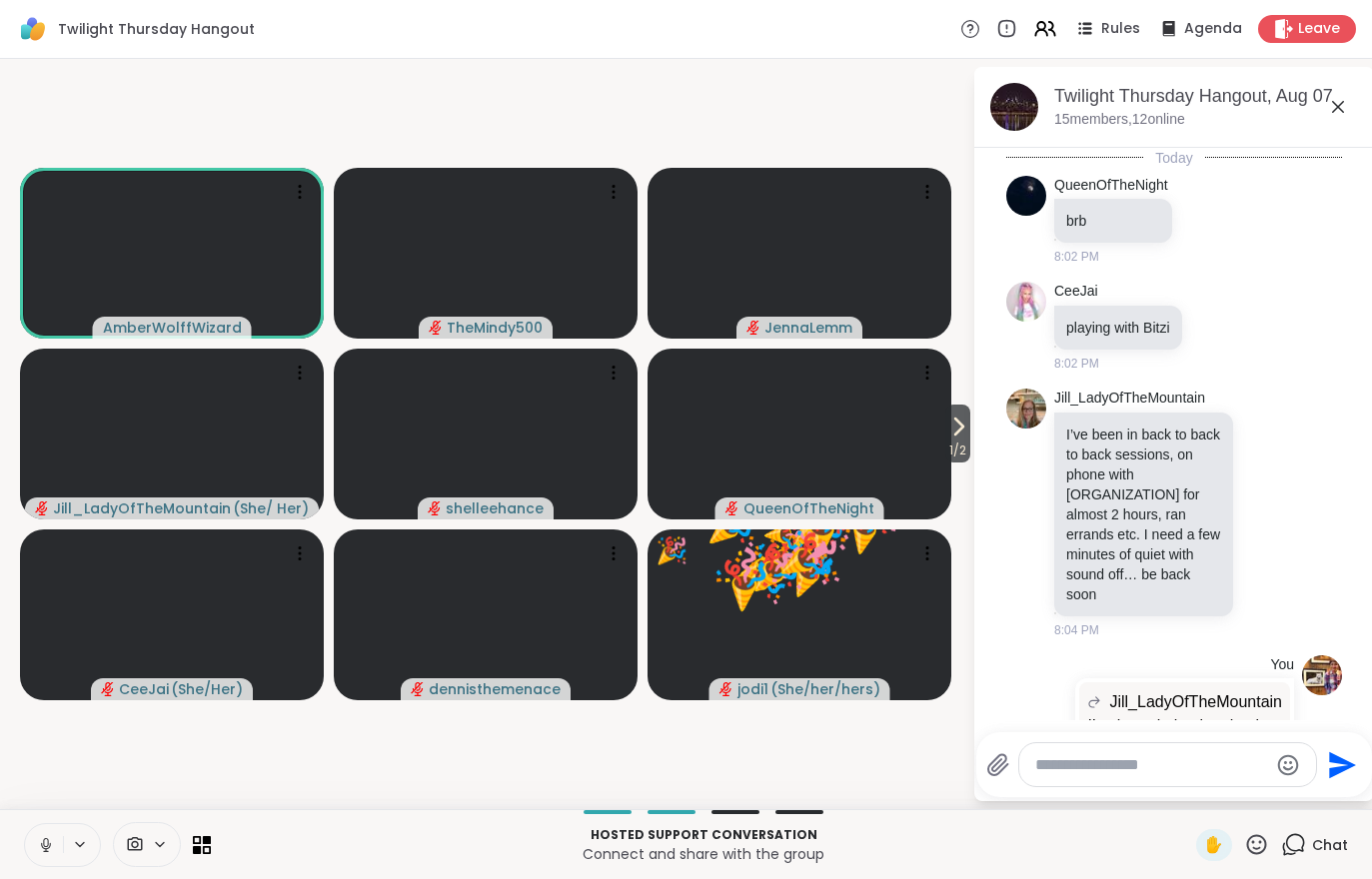 scroll, scrollTop: 340, scrollLeft: 0, axis: vertical 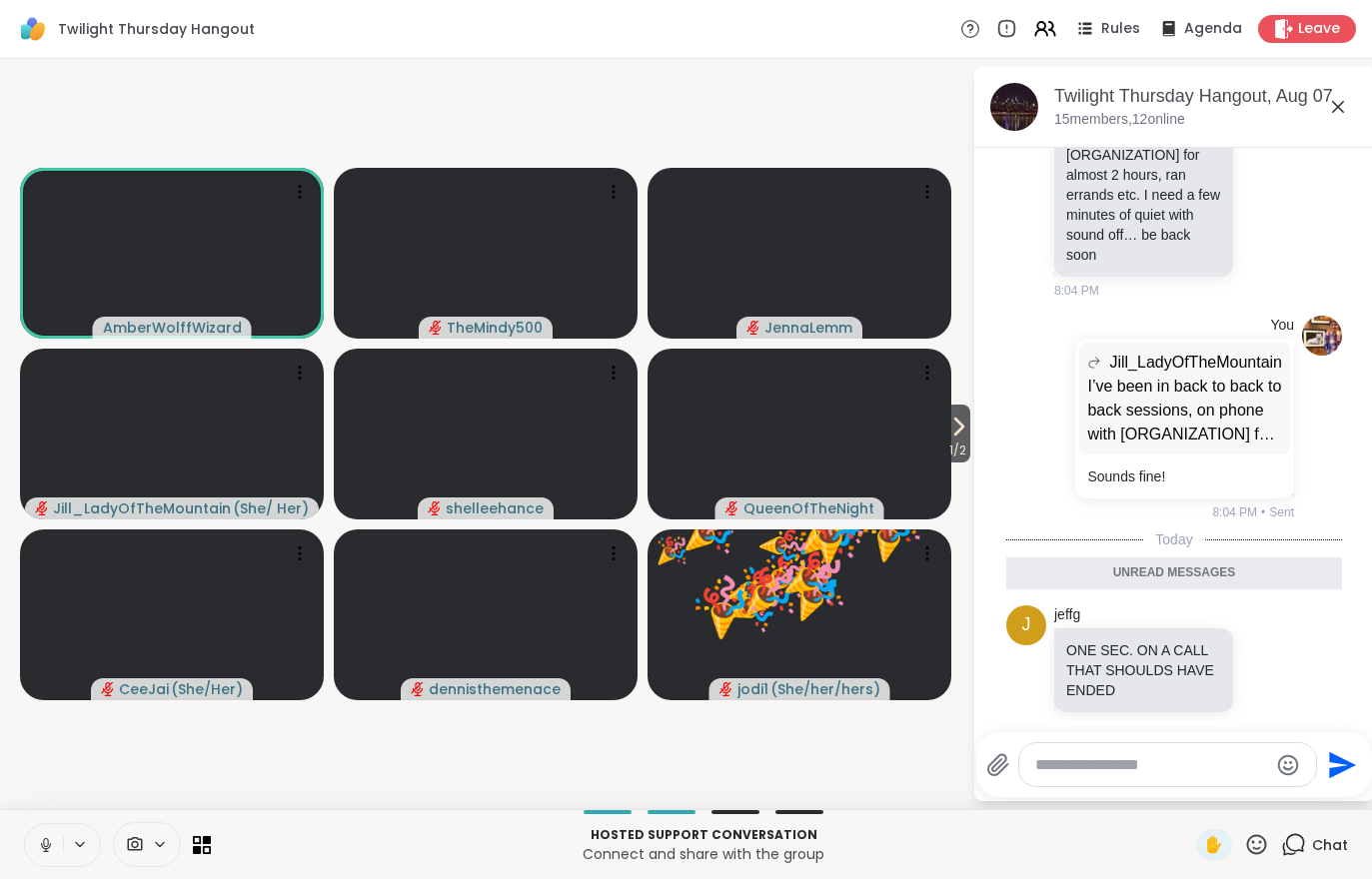 click on "Chat" at bounding box center (1314, 845) 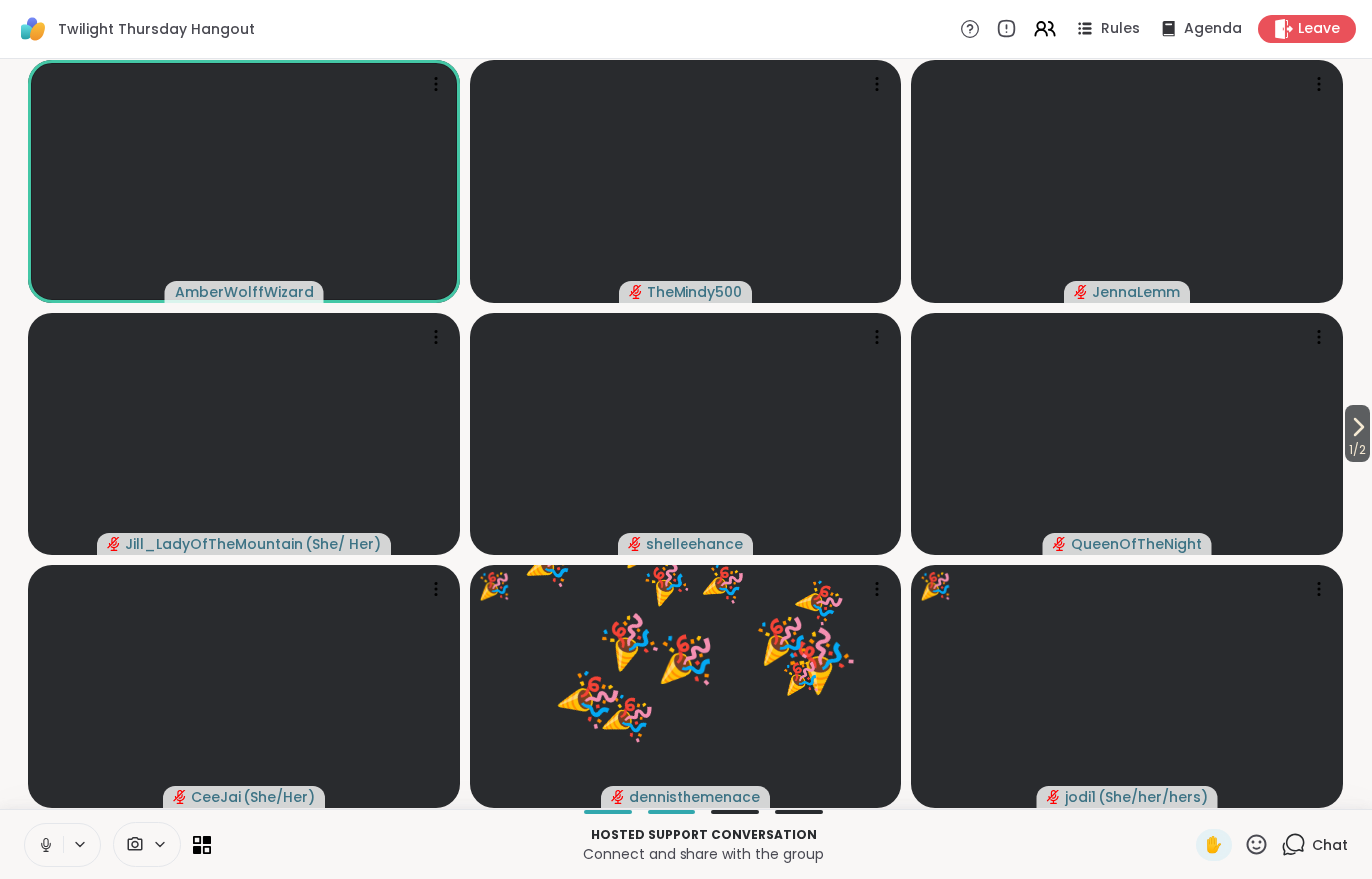 click on "Chat" at bounding box center (1330, 845) 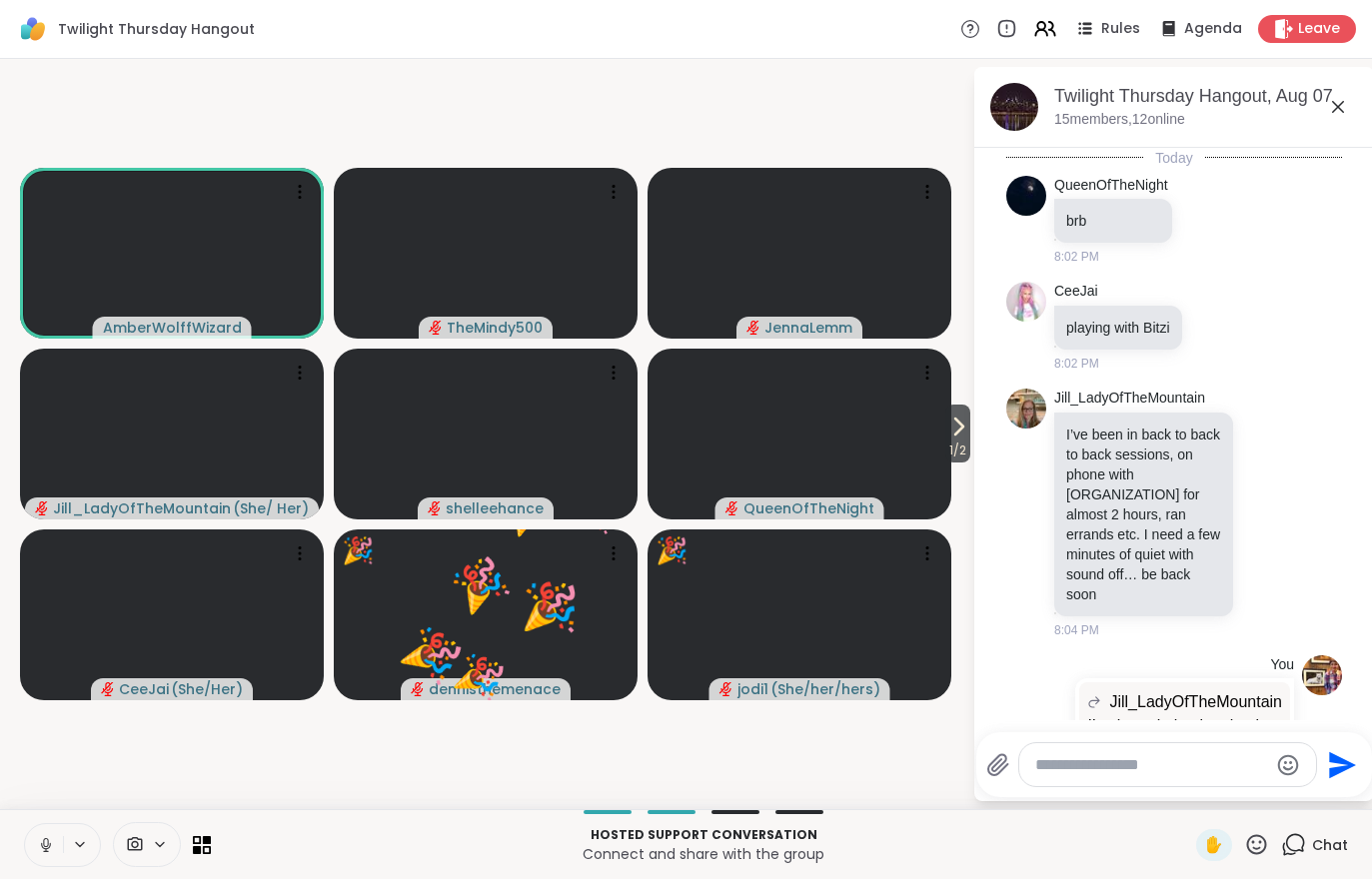 scroll, scrollTop: 273, scrollLeft: 0, axis: vertical 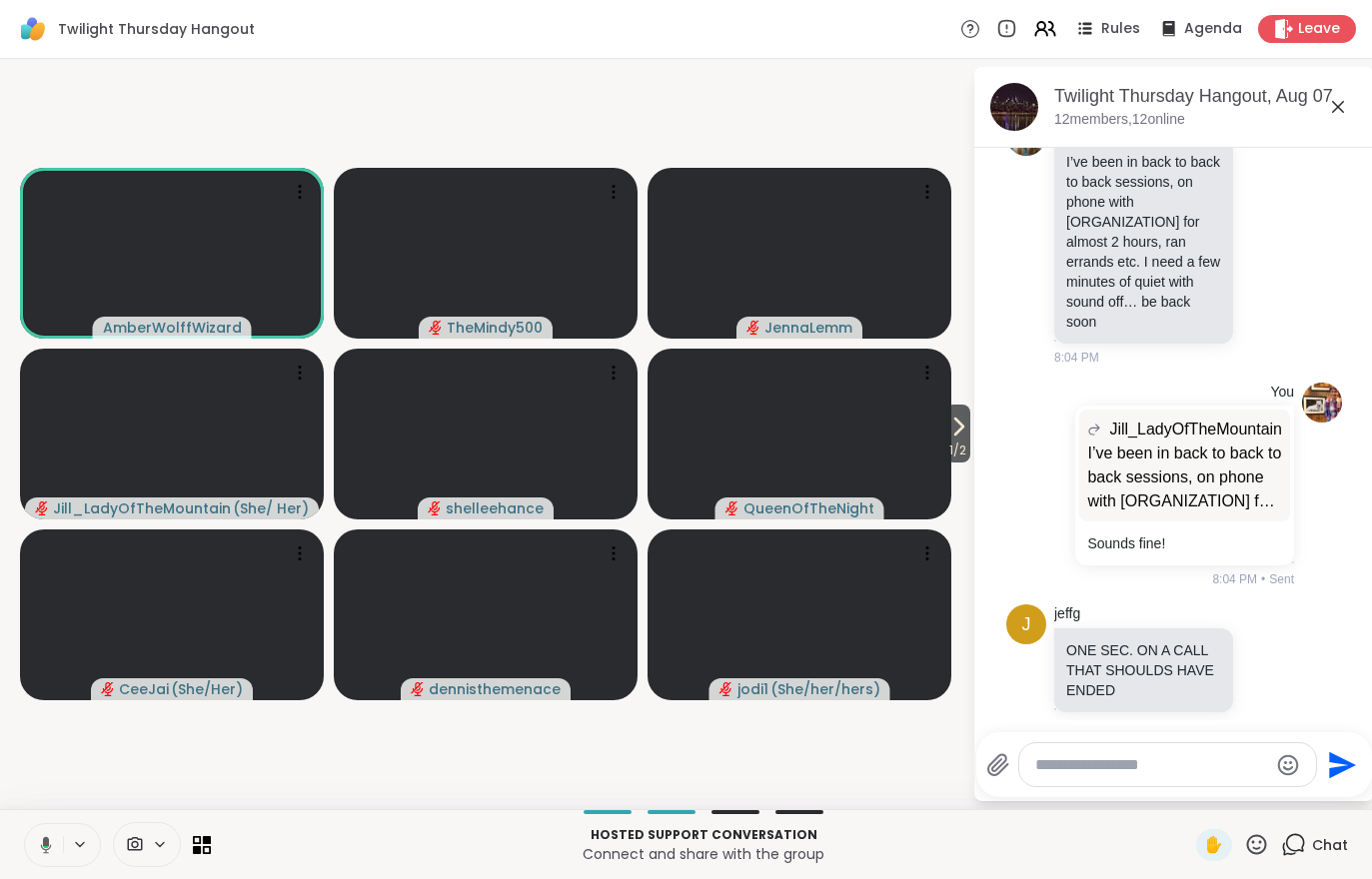 click on "1  /  2" at bounding box center [957, 450] 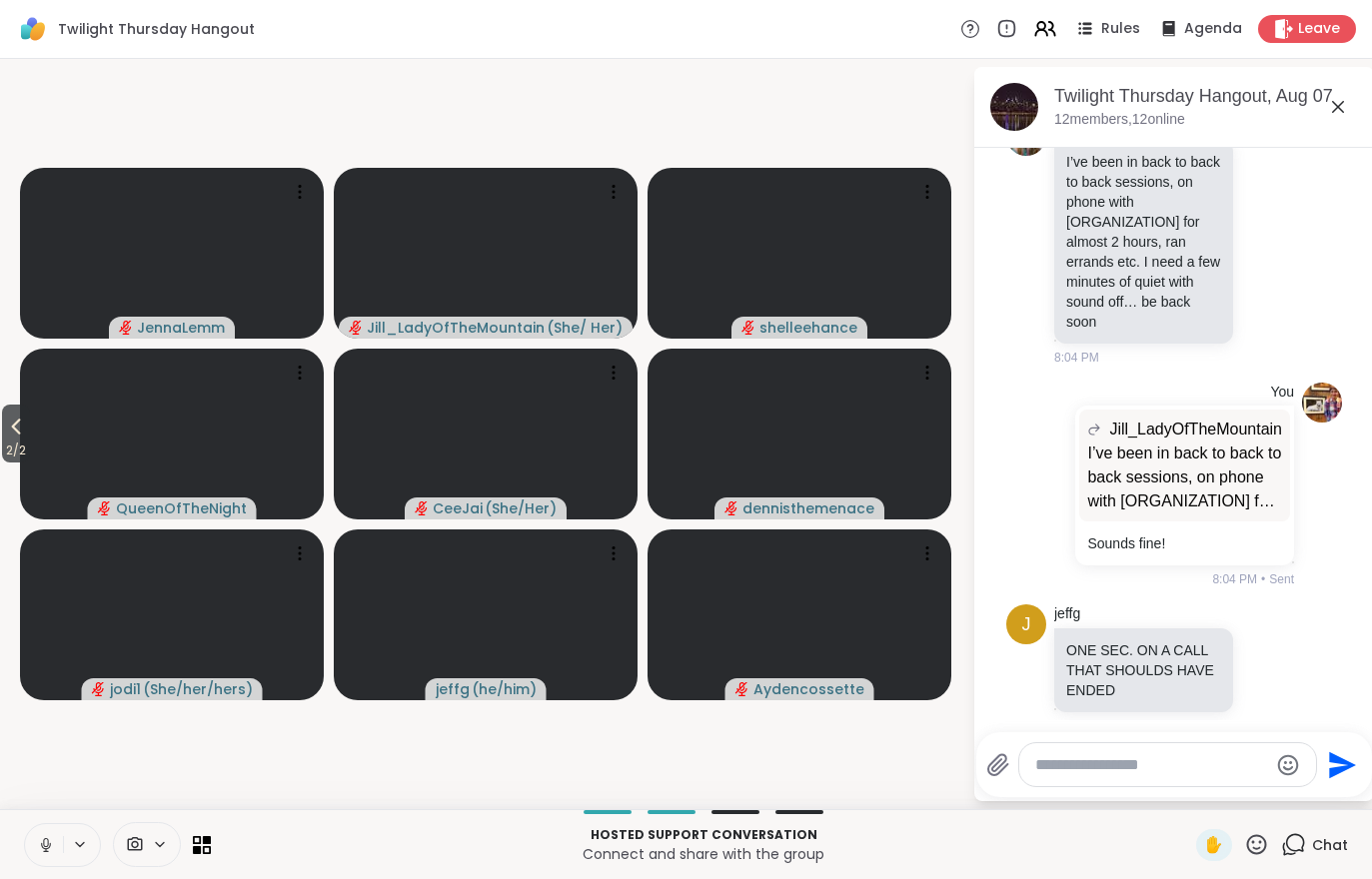 click on "2  /  2" at bounding box center (16, 450) 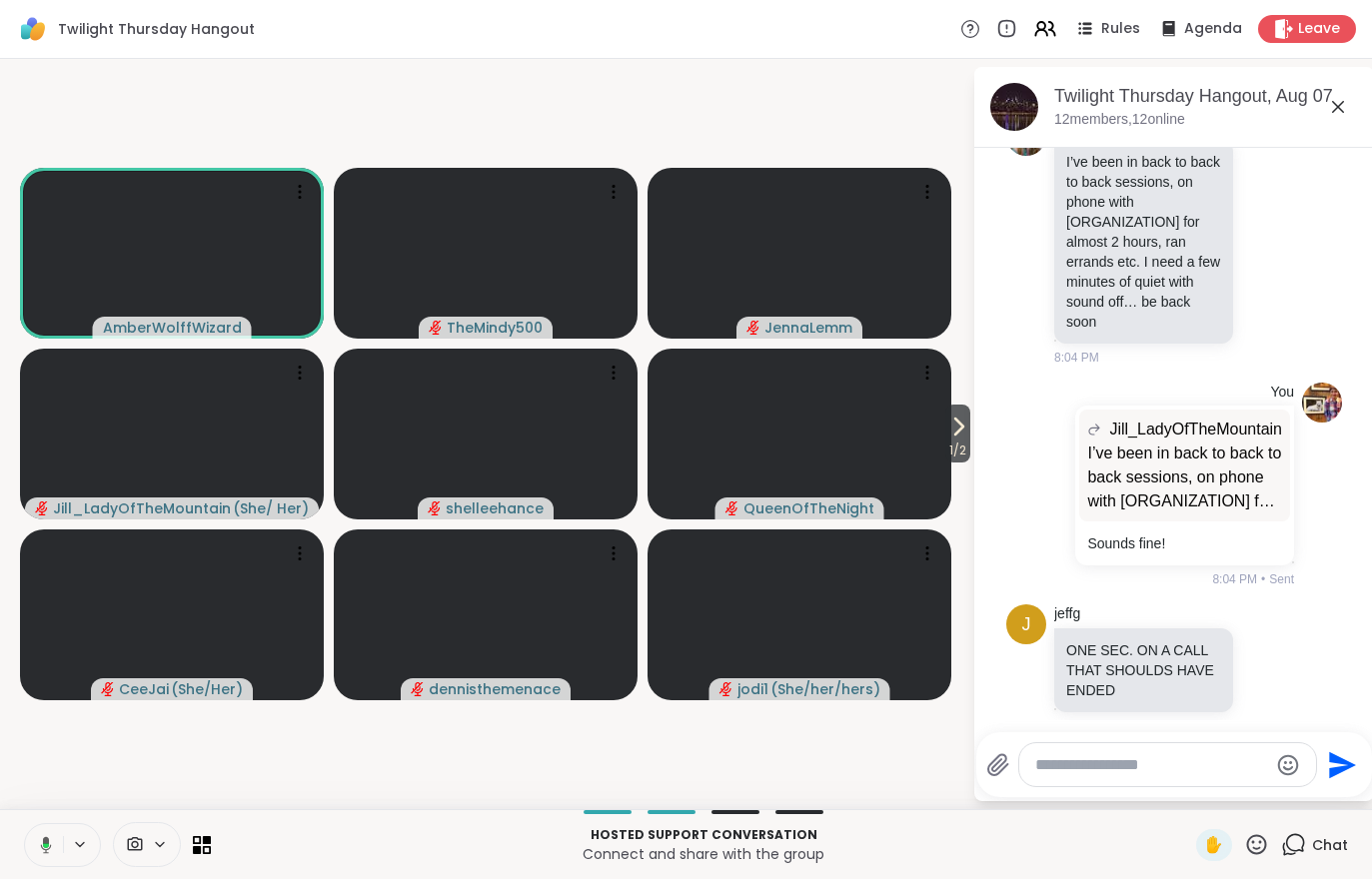 scroll, scrollTop: 458, scrollLeft: 0, axis: vertical 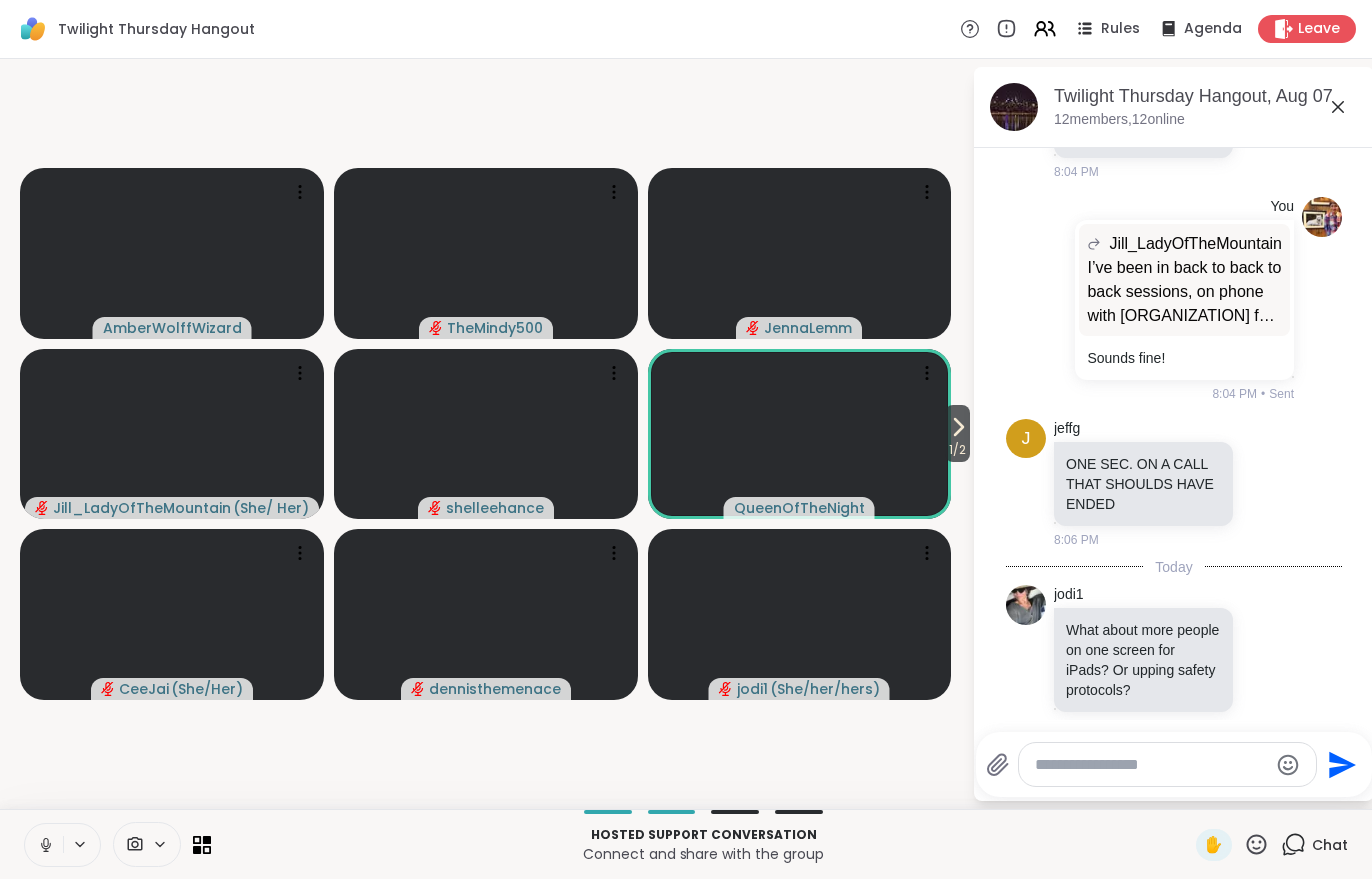 click on "1  /  2" at bounding box center (957, 450) 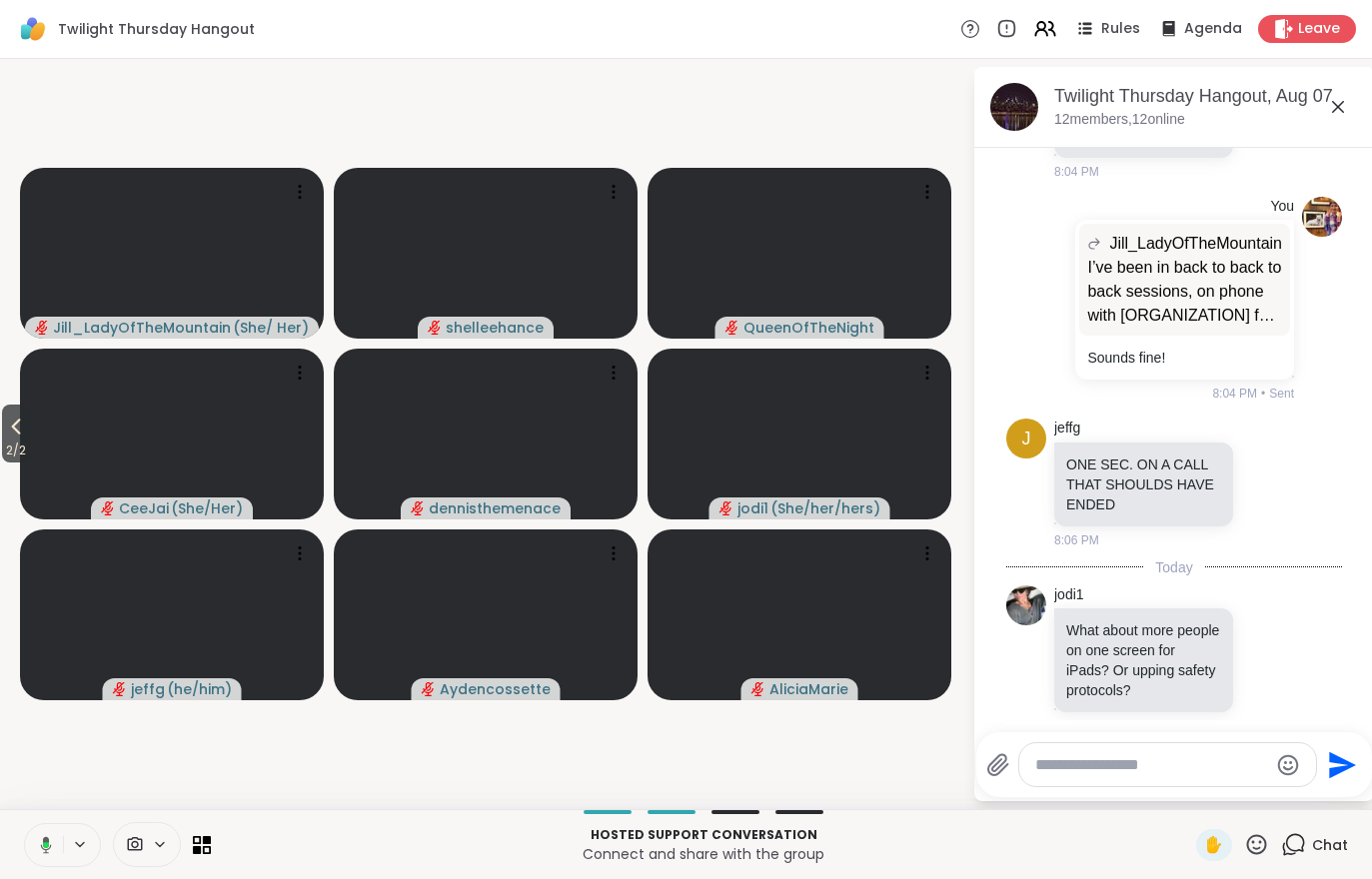 click on "2  /  2" at bounding box center [16, 450] 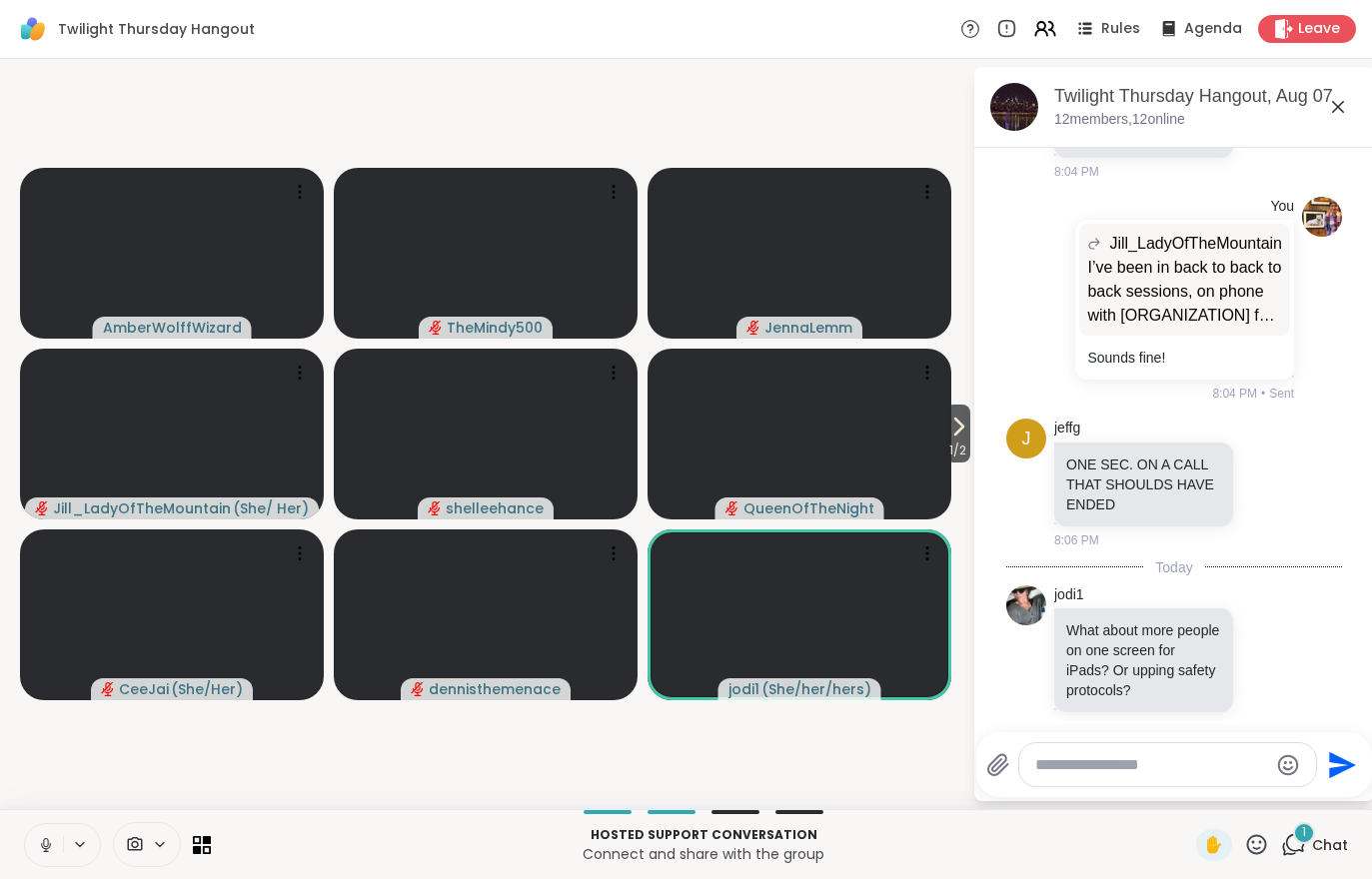 scroll, scrollTop: 564, scrollLeft: 0, axis: vertical 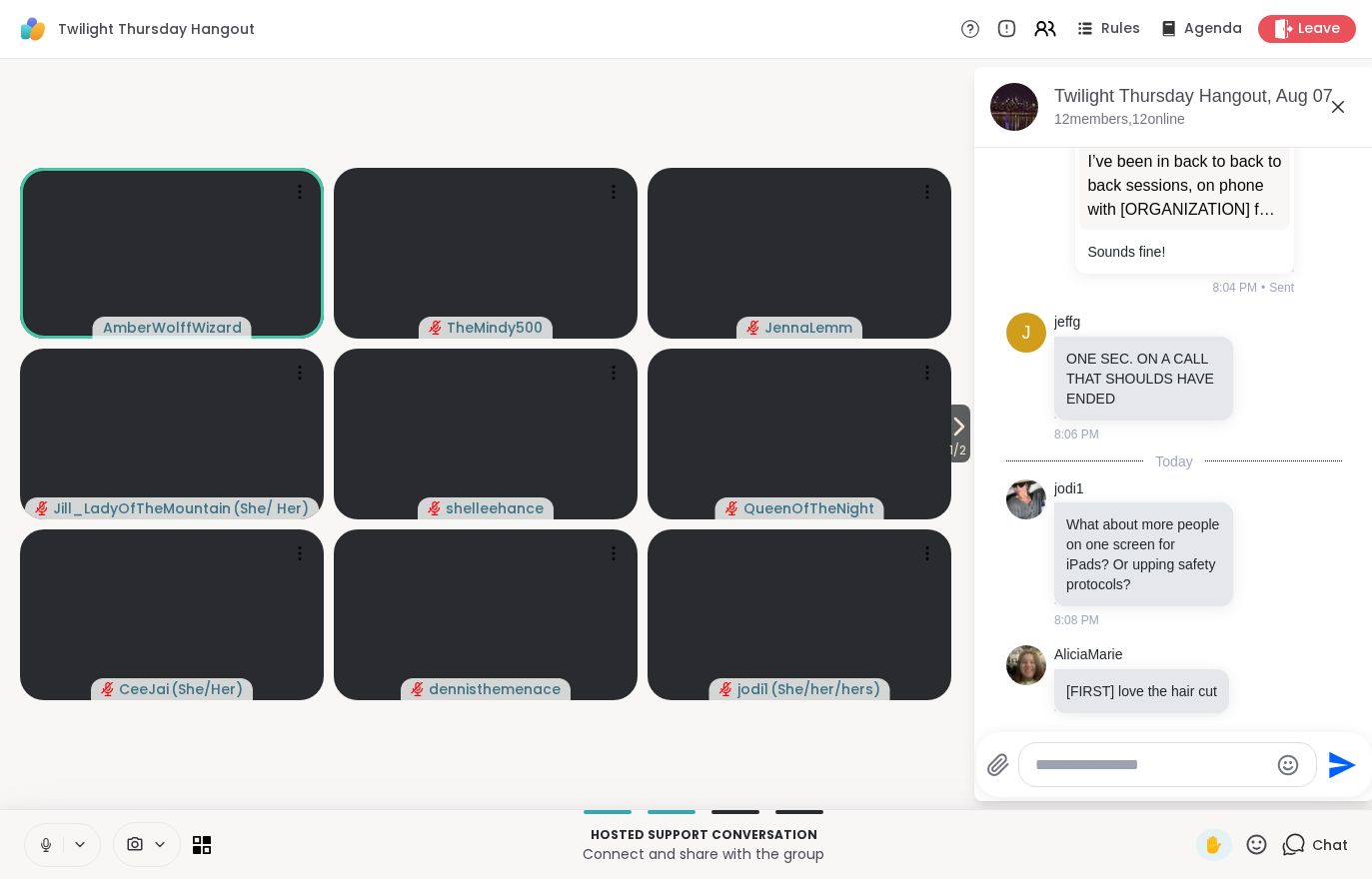 click 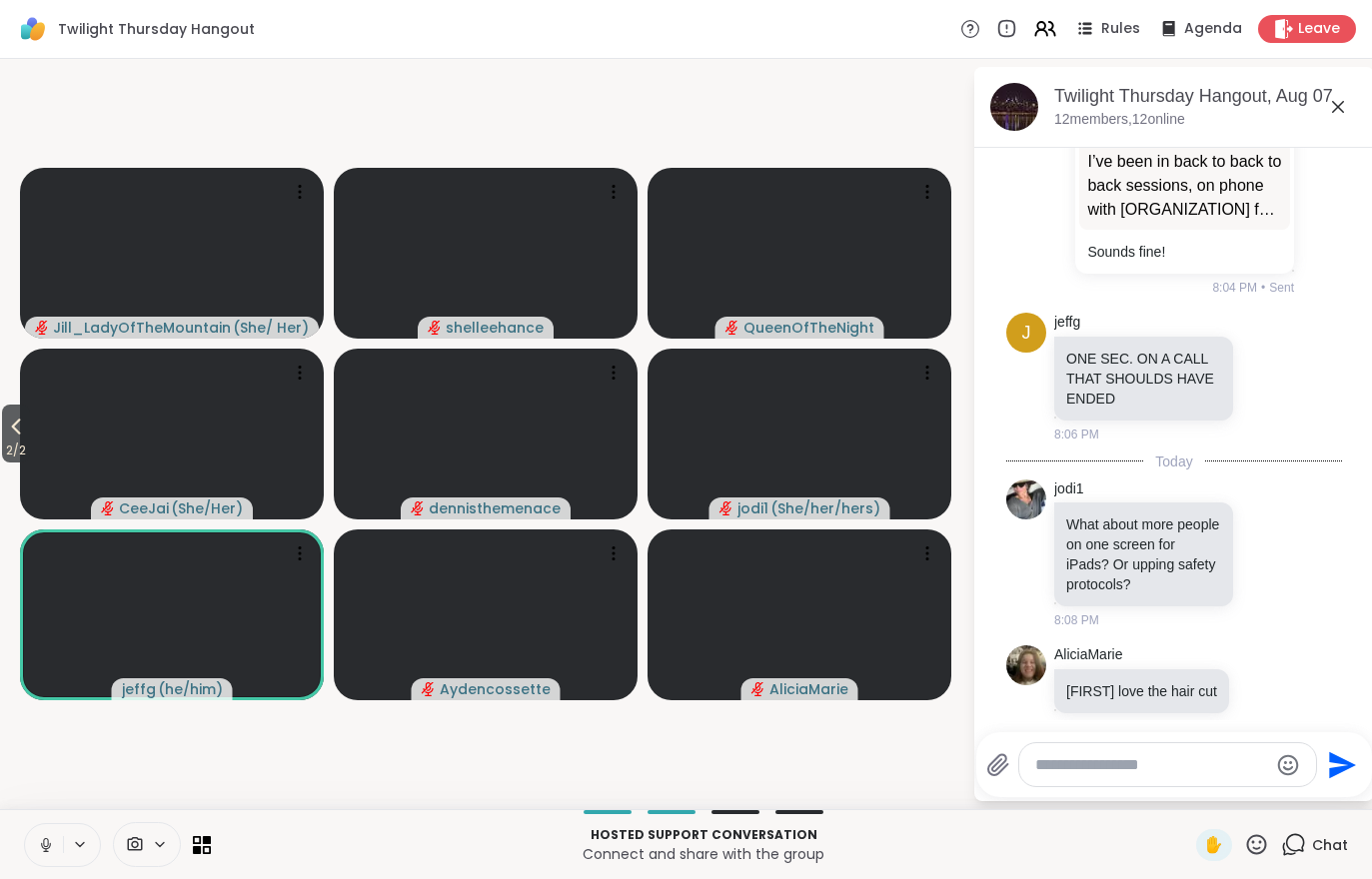 click 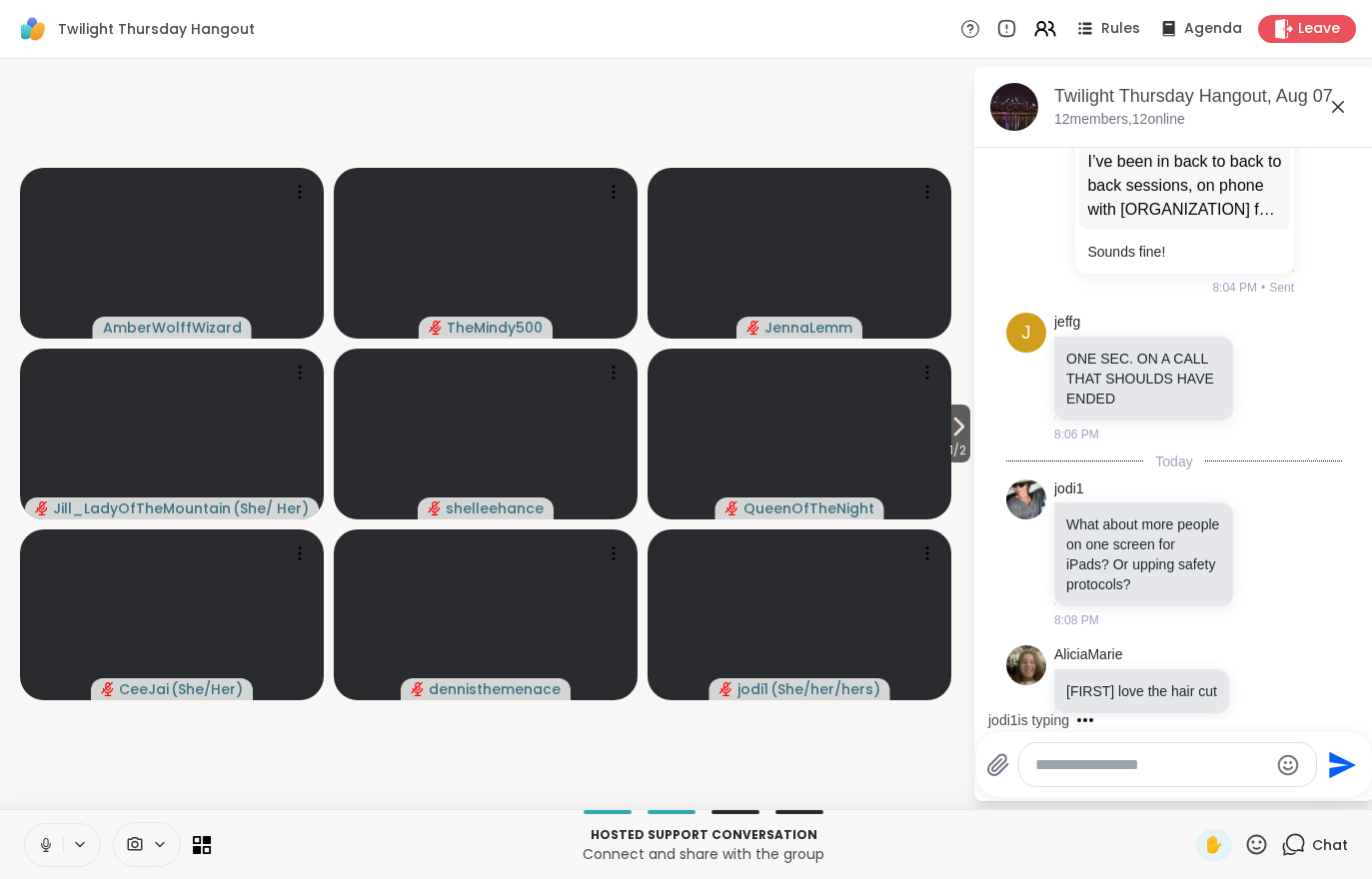 click 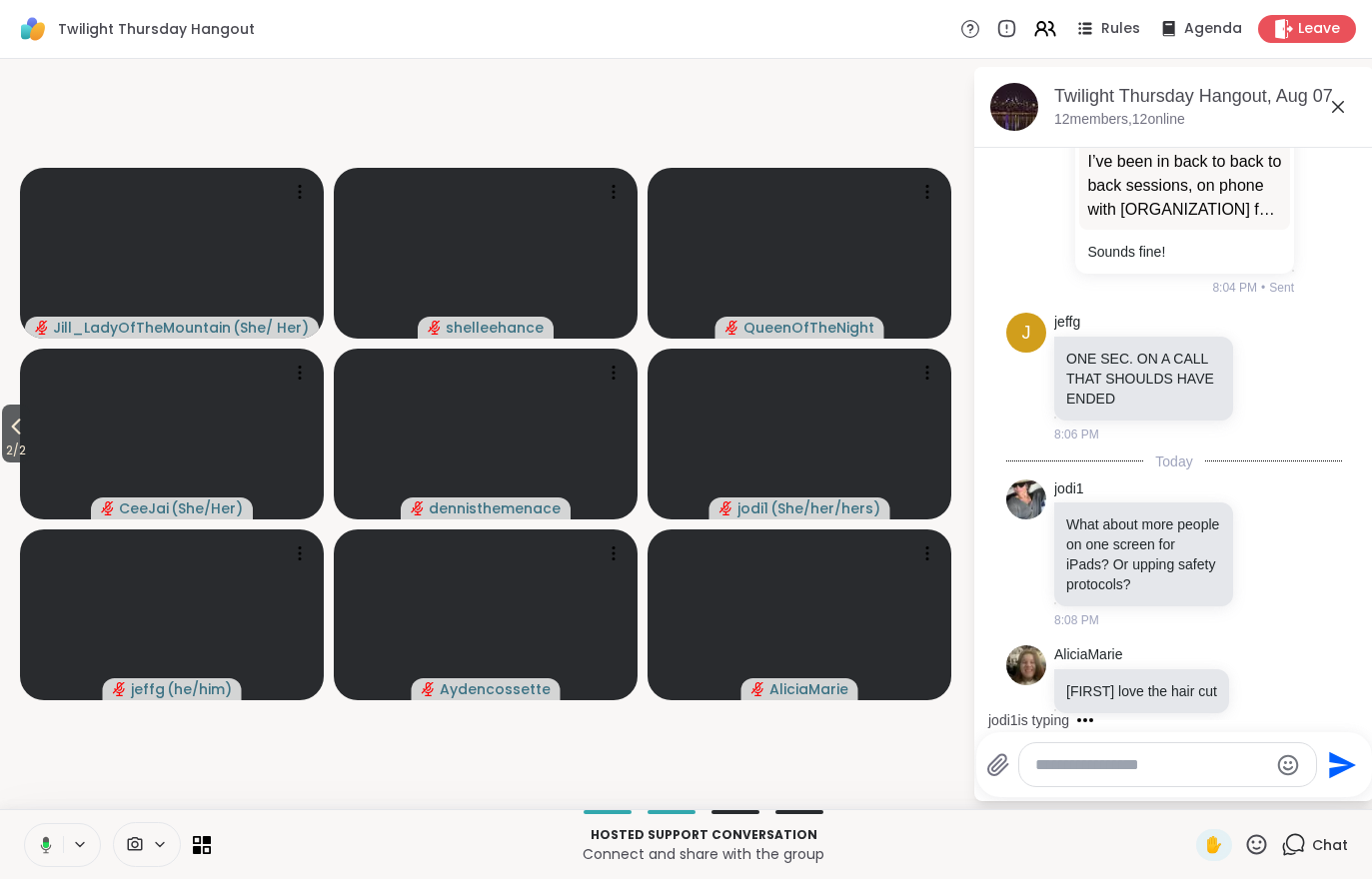 scroll, scrollTop: 690, scrollLeft: 0, axis: vertical 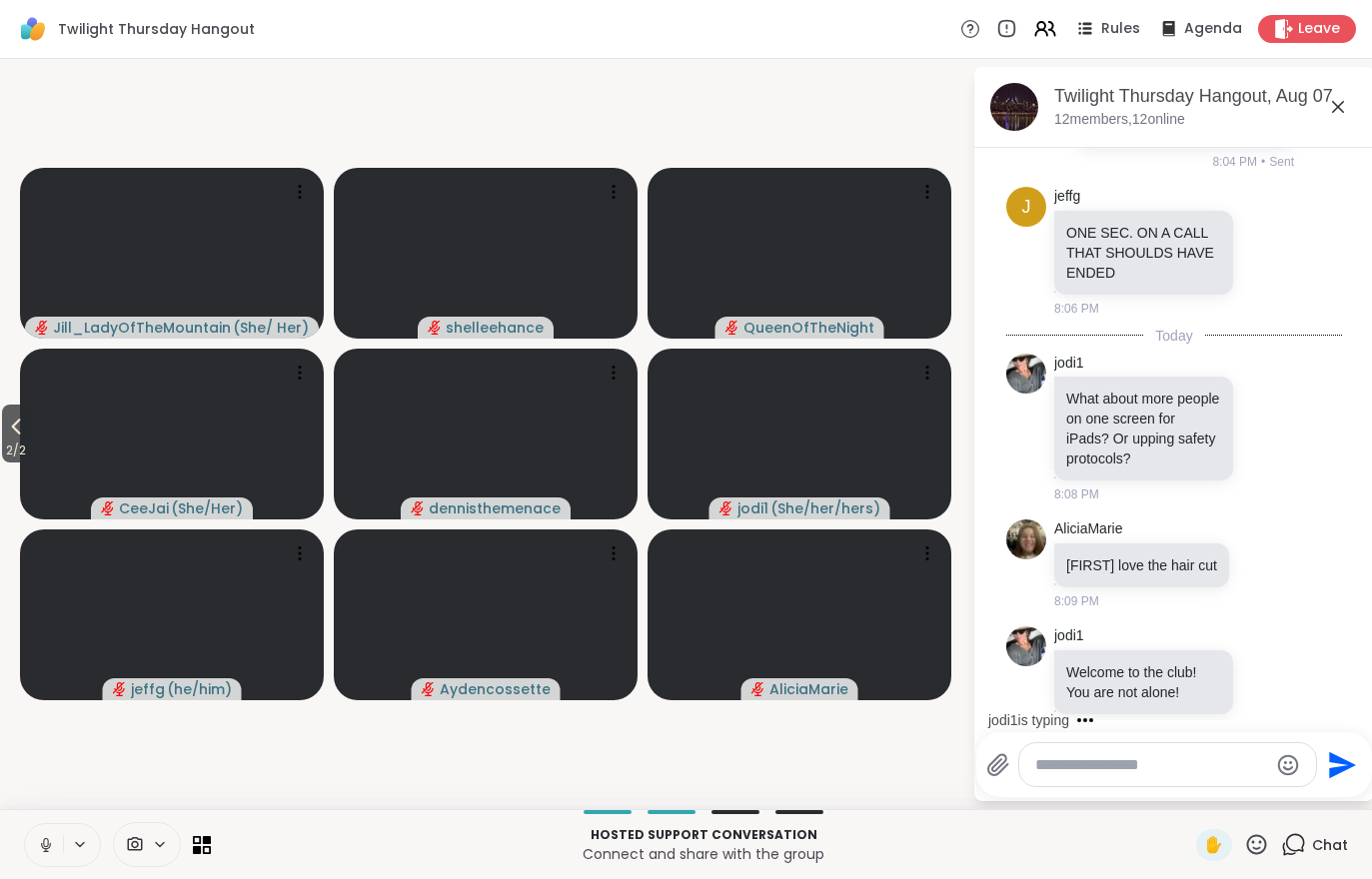 click on "2  /  2" at bounding box center [16, 450] 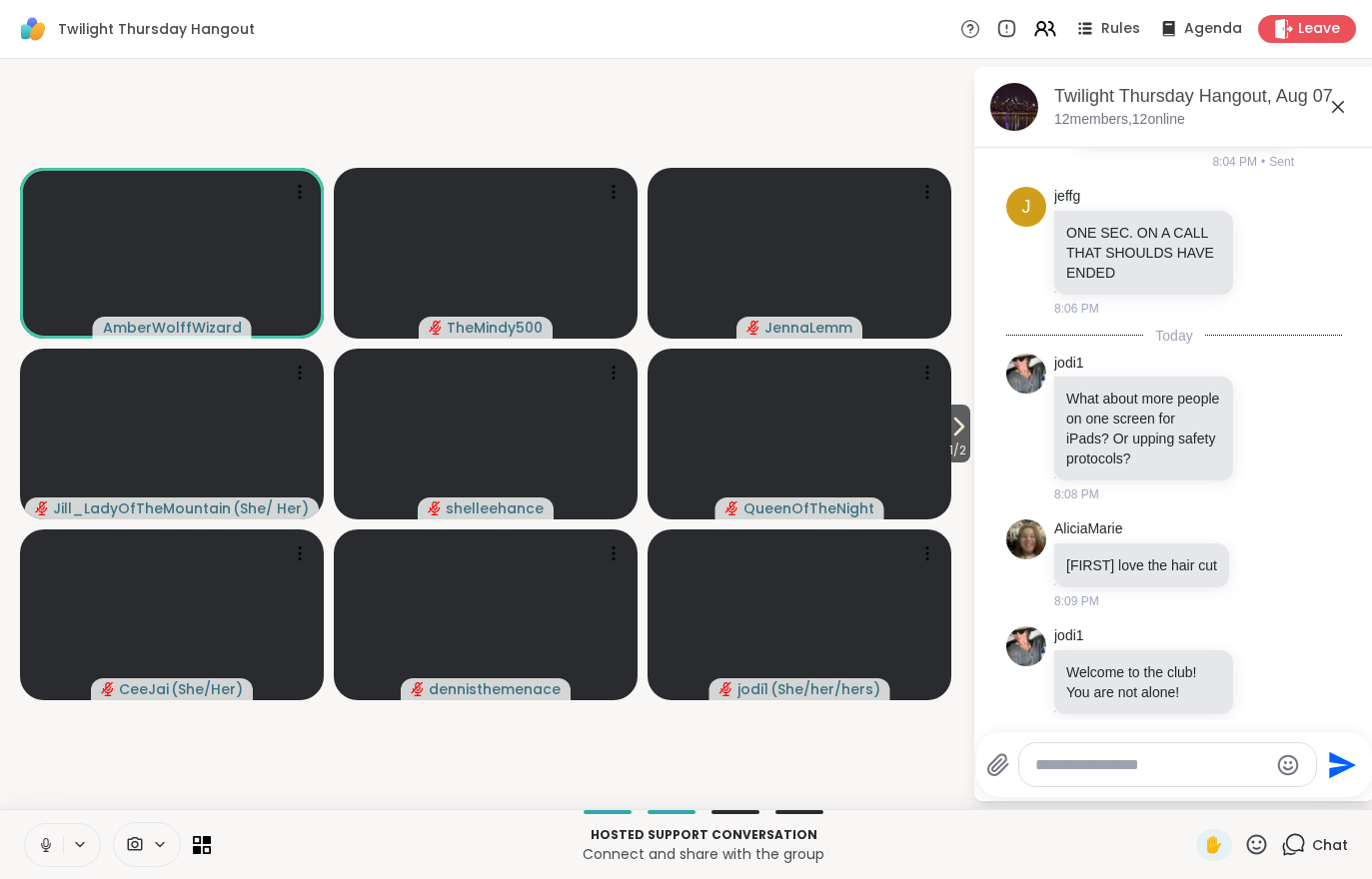 click 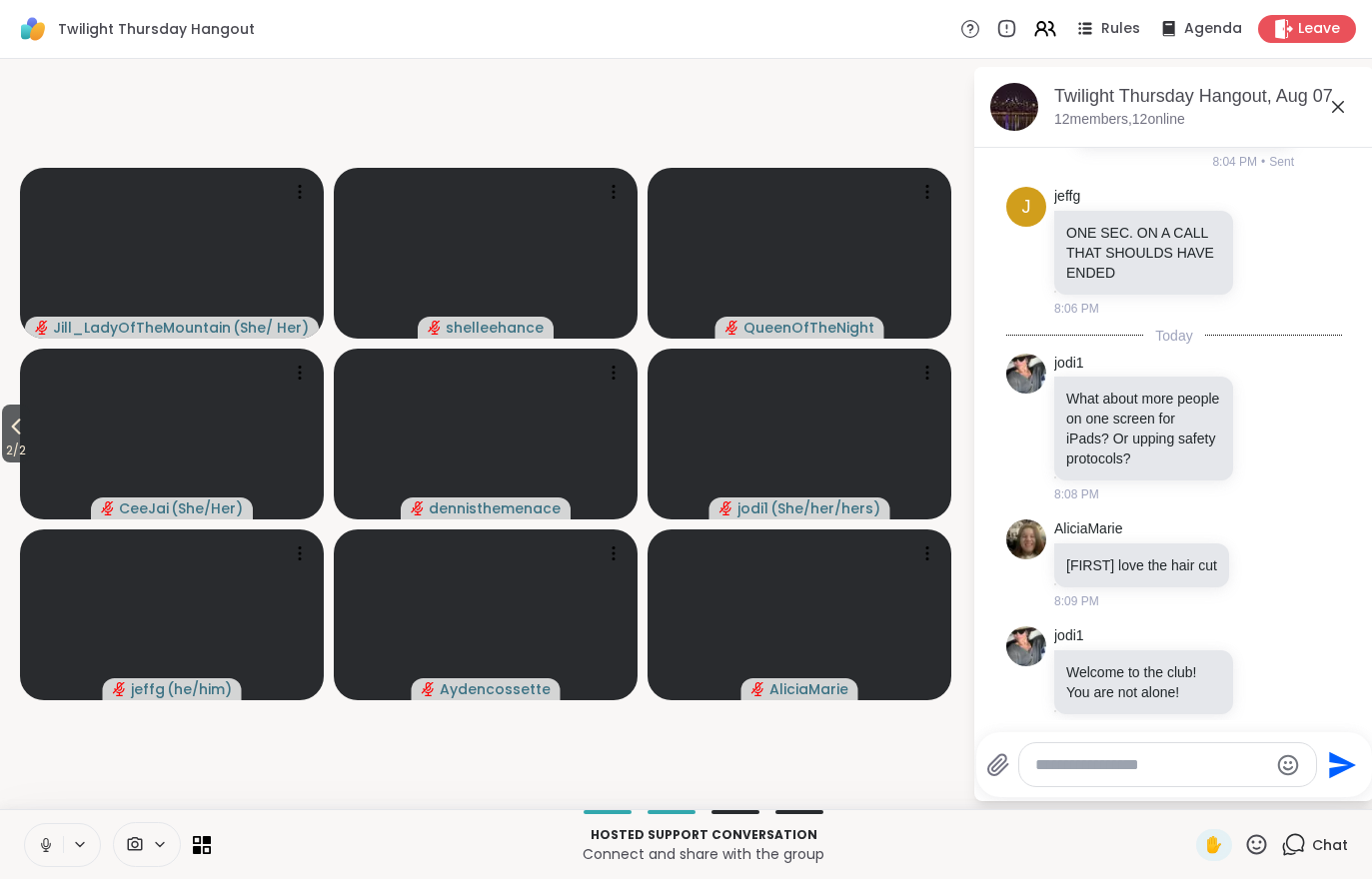 scroll, scrollTop: 796, scrollLeft: 0, axis: vertical 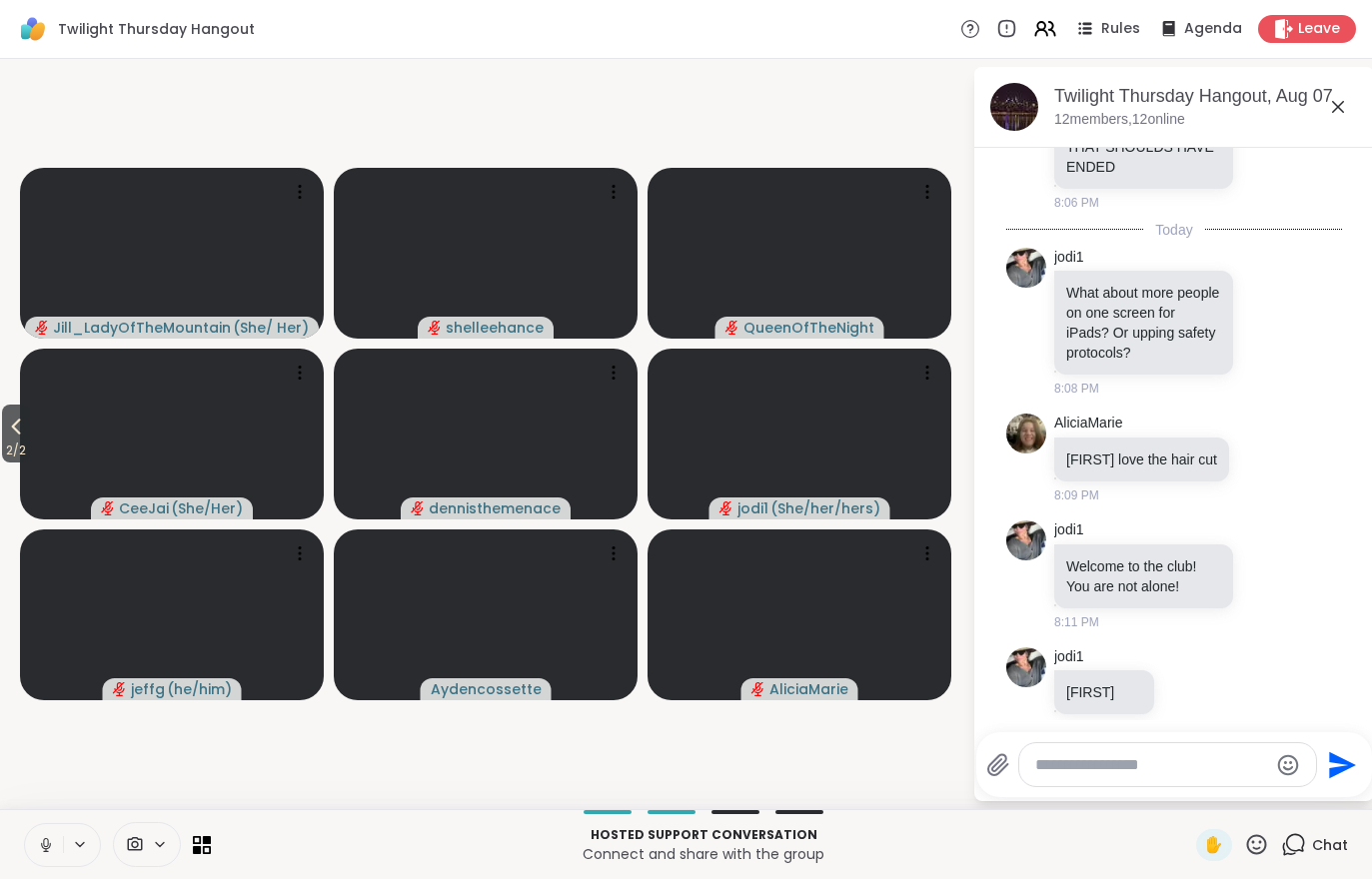 click on "2  /  2" at bounding box center [16, 434] 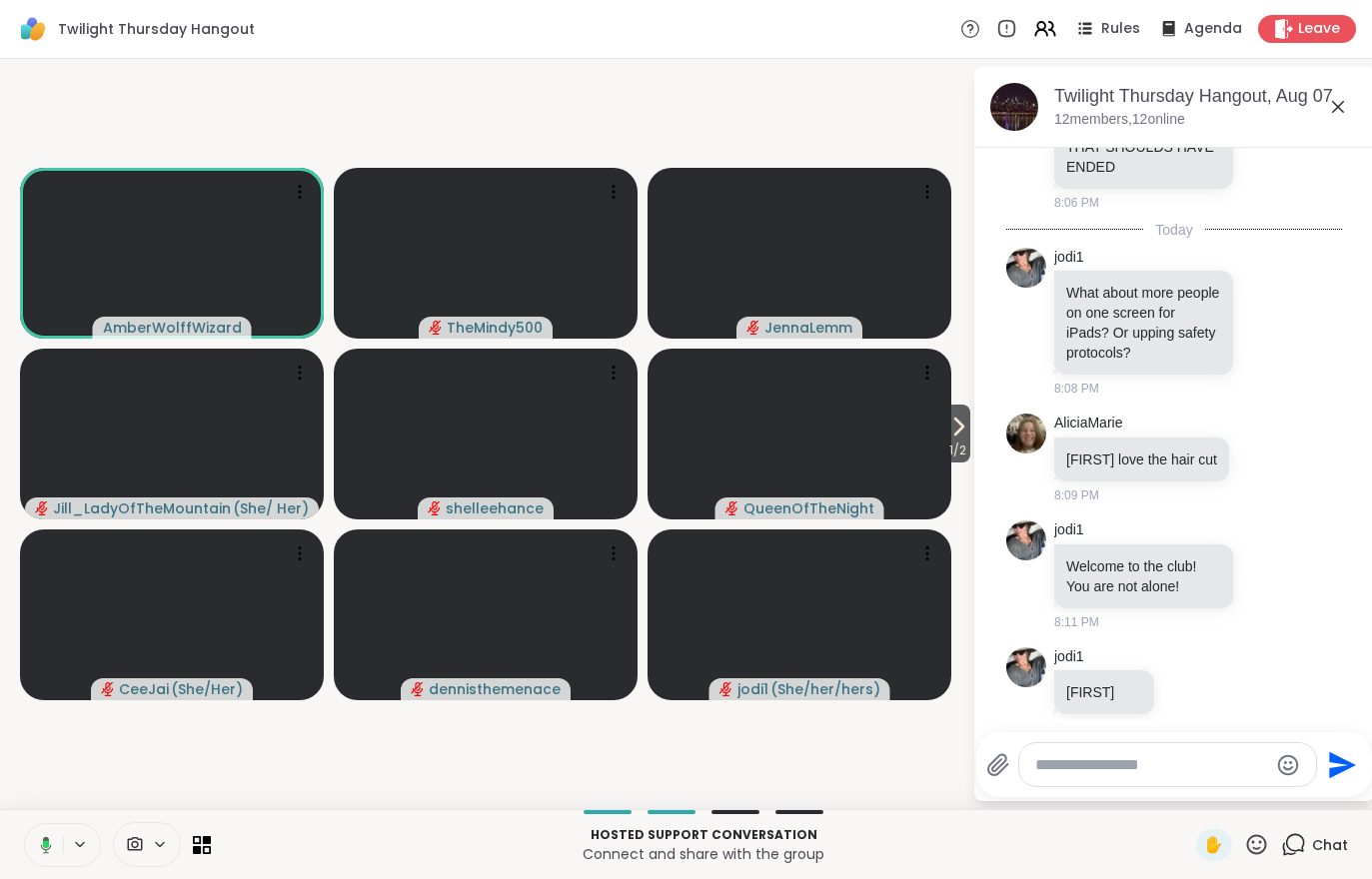 click 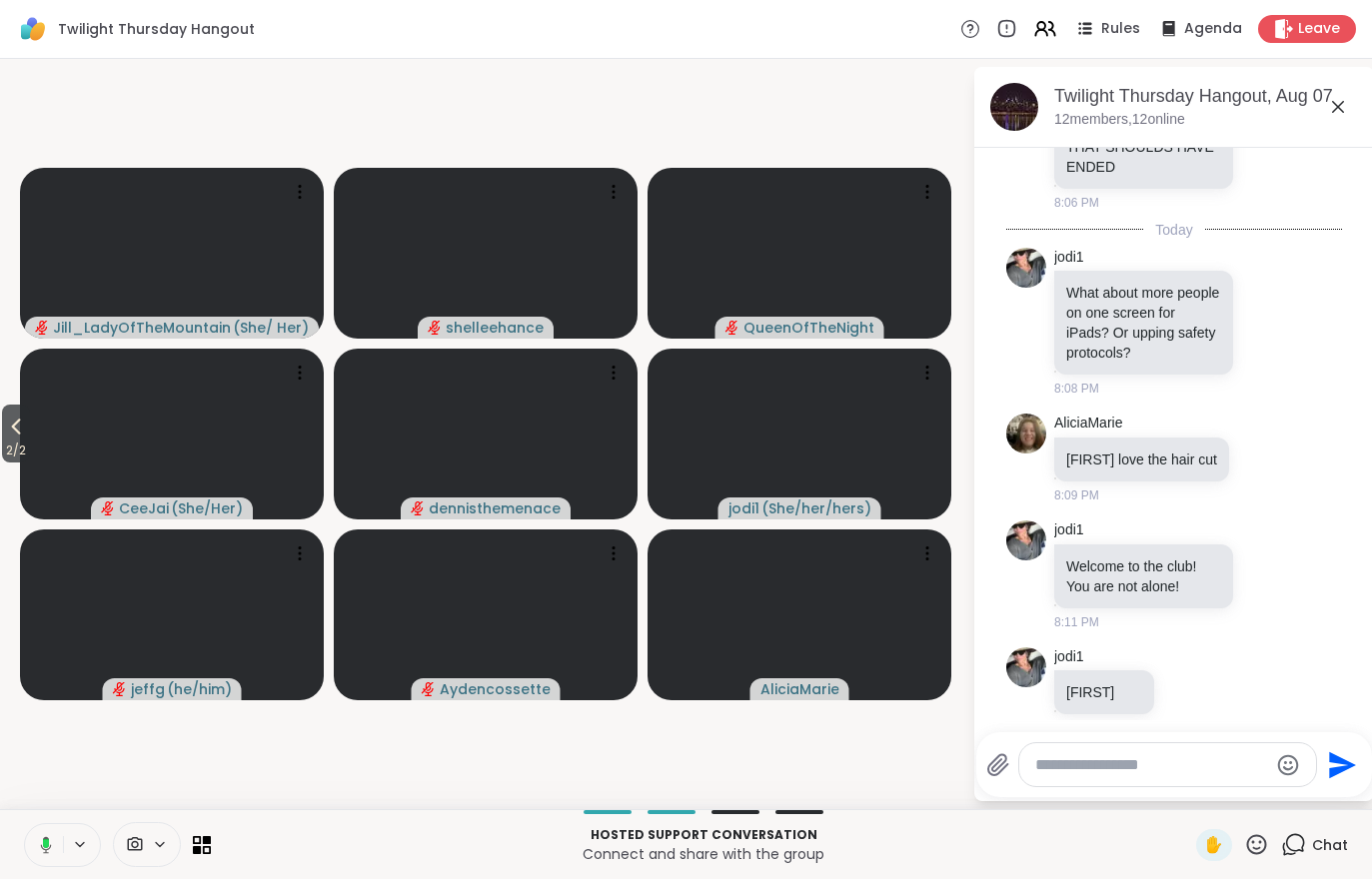 click 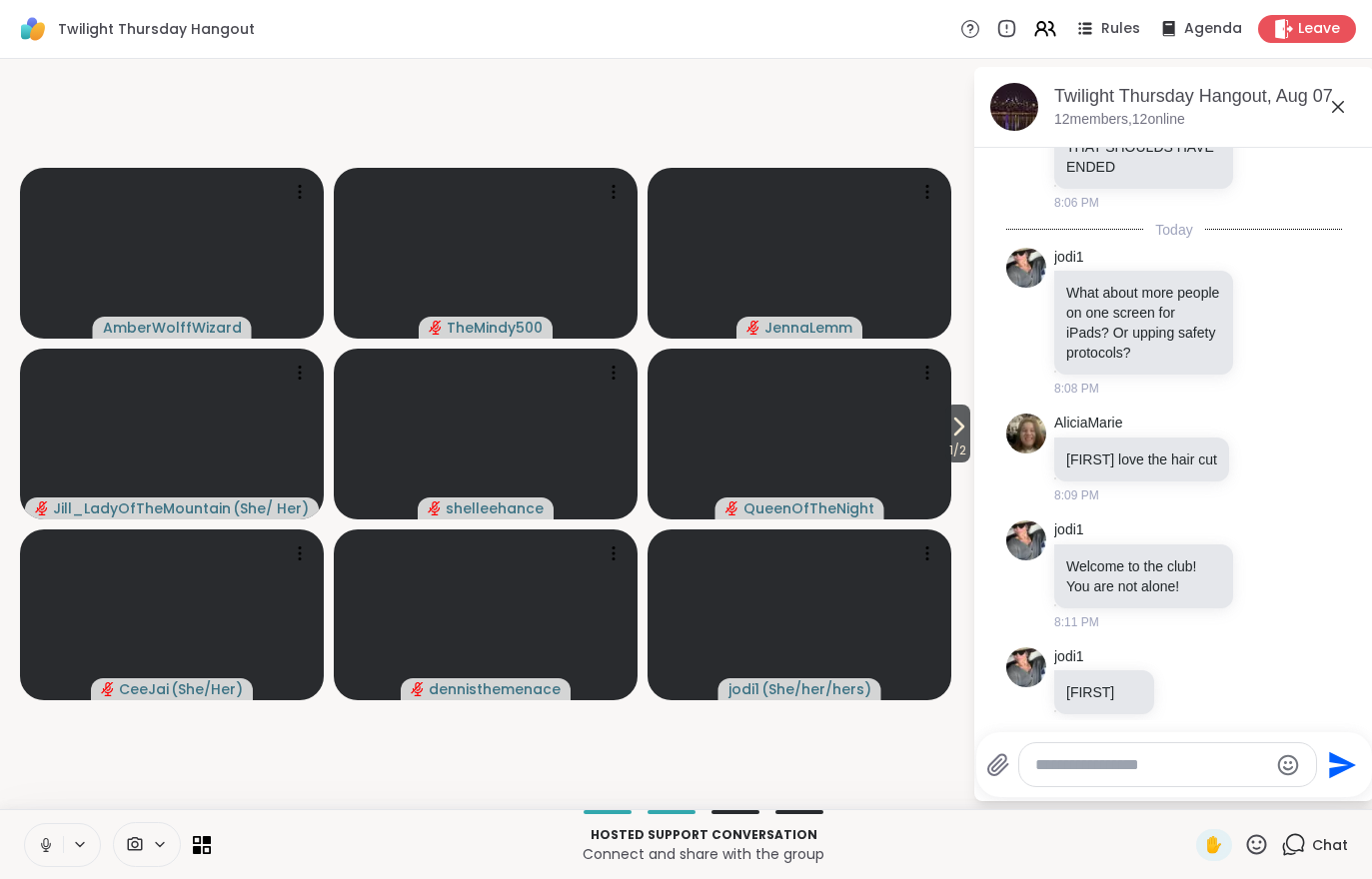 click 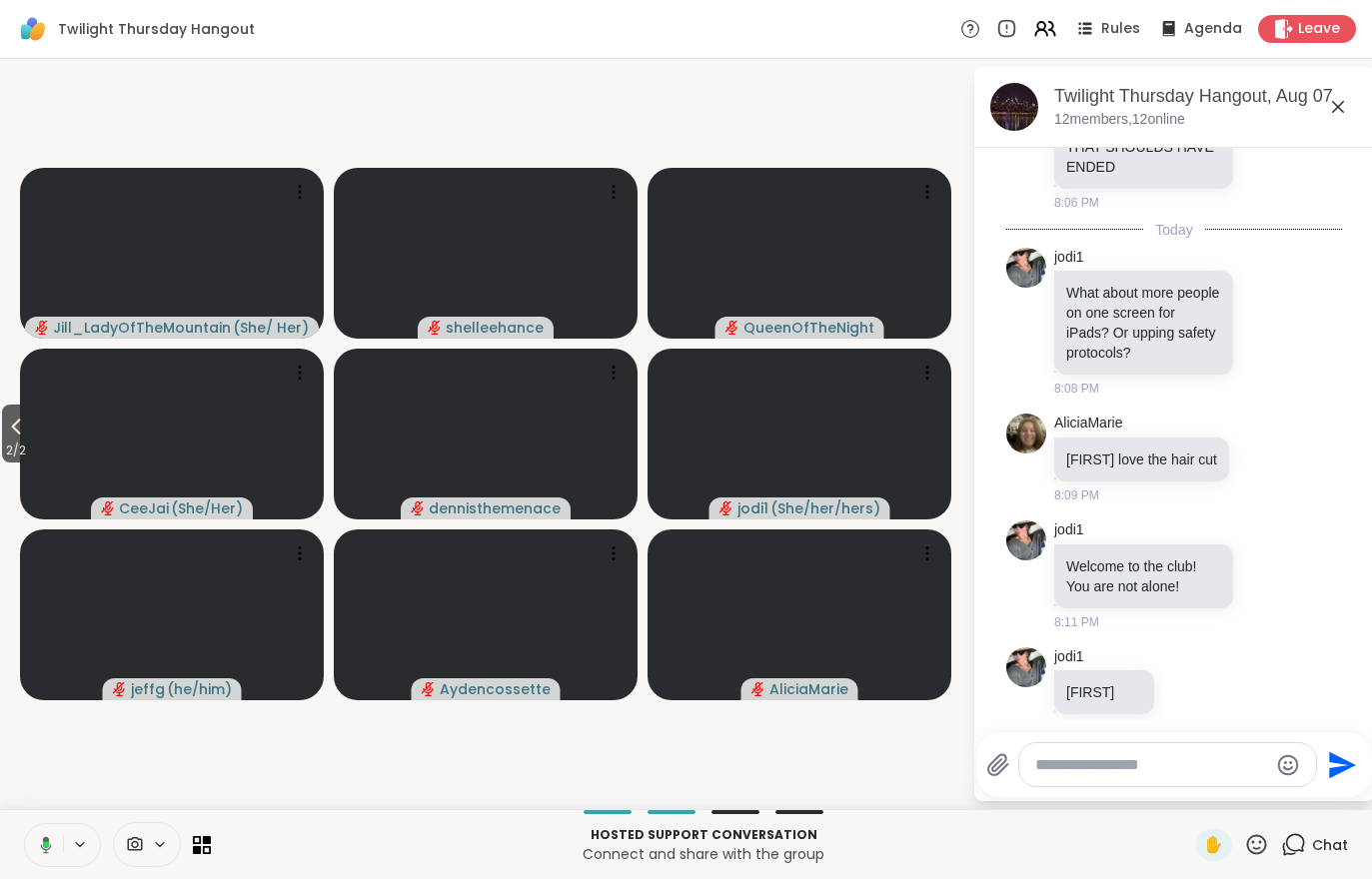 click on "2  /  2" at bounding box center (16, 450) 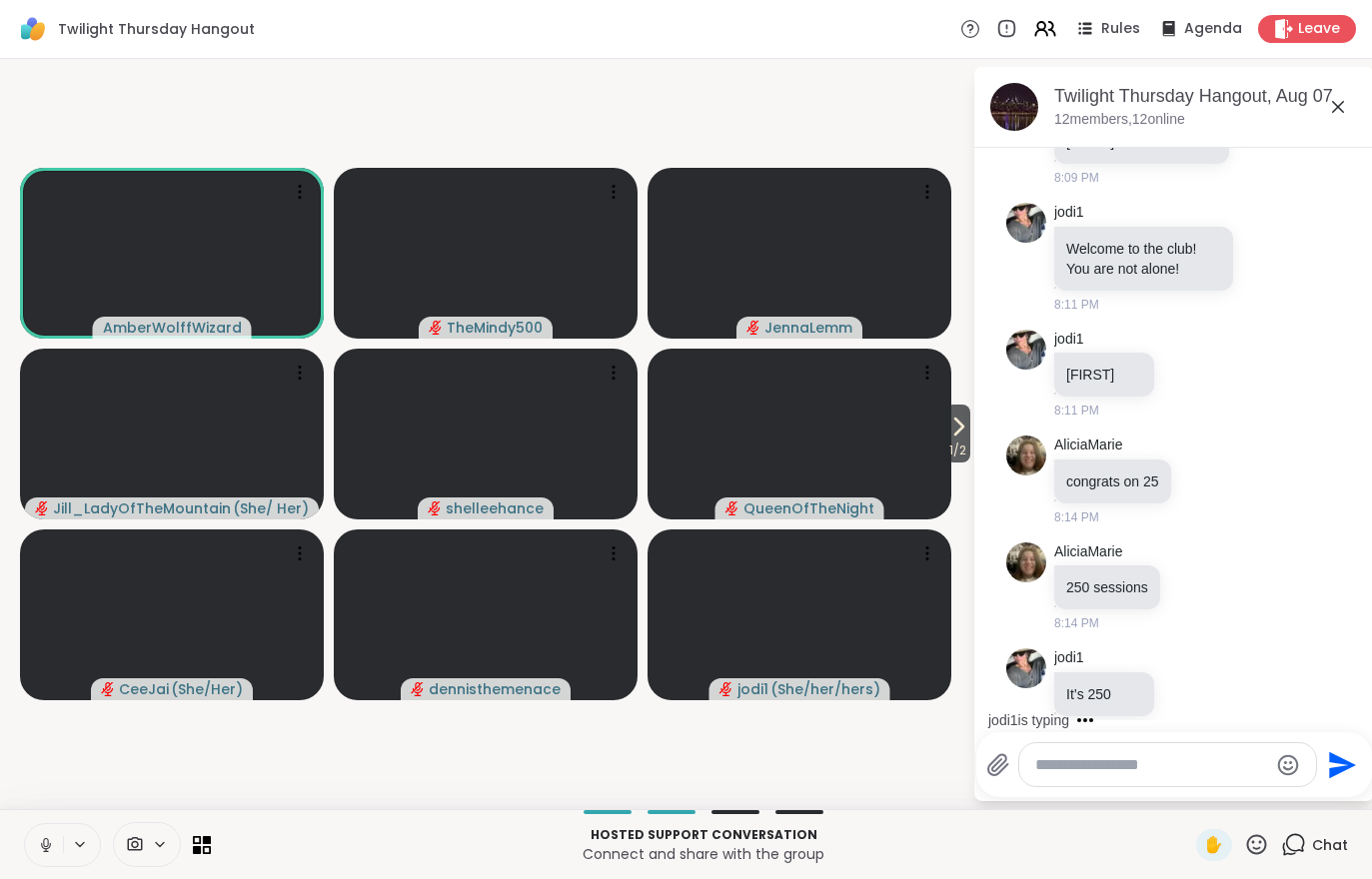 scroll, scrollTop: 1220, scrollLeft: 0, axis: vertical 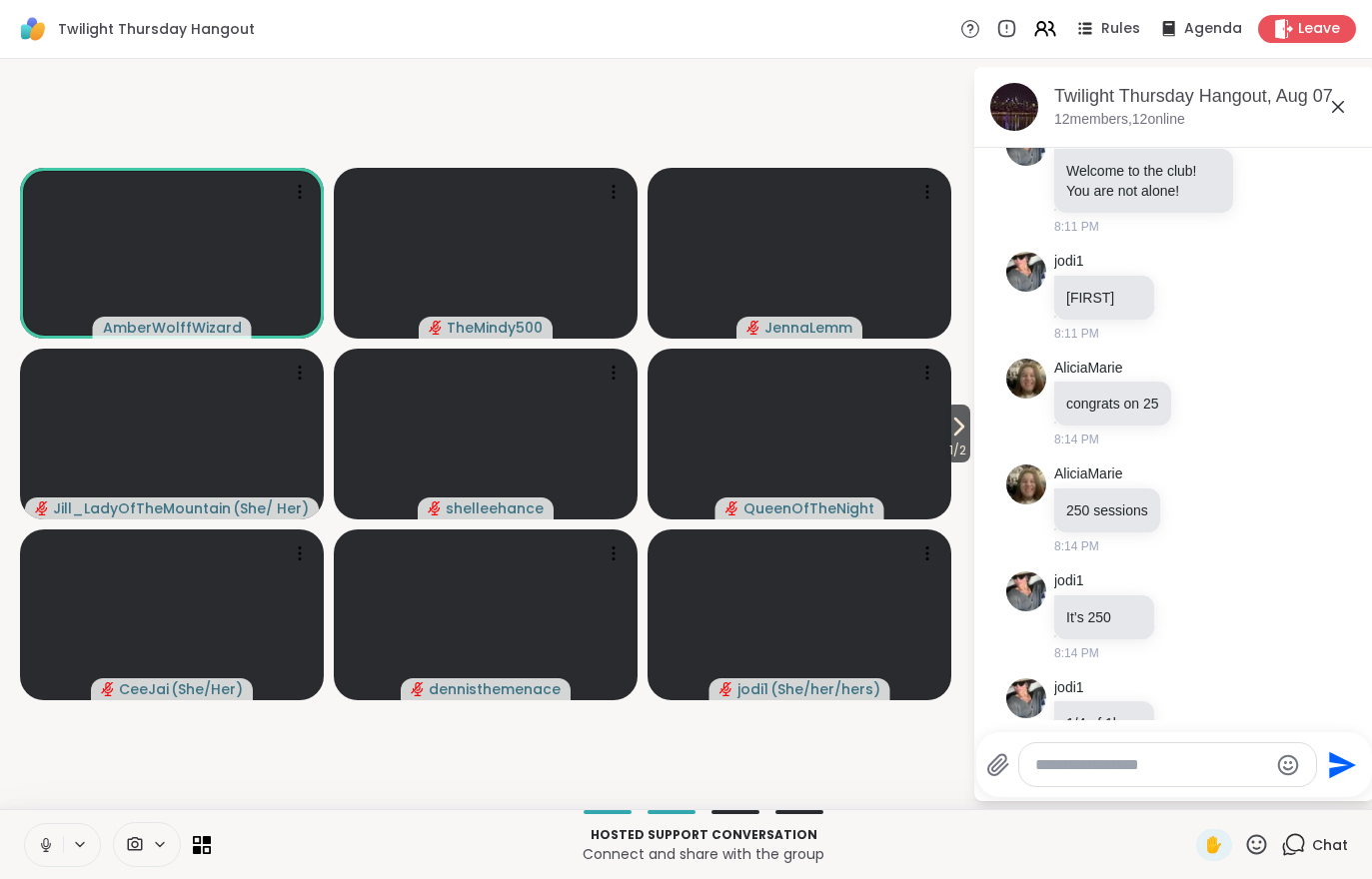 click at bounding box center [133, 844] 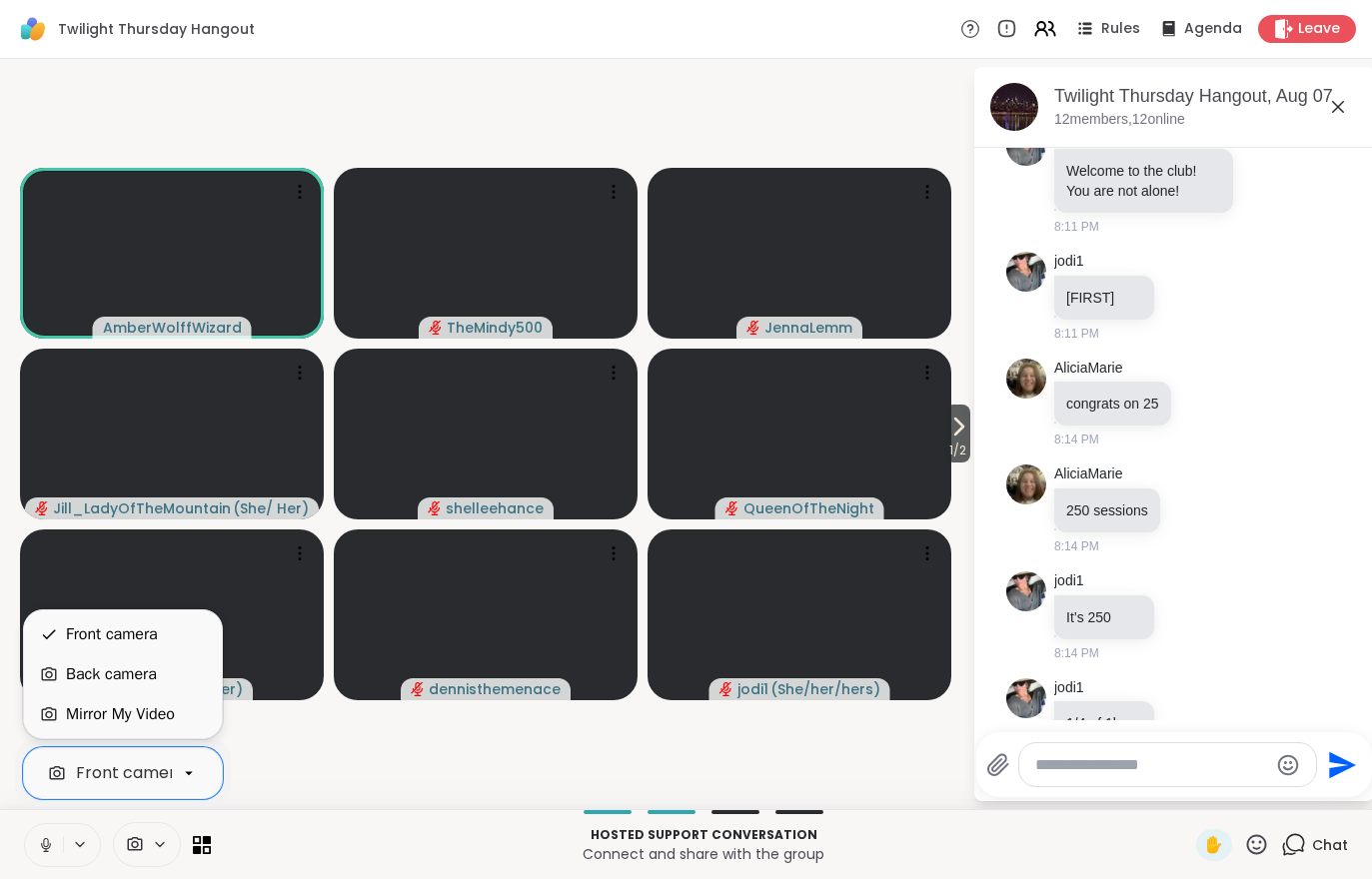 click on "Mirror My Video" at bounding box center (120, 714) 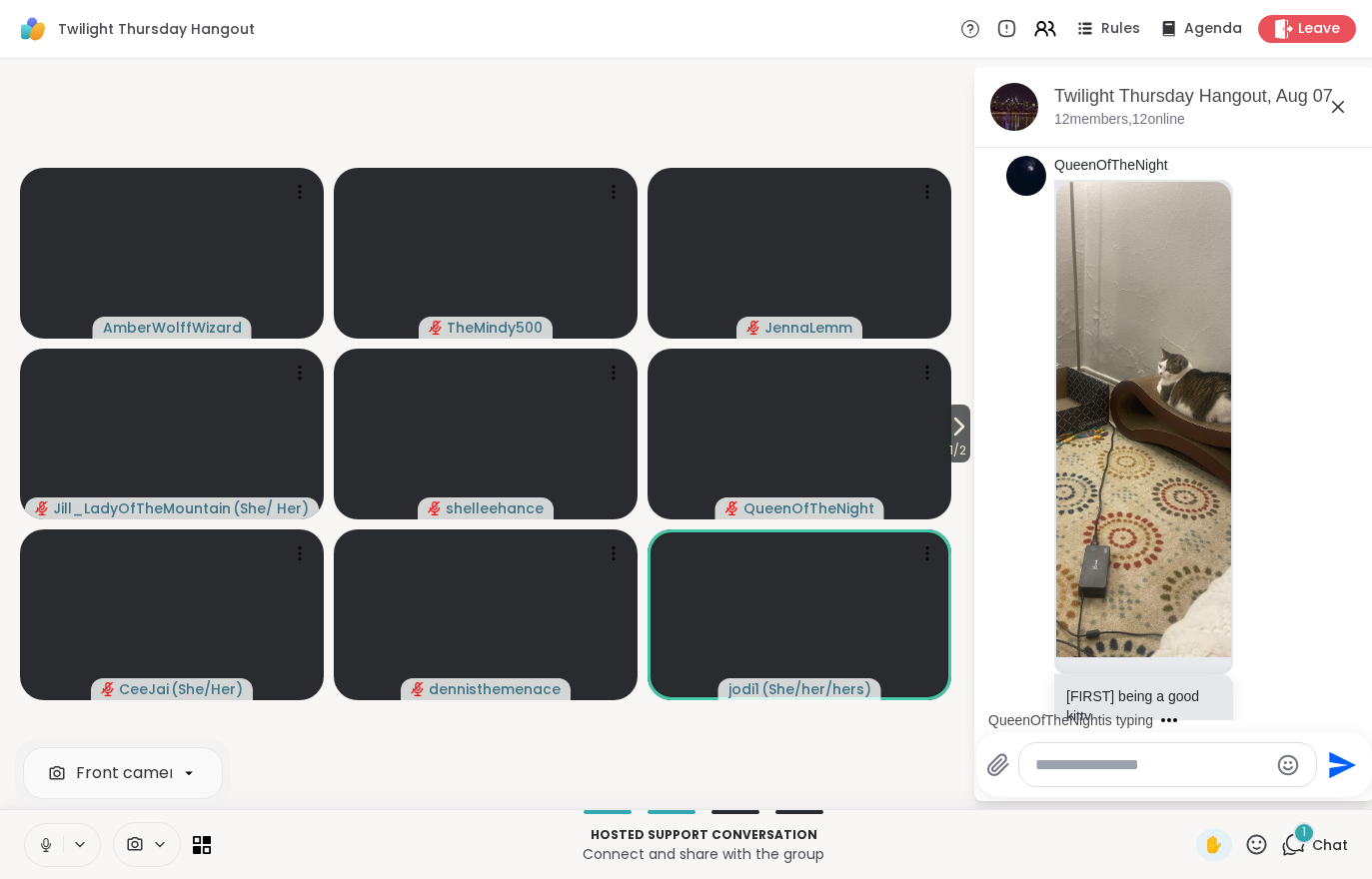 scroll, scrollTop: 1954, scrollLeft: 0, axis: vertical 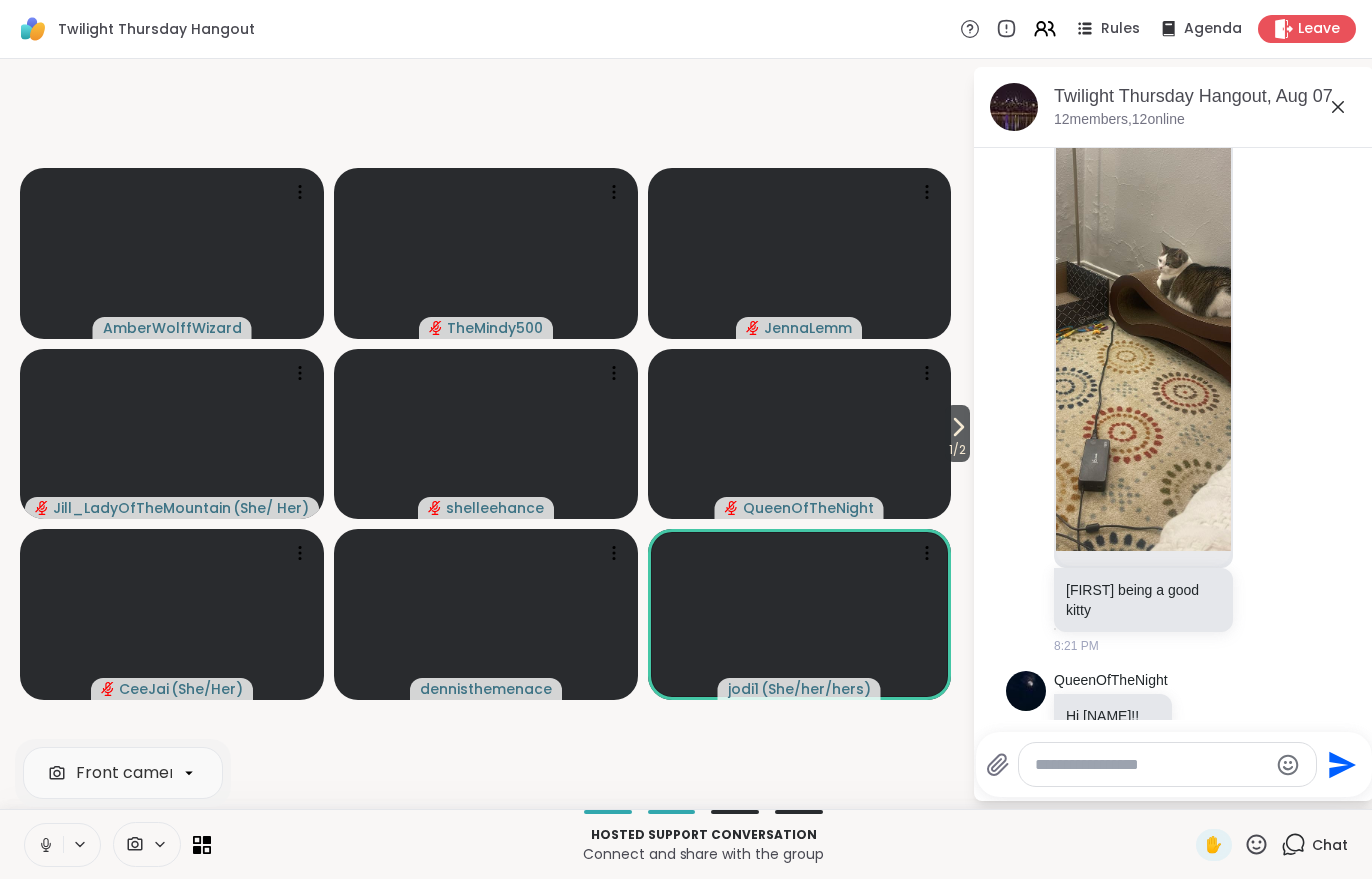 click on "1  /  2" at bounding box center (957, 450) 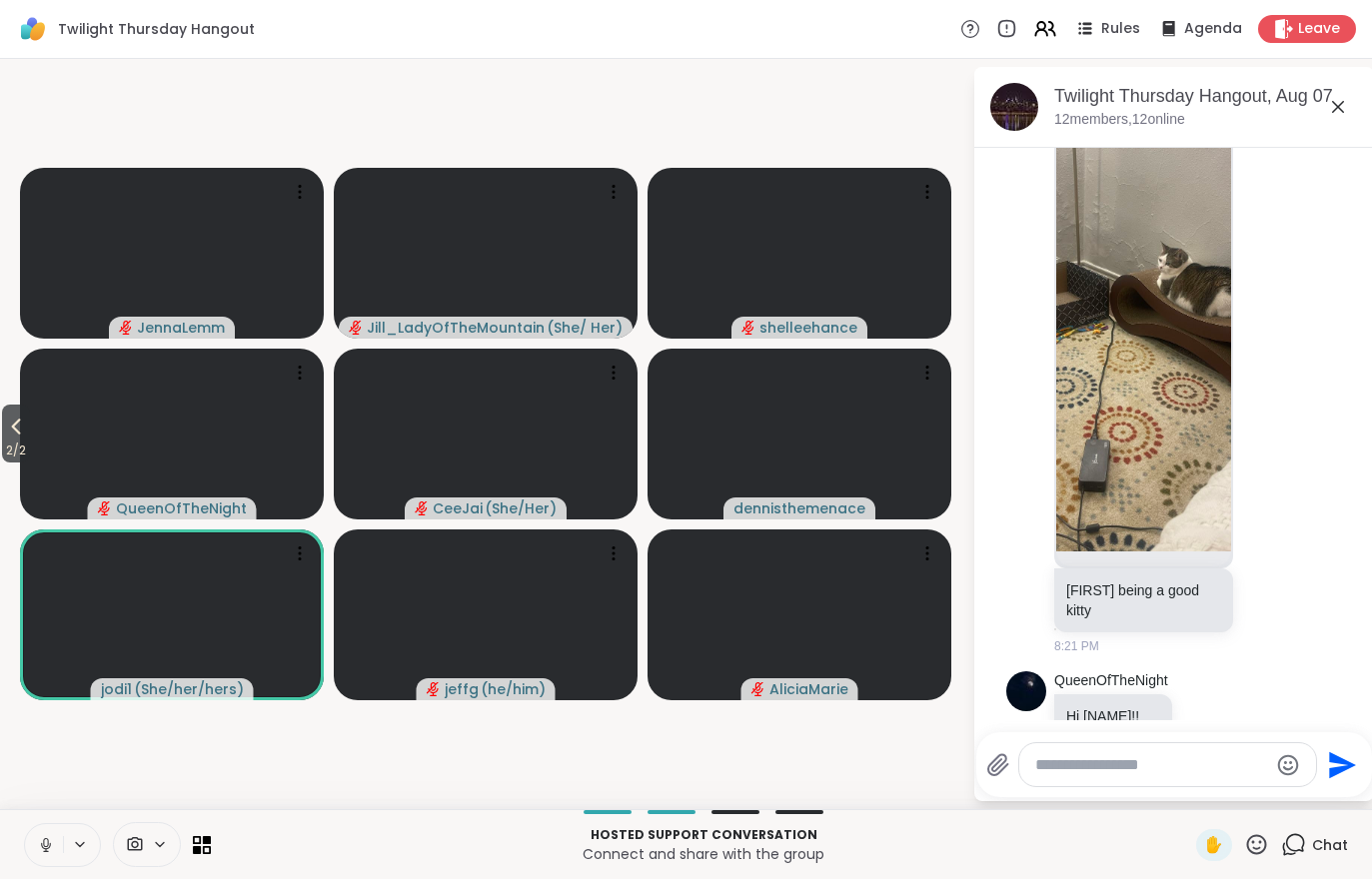 click on "2  /  2" at bounding box center [16, 450] 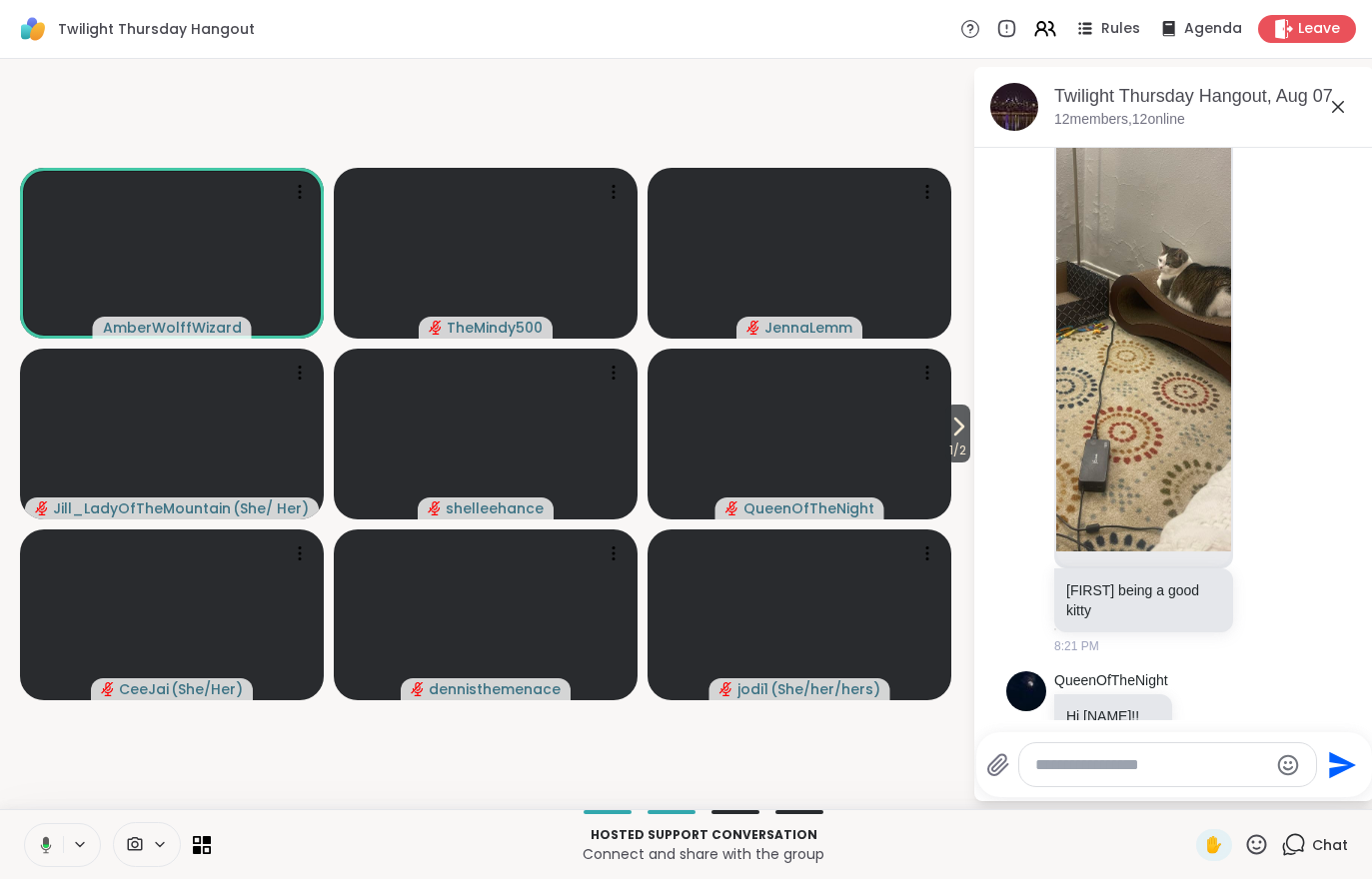 click on "1  /  2" at bounding box center [957, 450] 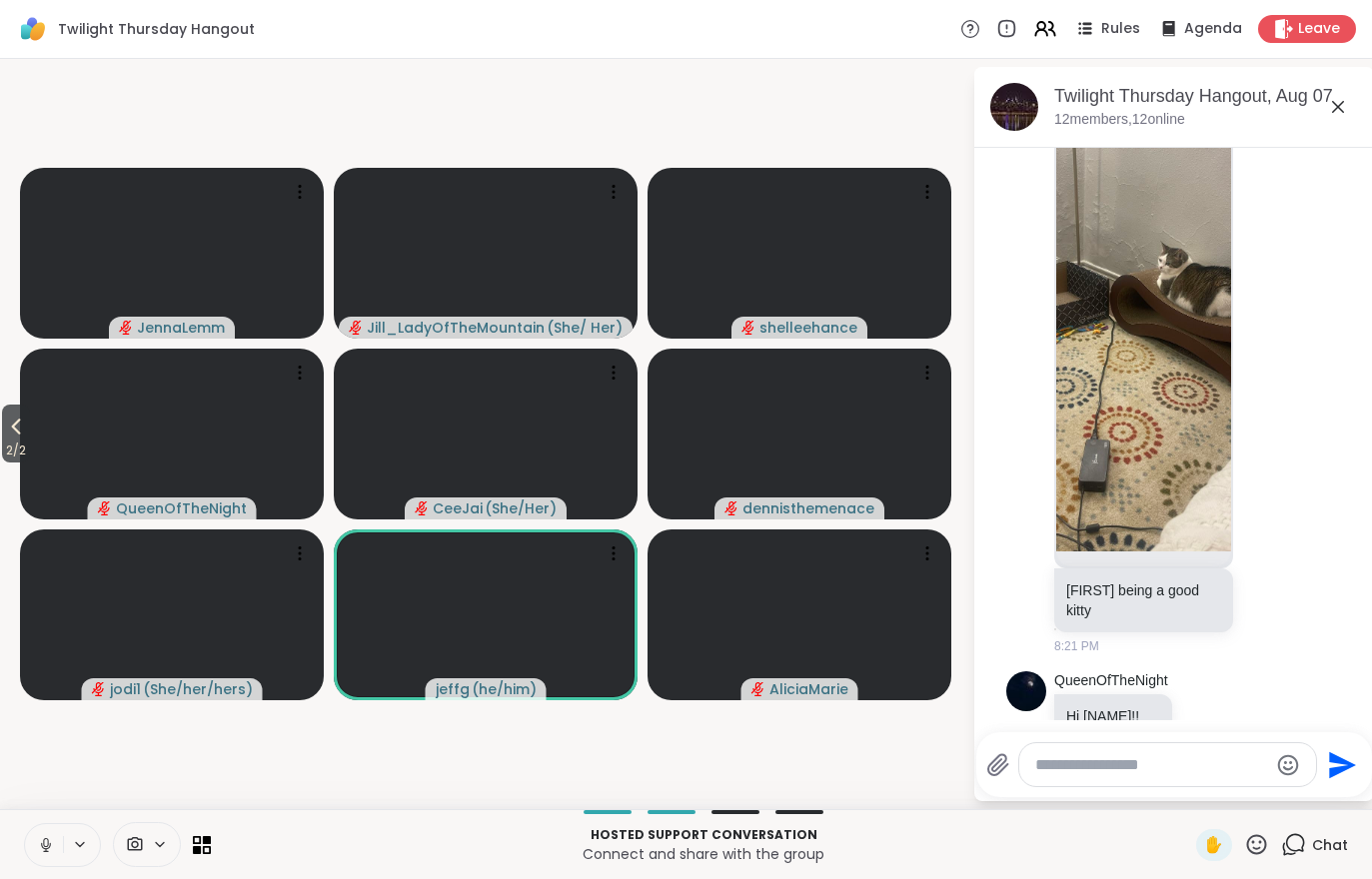 click 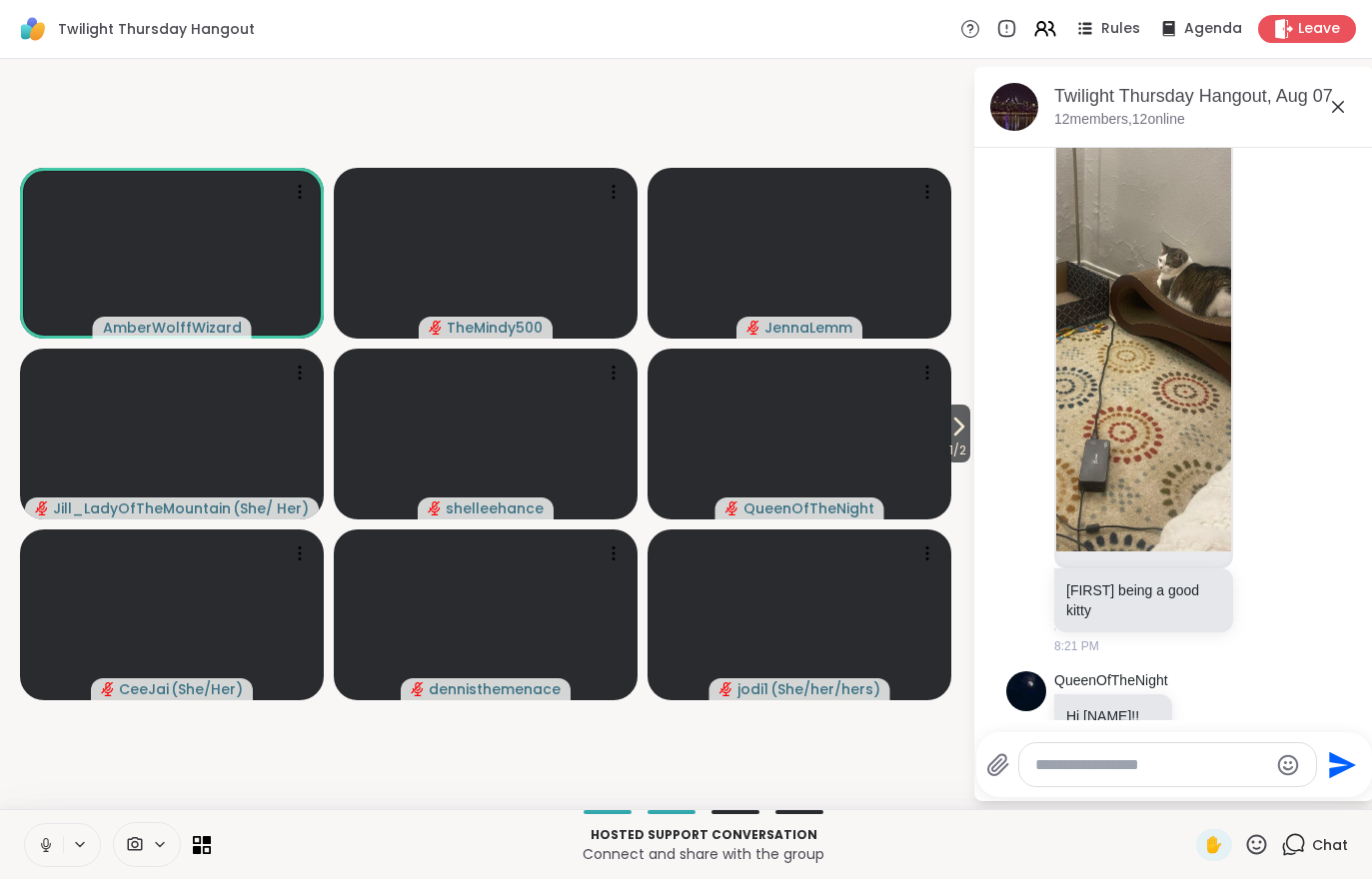 click 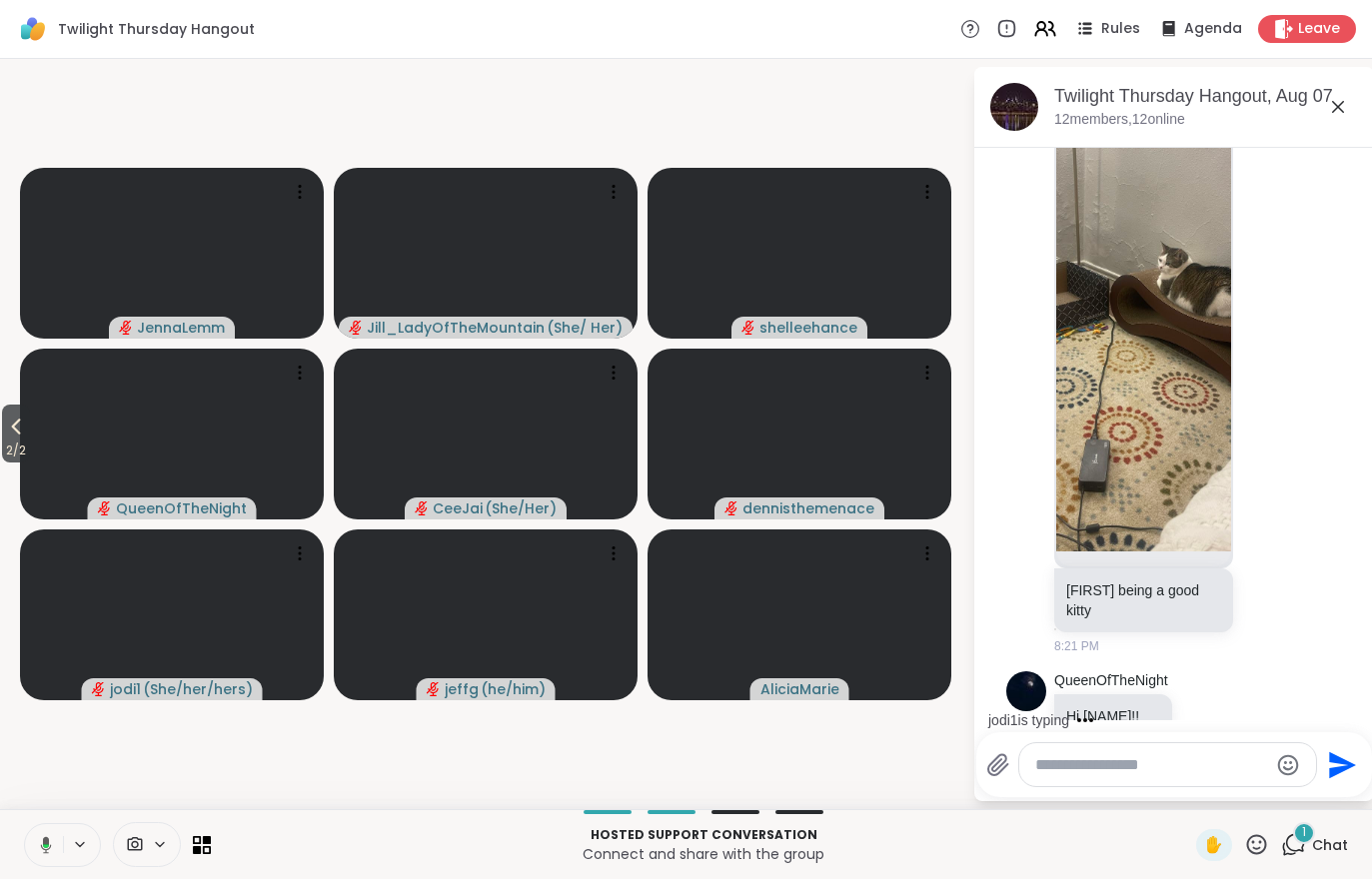 scroll, scrollTop: 2060, scrollLeft: 0, axis: vertical 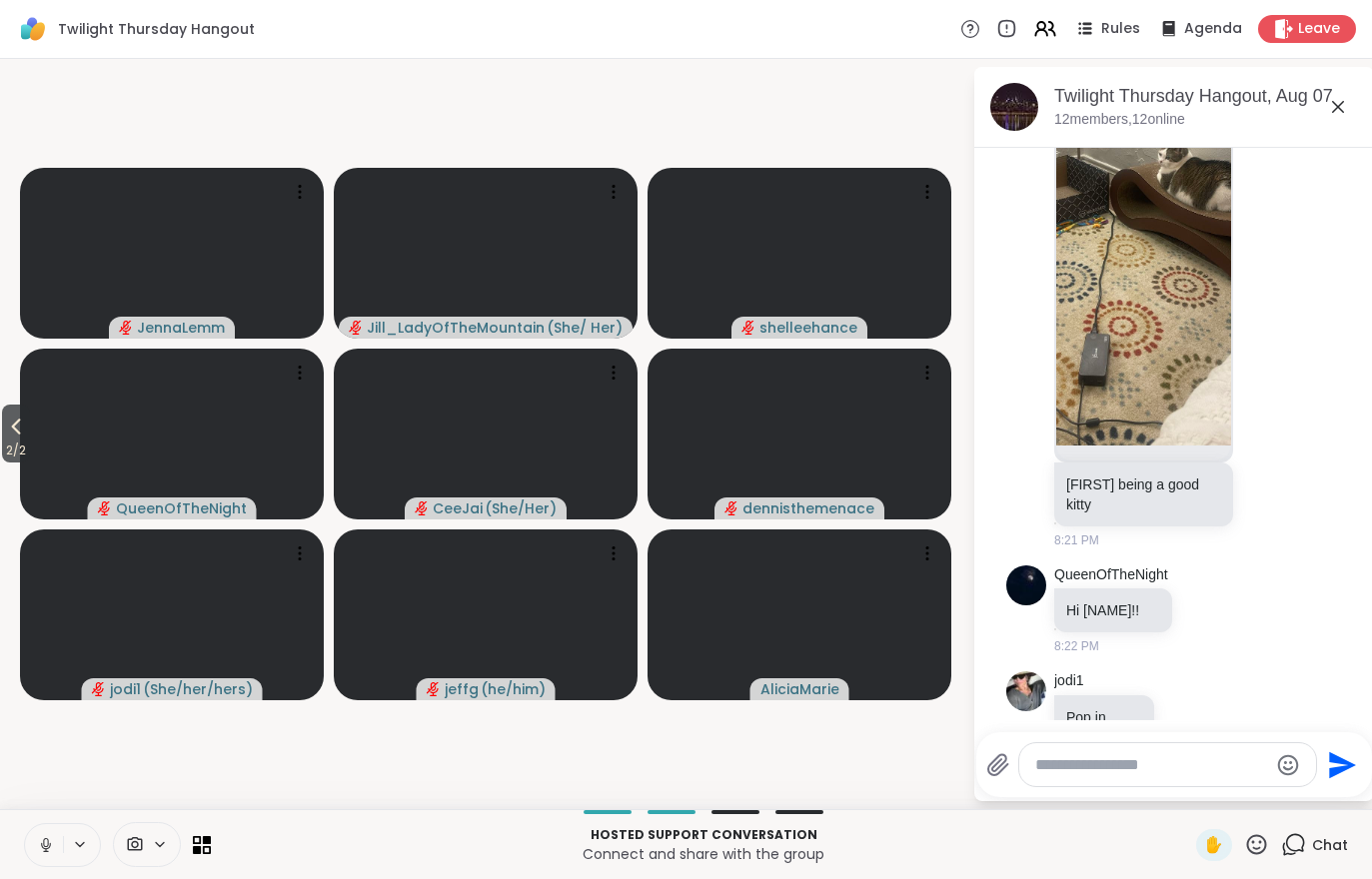 click on "2  /  2" at bounding box center (16, 450) 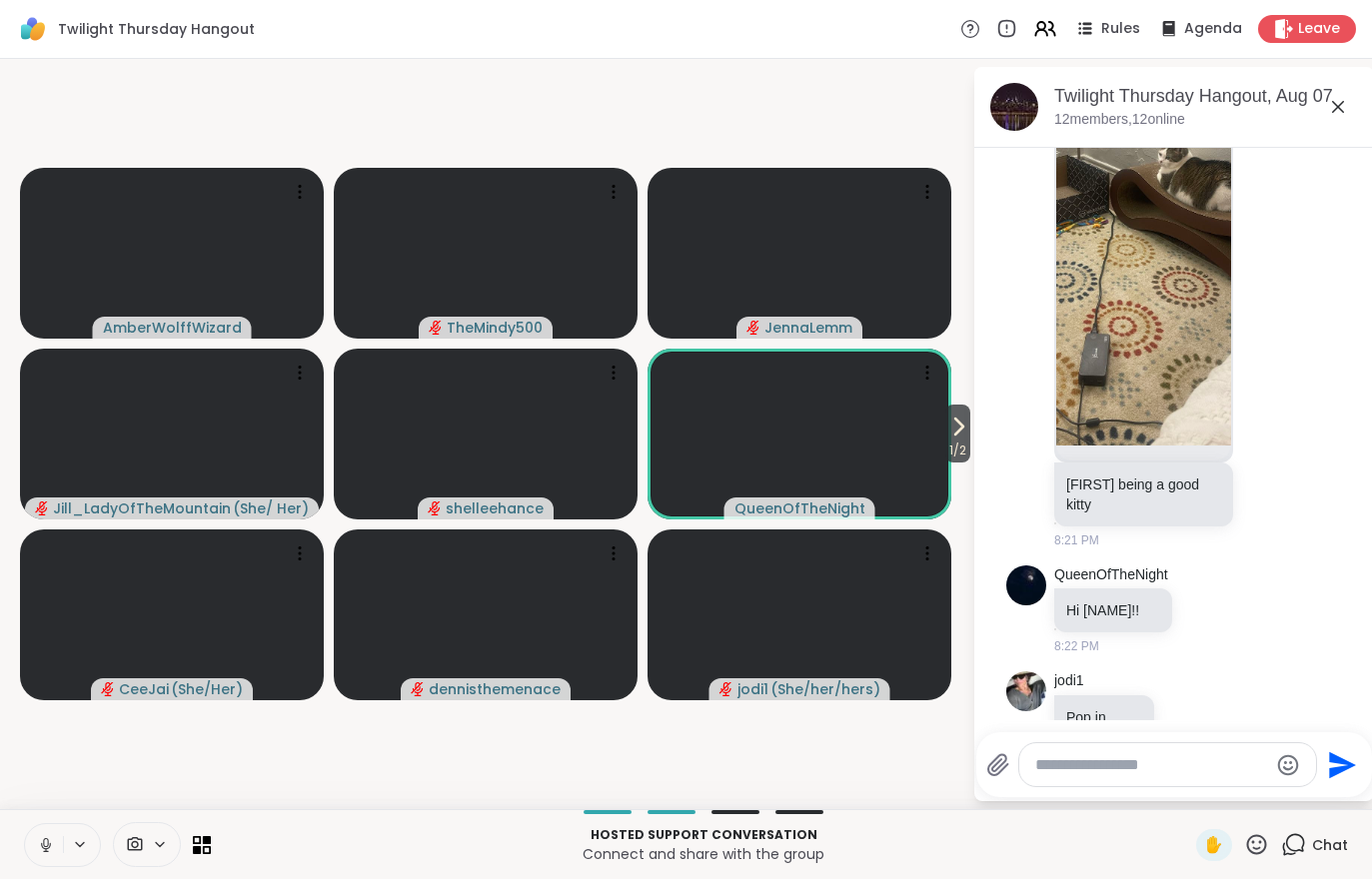 click on "1  /  2" at bounding box center (957, 434) 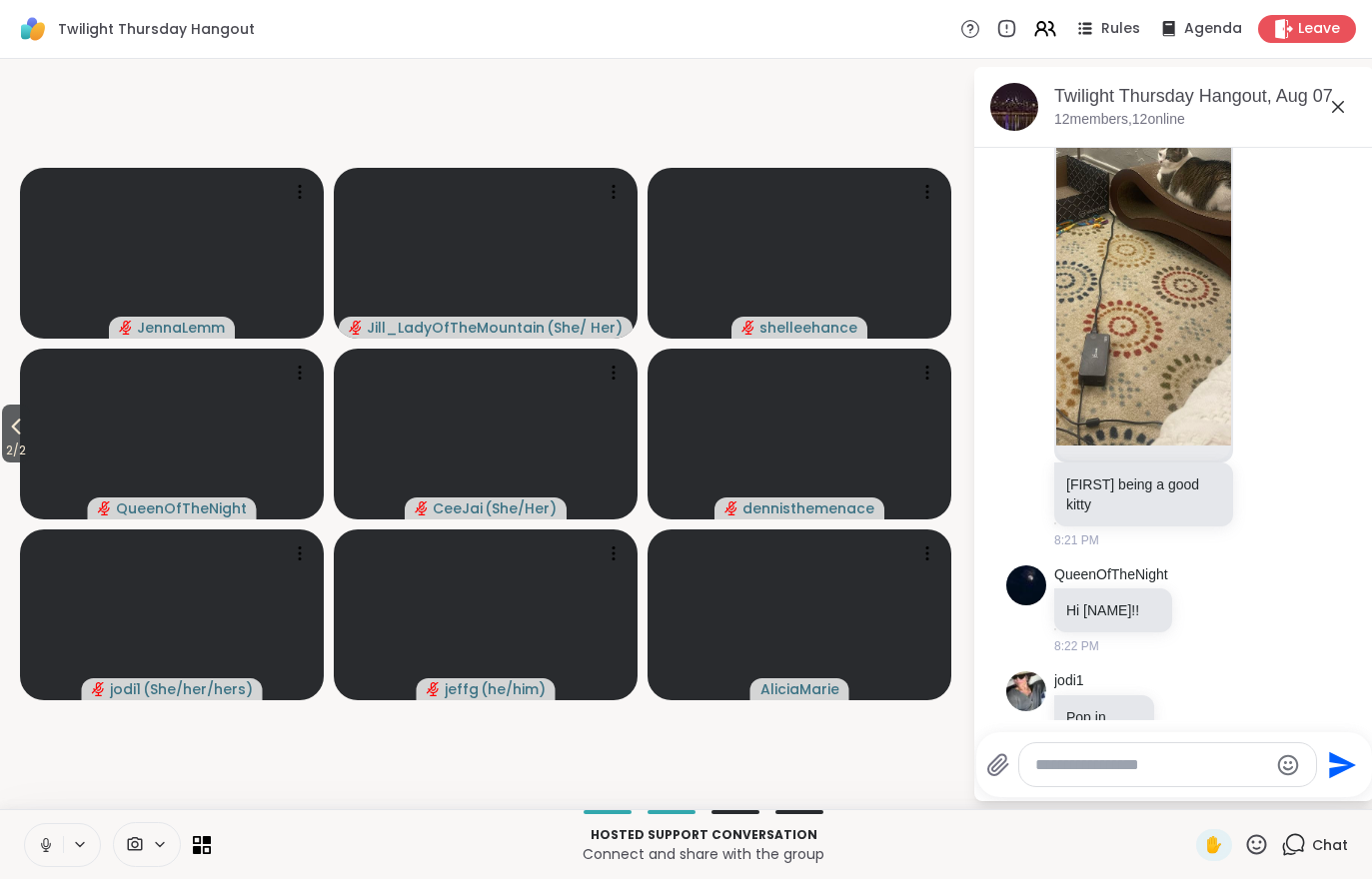 click on "2  /  2" at bounding box center [16, 450] 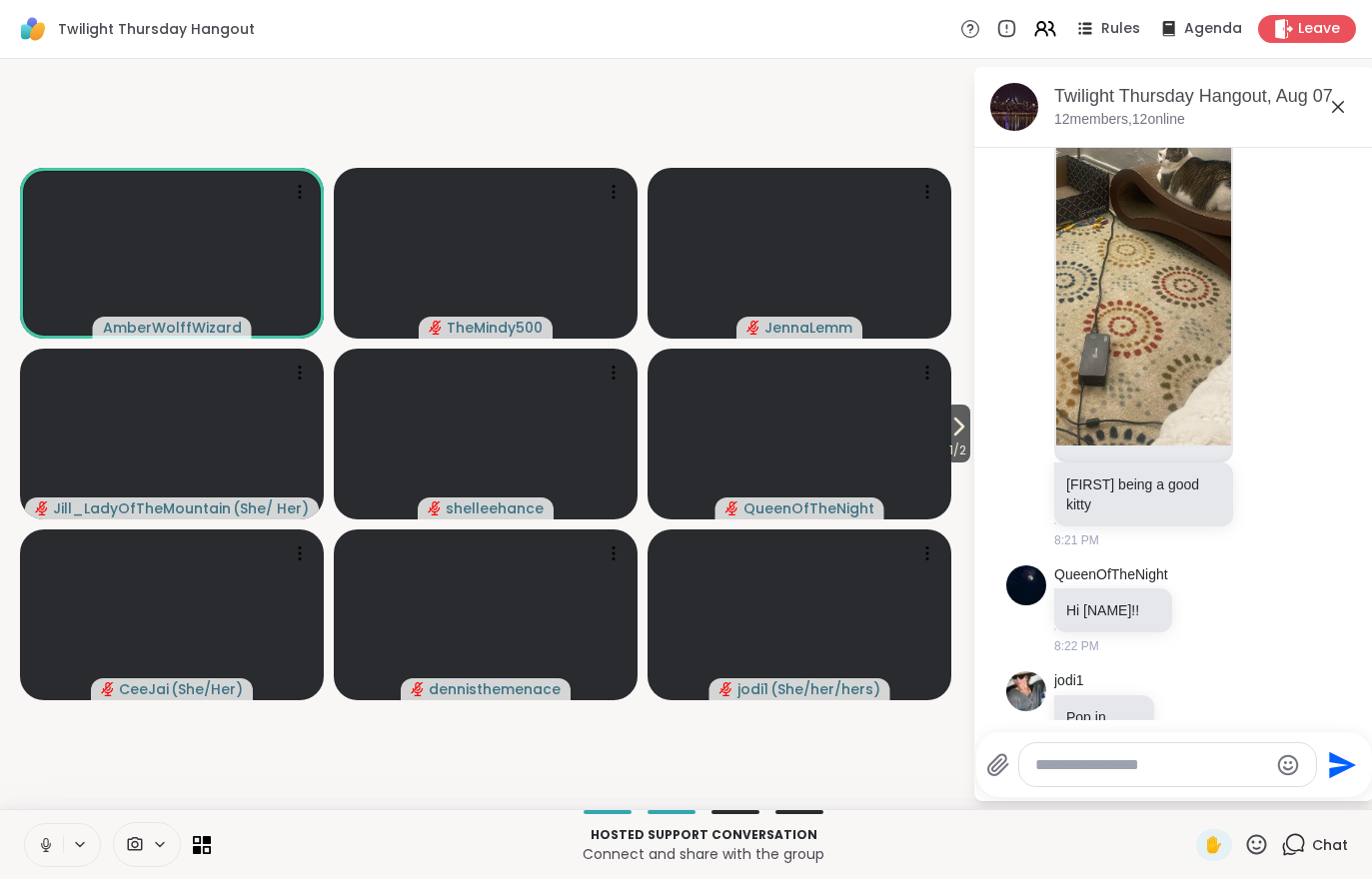 click on "Connect and share with the group" at bounding box center (703, 854) 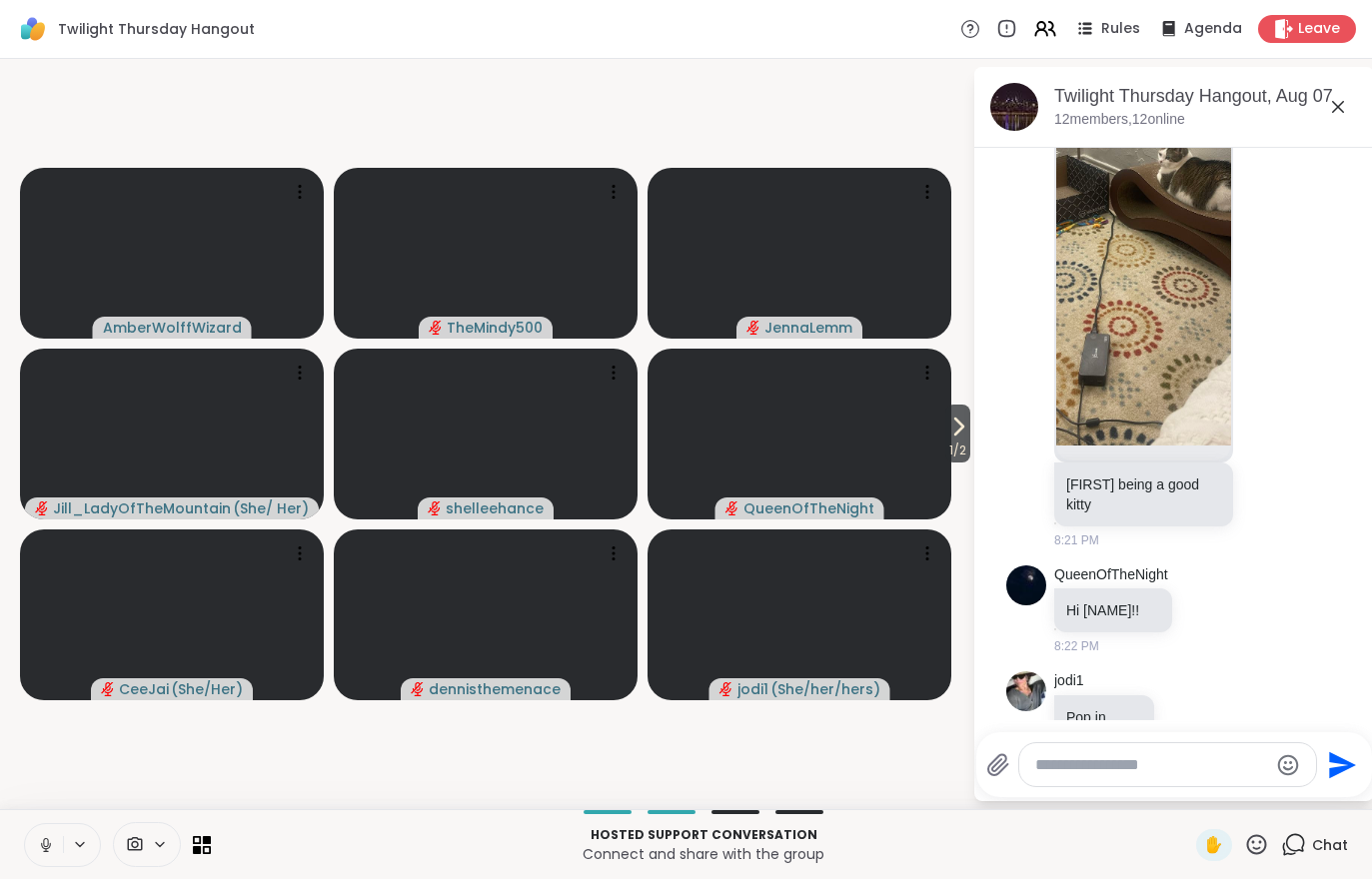 click on "Hosted support conversation Connect and share with the group ✋ Chat" at bounding box center [686, 844] 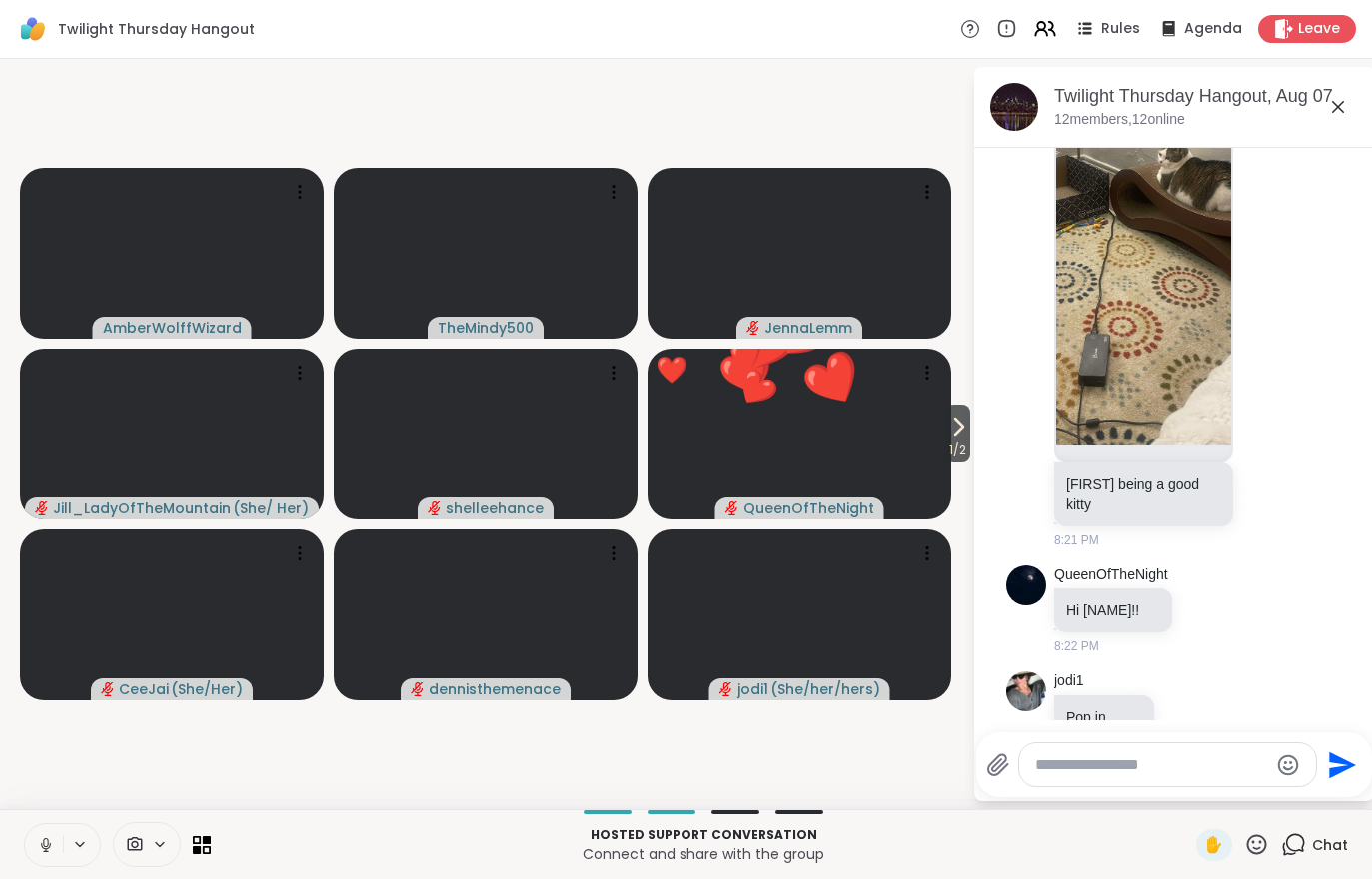 click on "1  /  2" at bounding box center (957, 450) 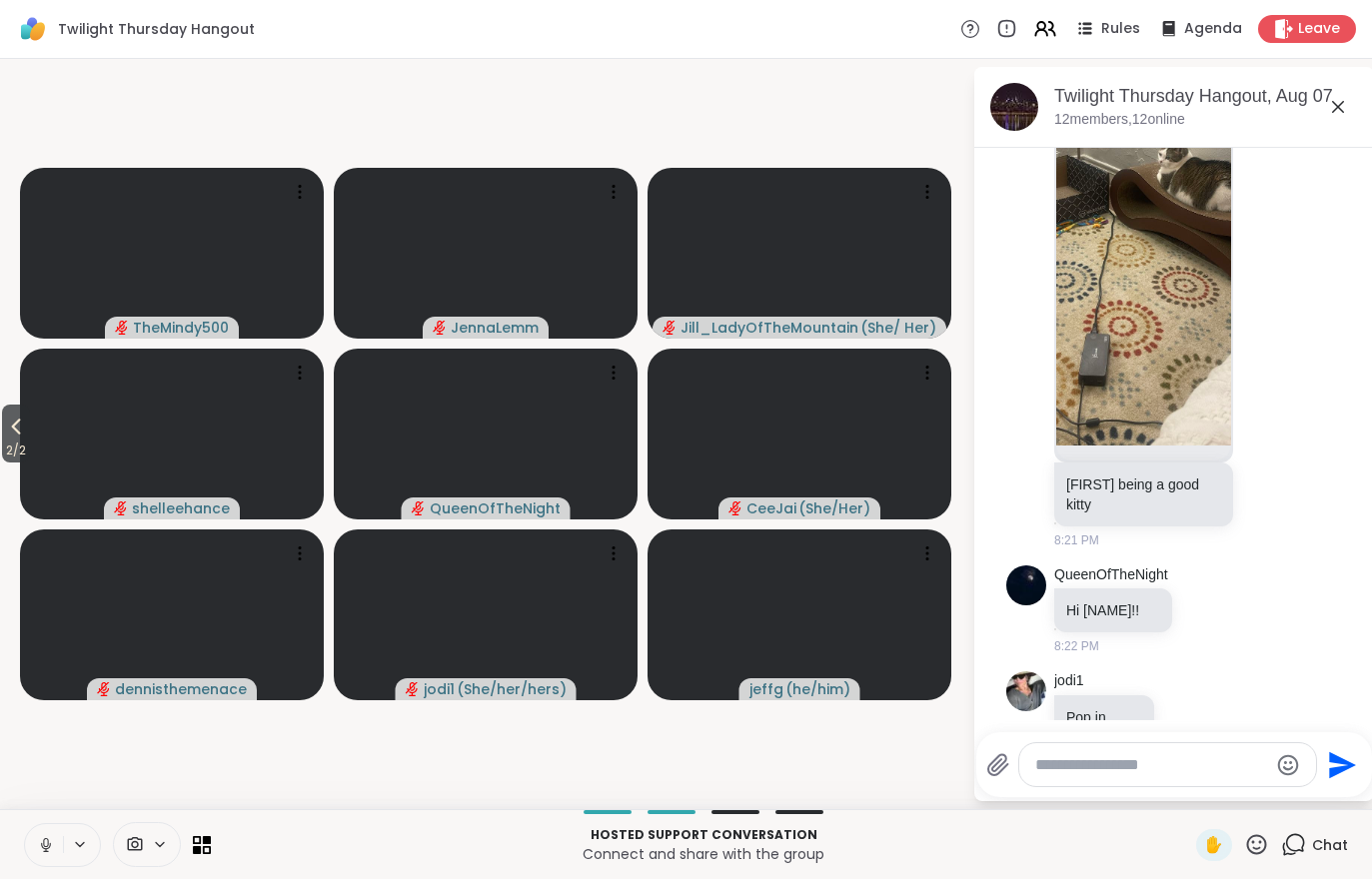 click 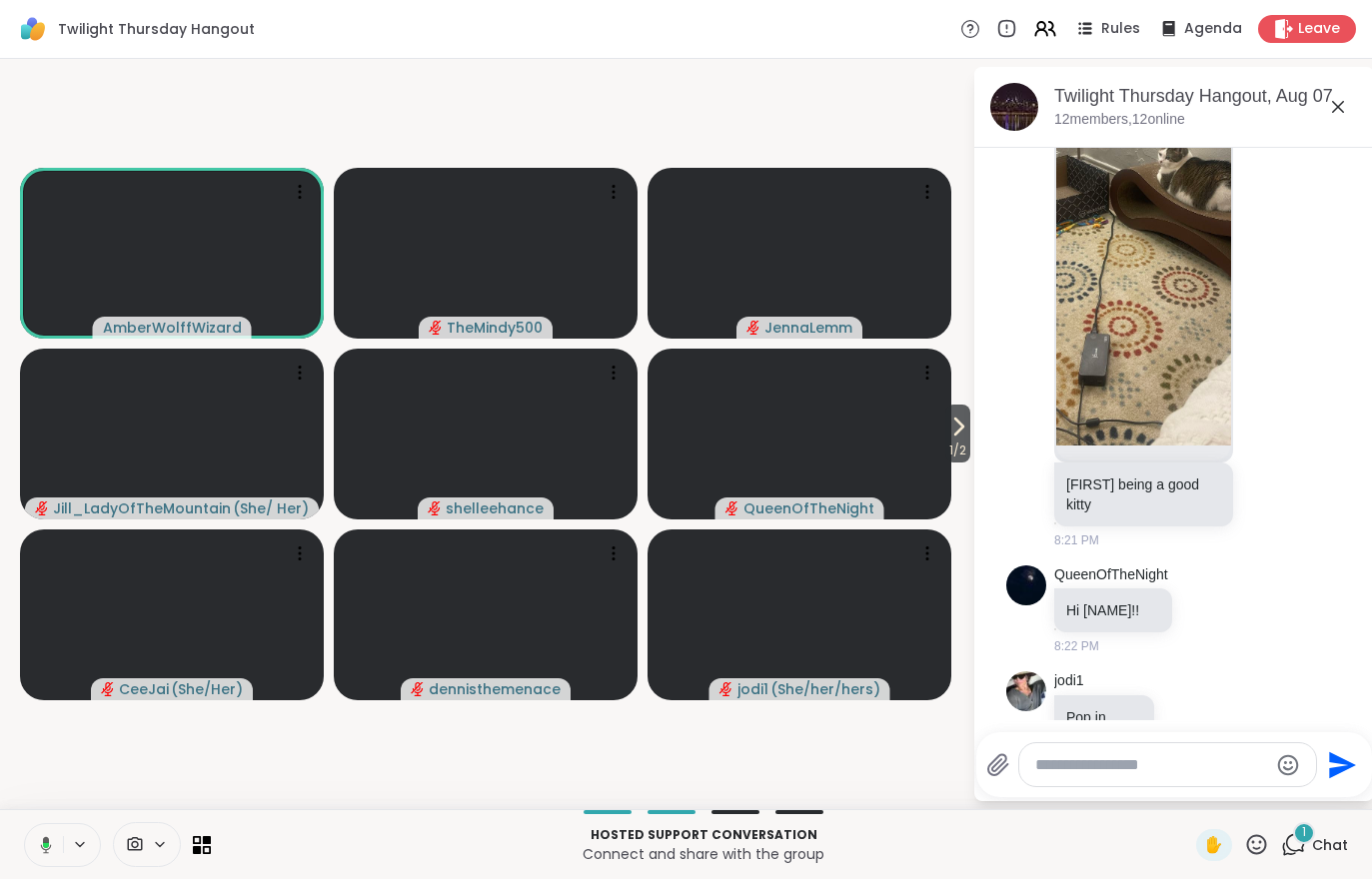 scroll, scrollTop: 2186, scrollLeft: 0, axis: vertical 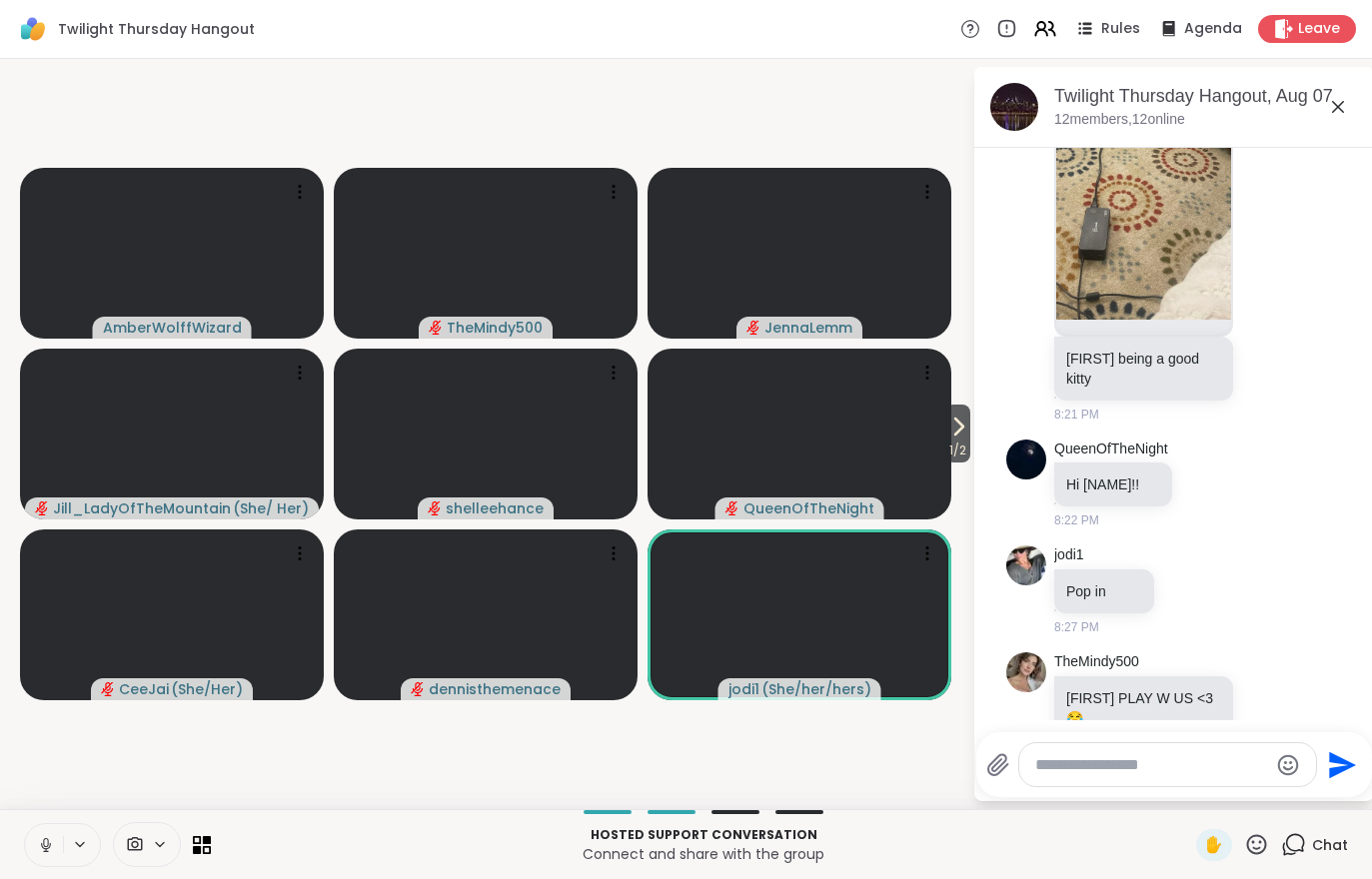 click 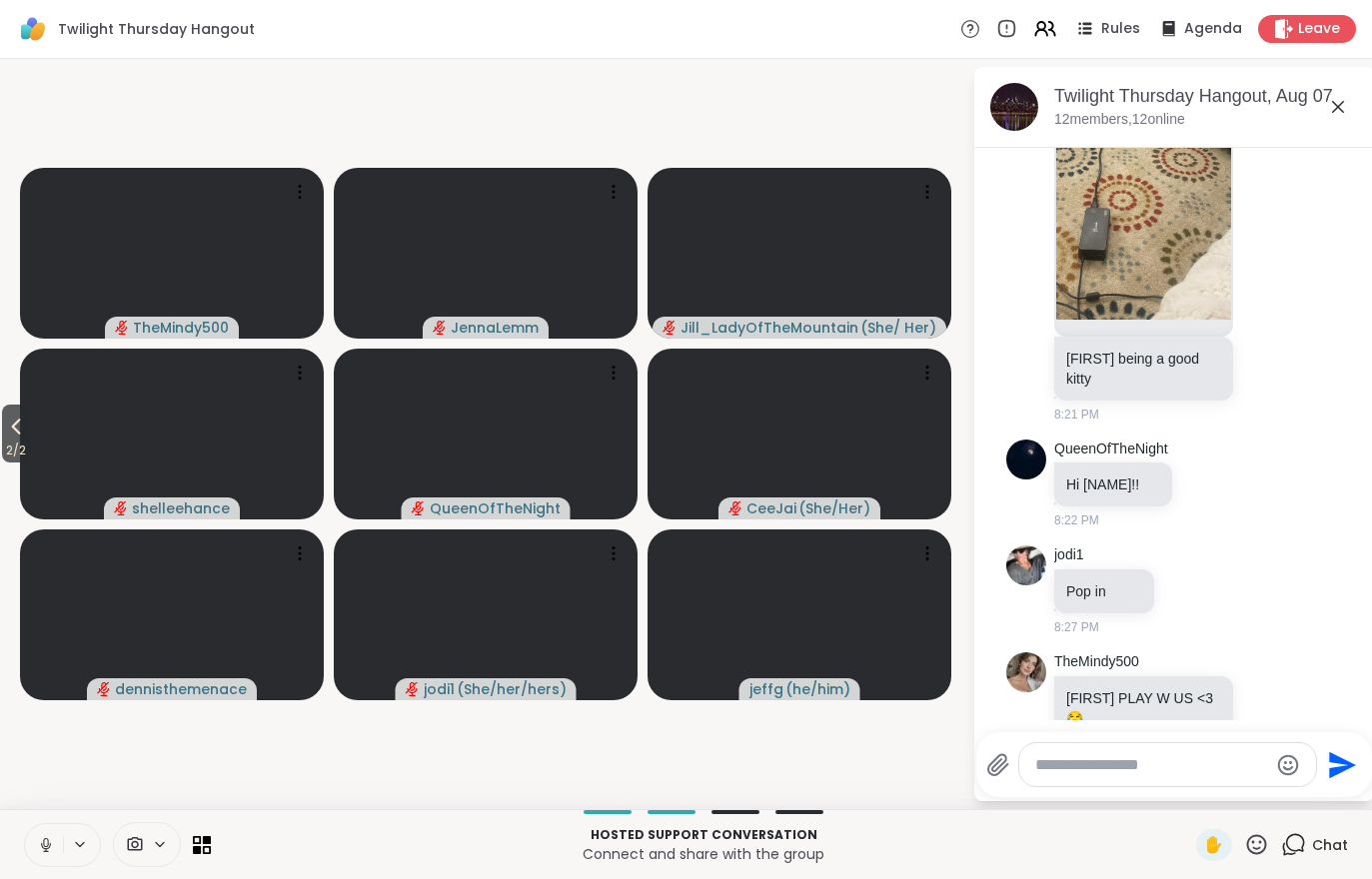 click on "2  /  2" at bounding box center (16, 434) 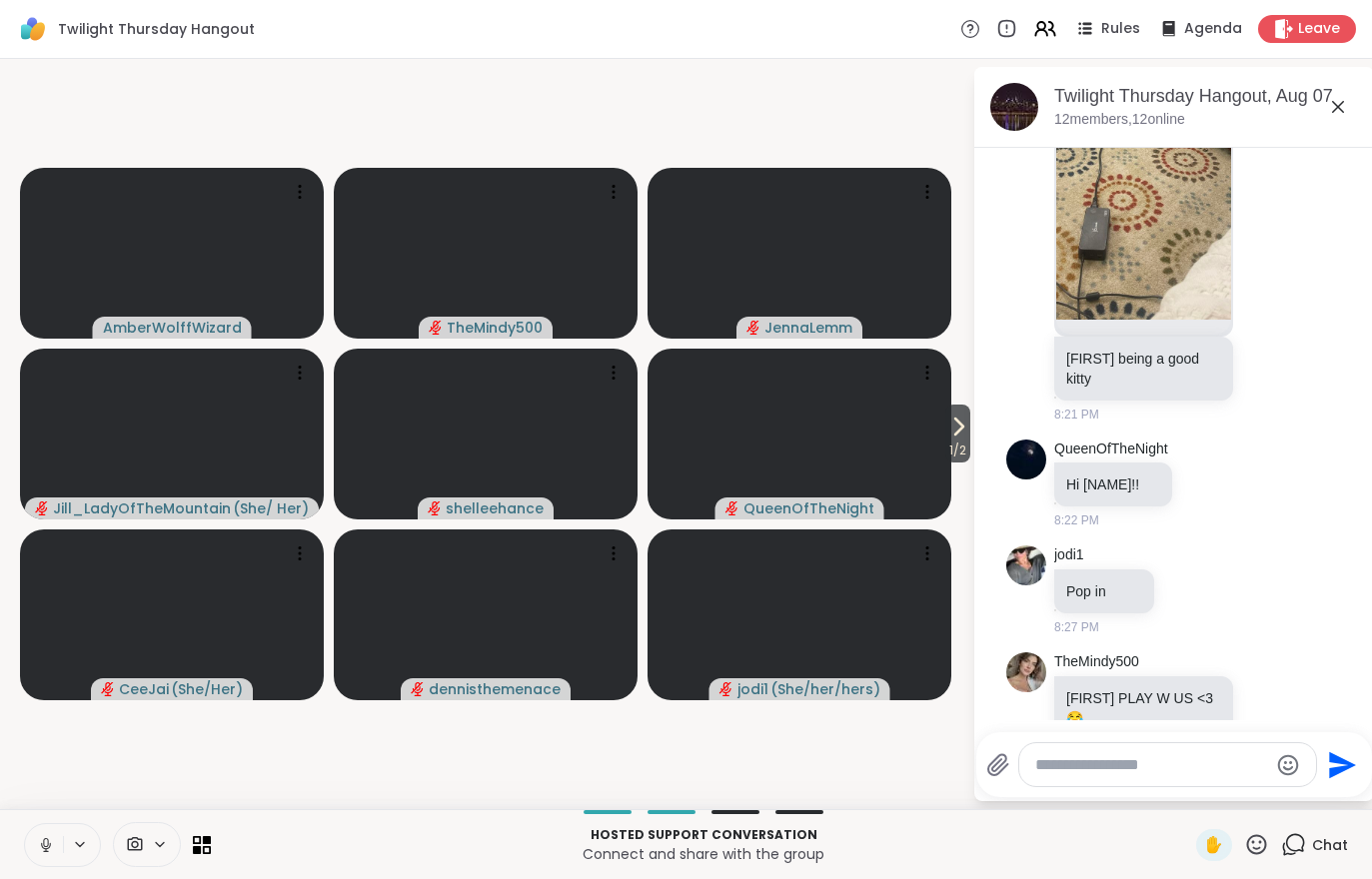 click 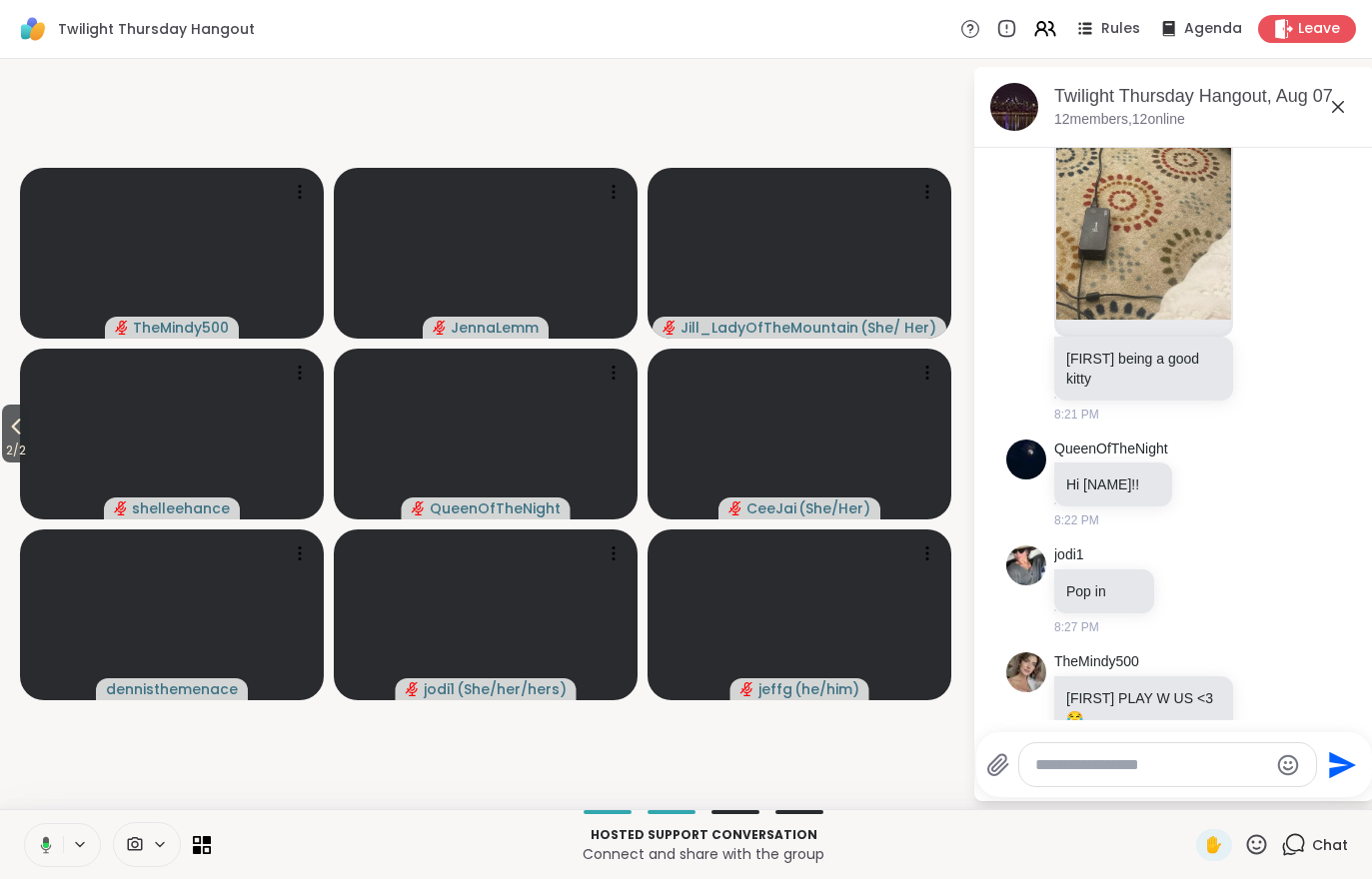 click on "2  /  2" at bounding box center [16, 434] 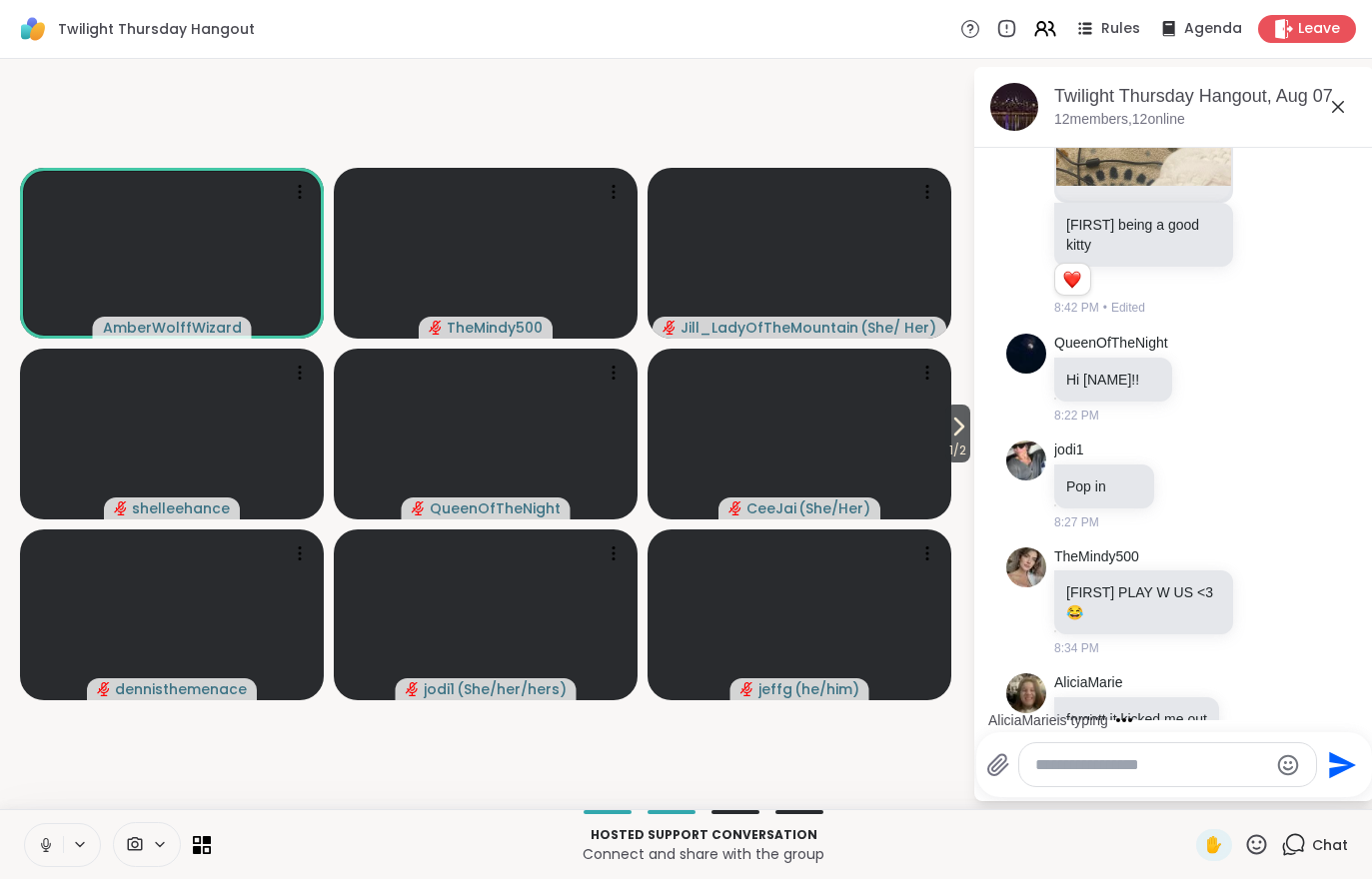 scroll, scrollTop: 2445, scrollLeft: 0, axis: vertical 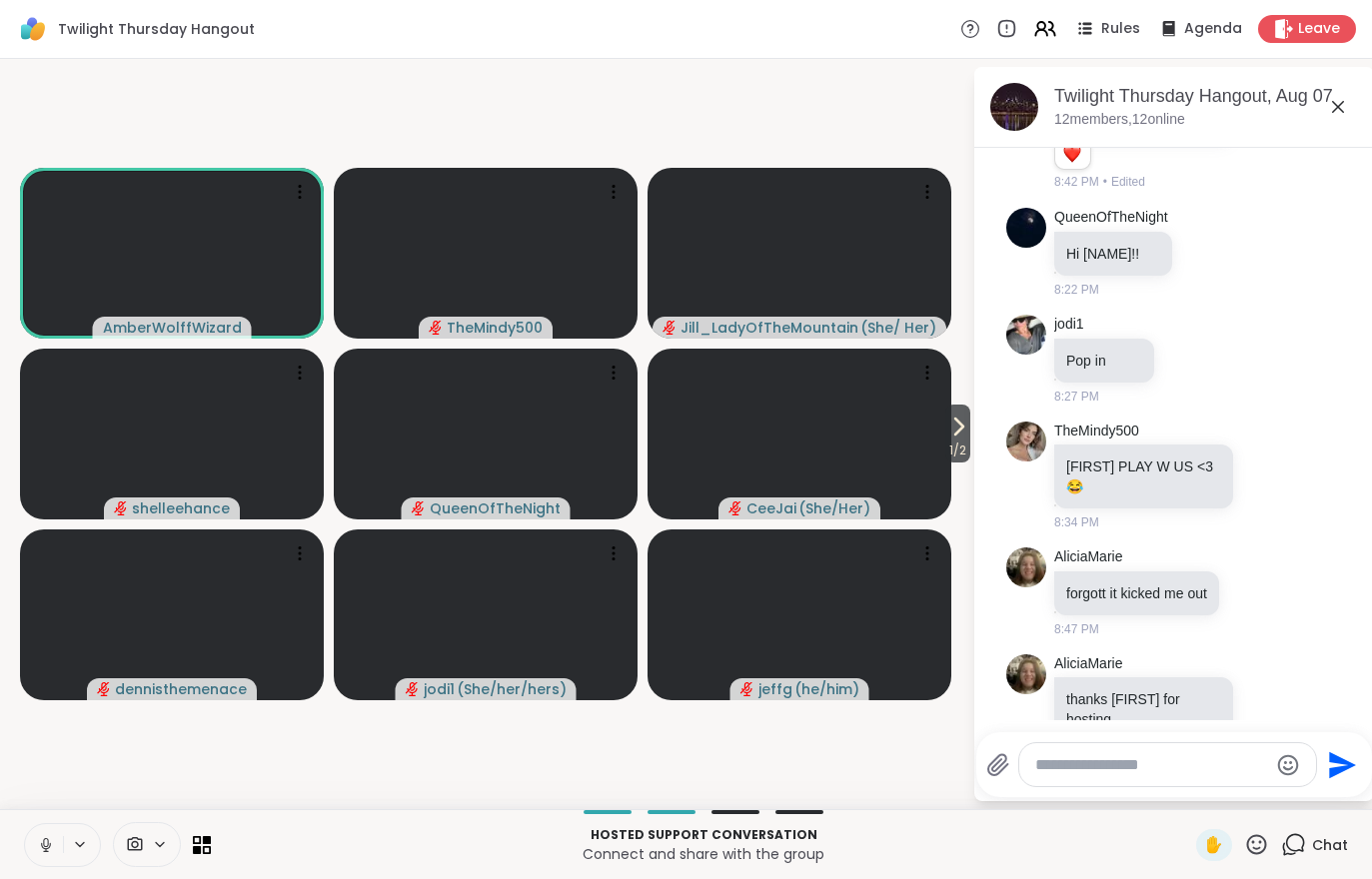click on "1  /  2" at bounding box center [957, 450] 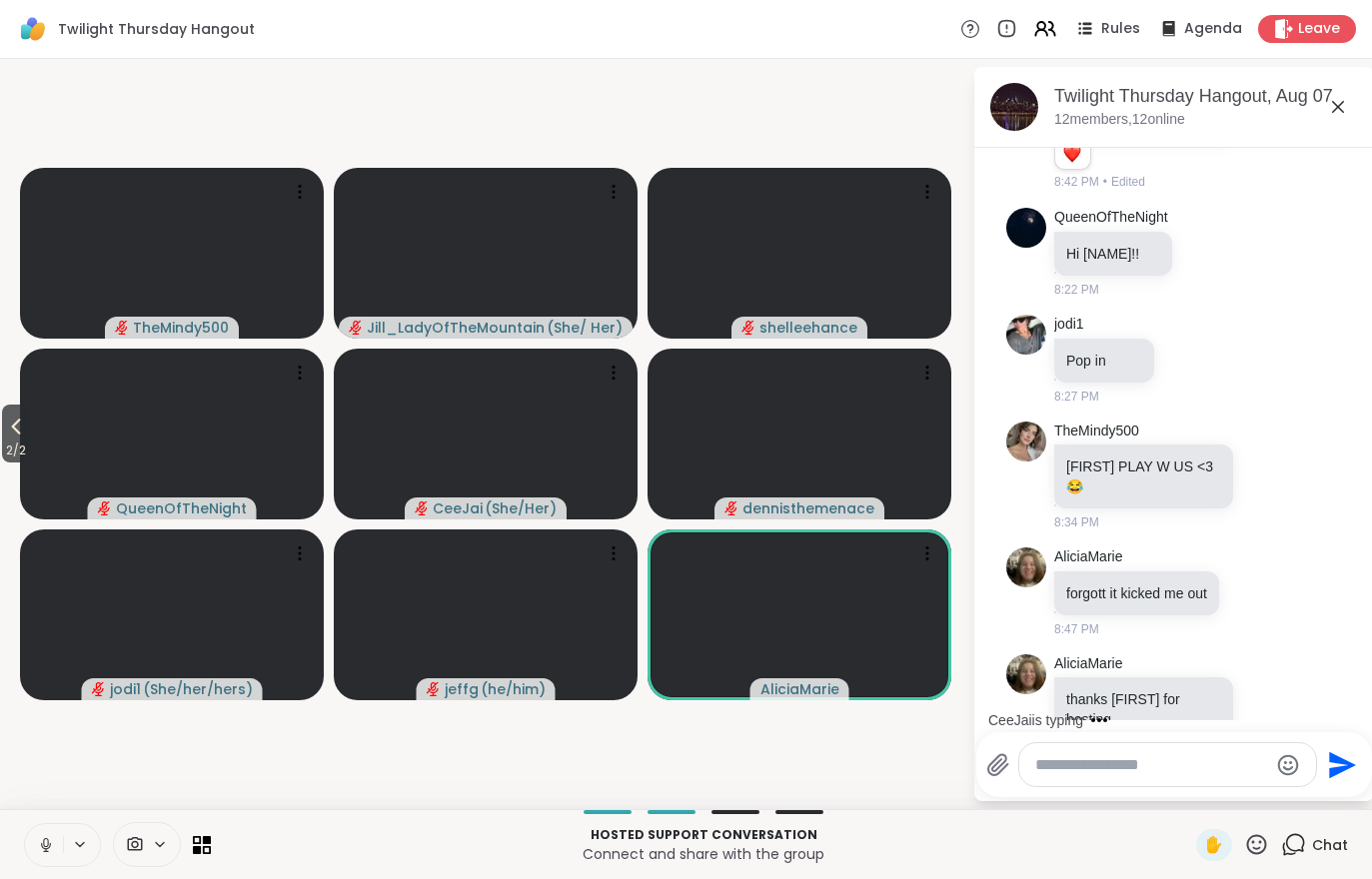 click on "2  /  2" at bounding box center [16, 450] 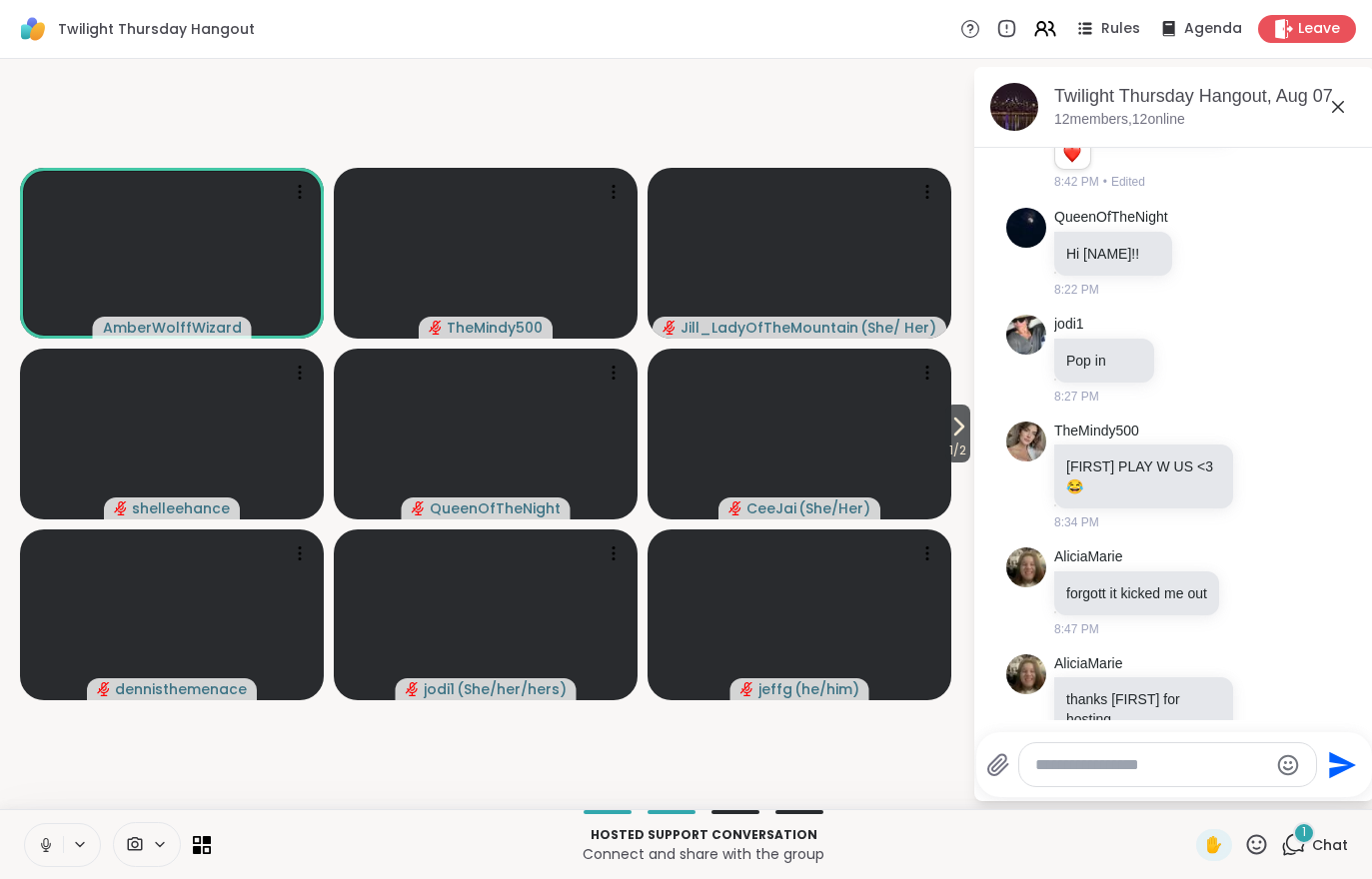 scroll, scrollTop: 2571, scrollLeft: 0, axis: vertical 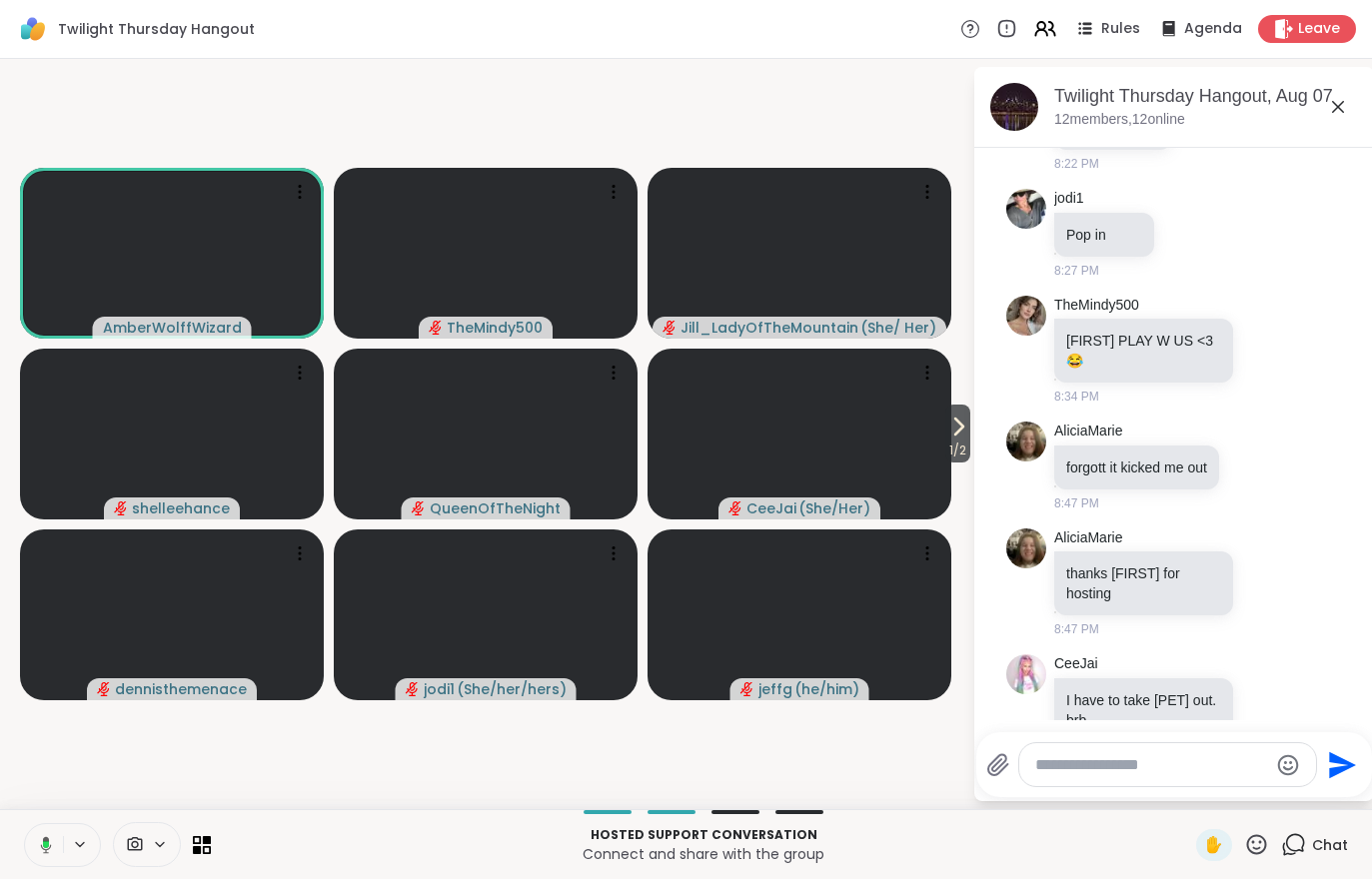 click at bounding box center [42, 845] 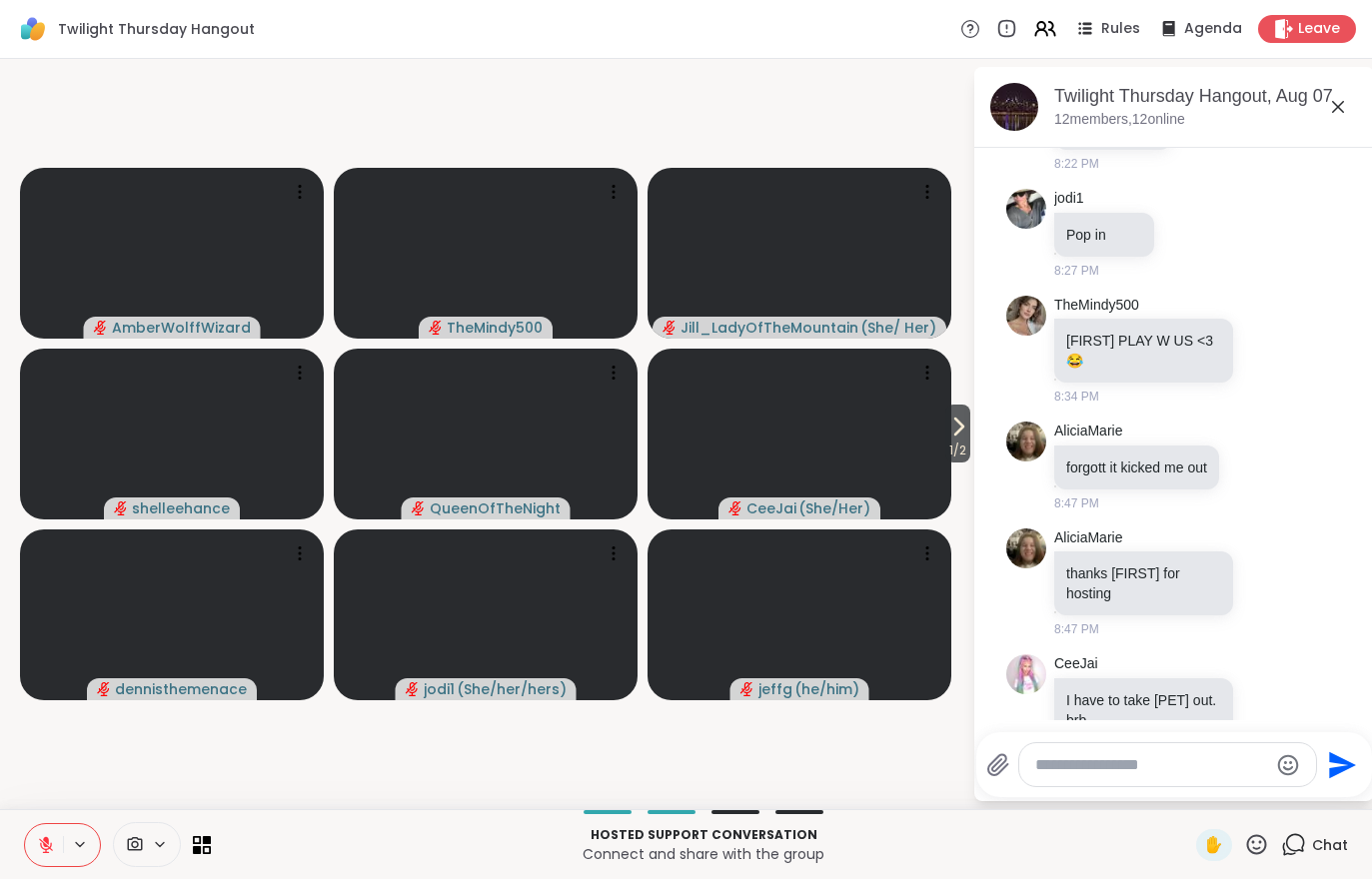 click 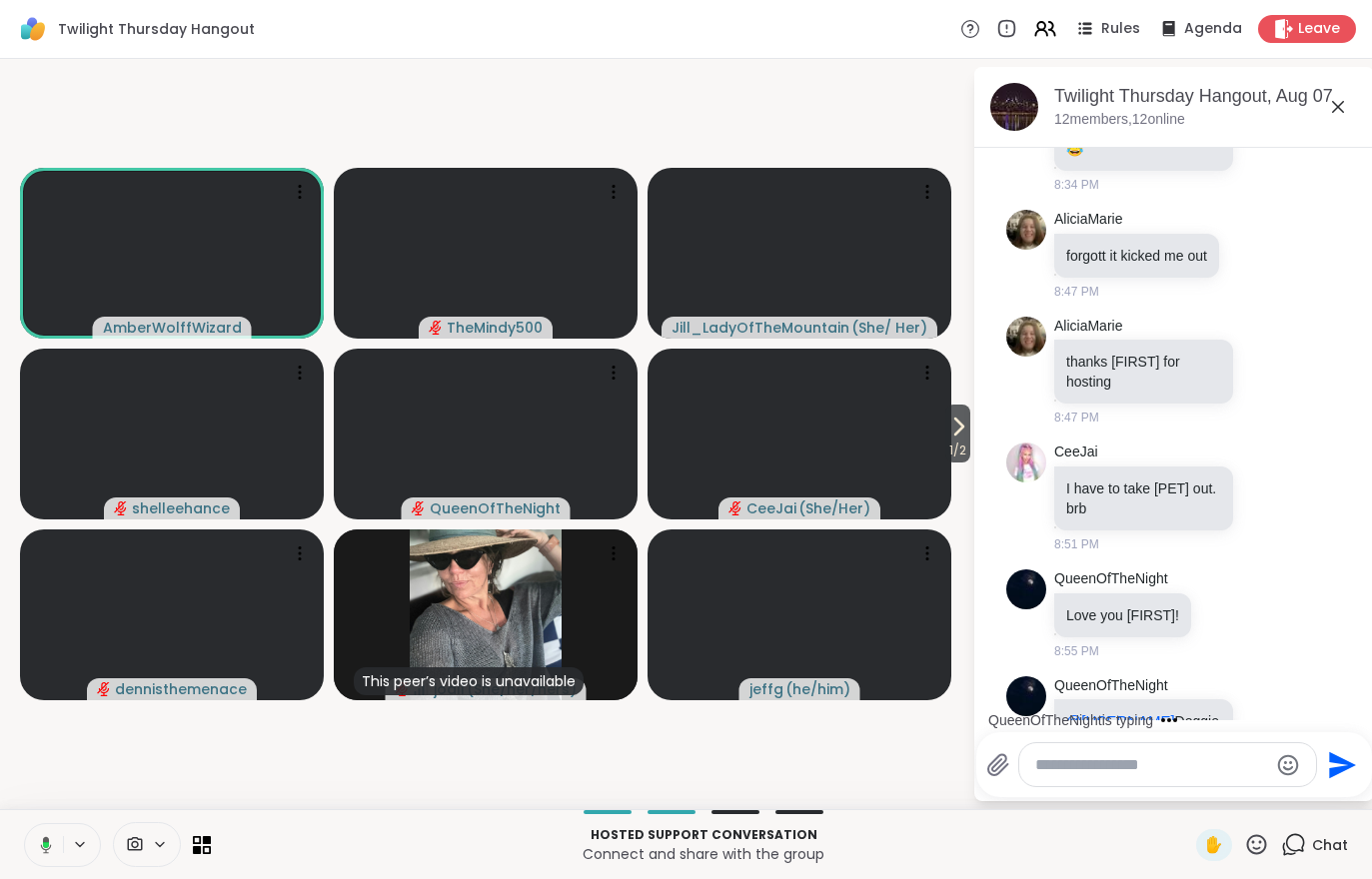 scroll, scrollTop: 2889, scrollLeft: 0, axis: vertical 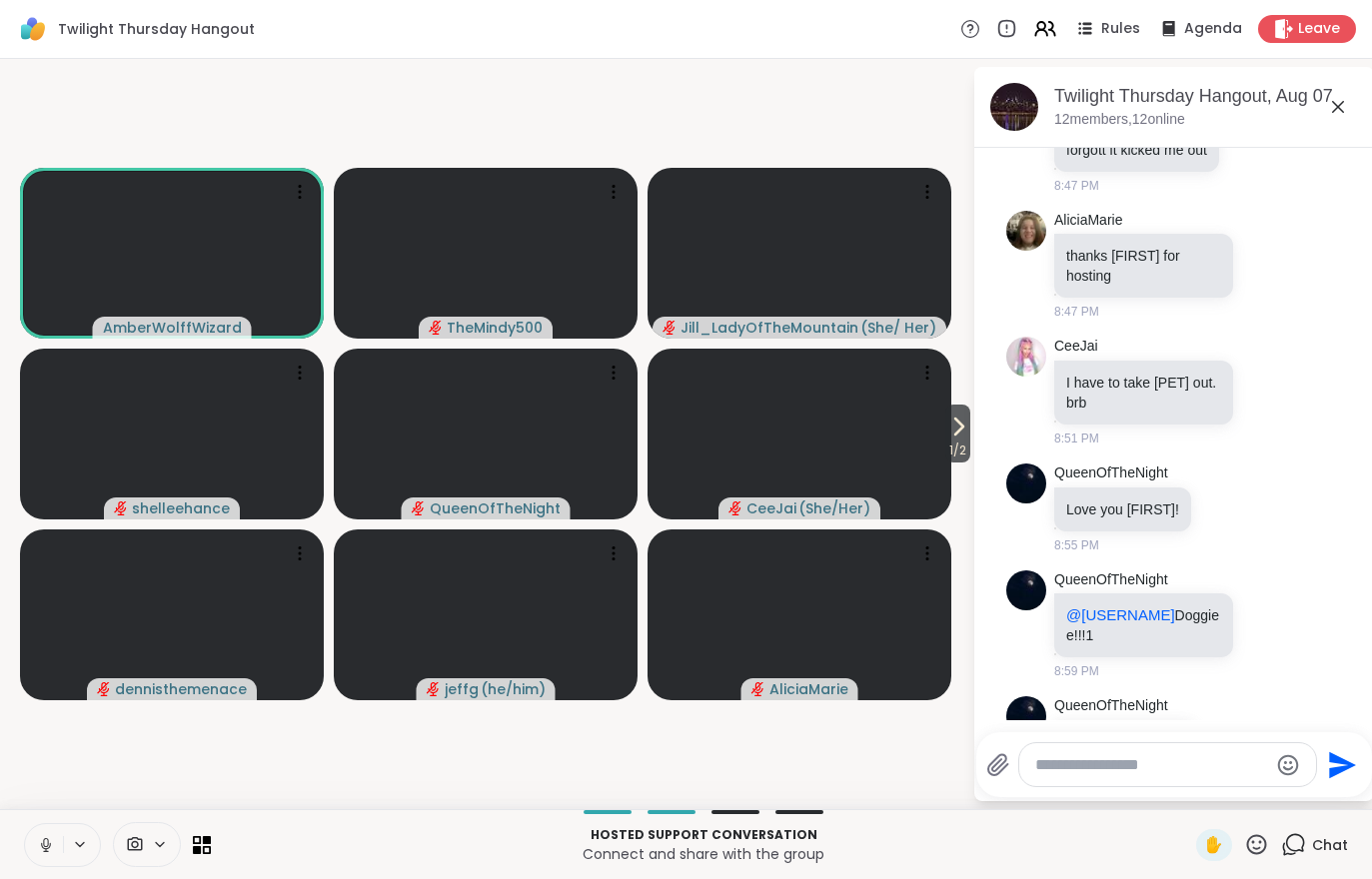 click on "1  /  2" at bounding box center (957, 450) 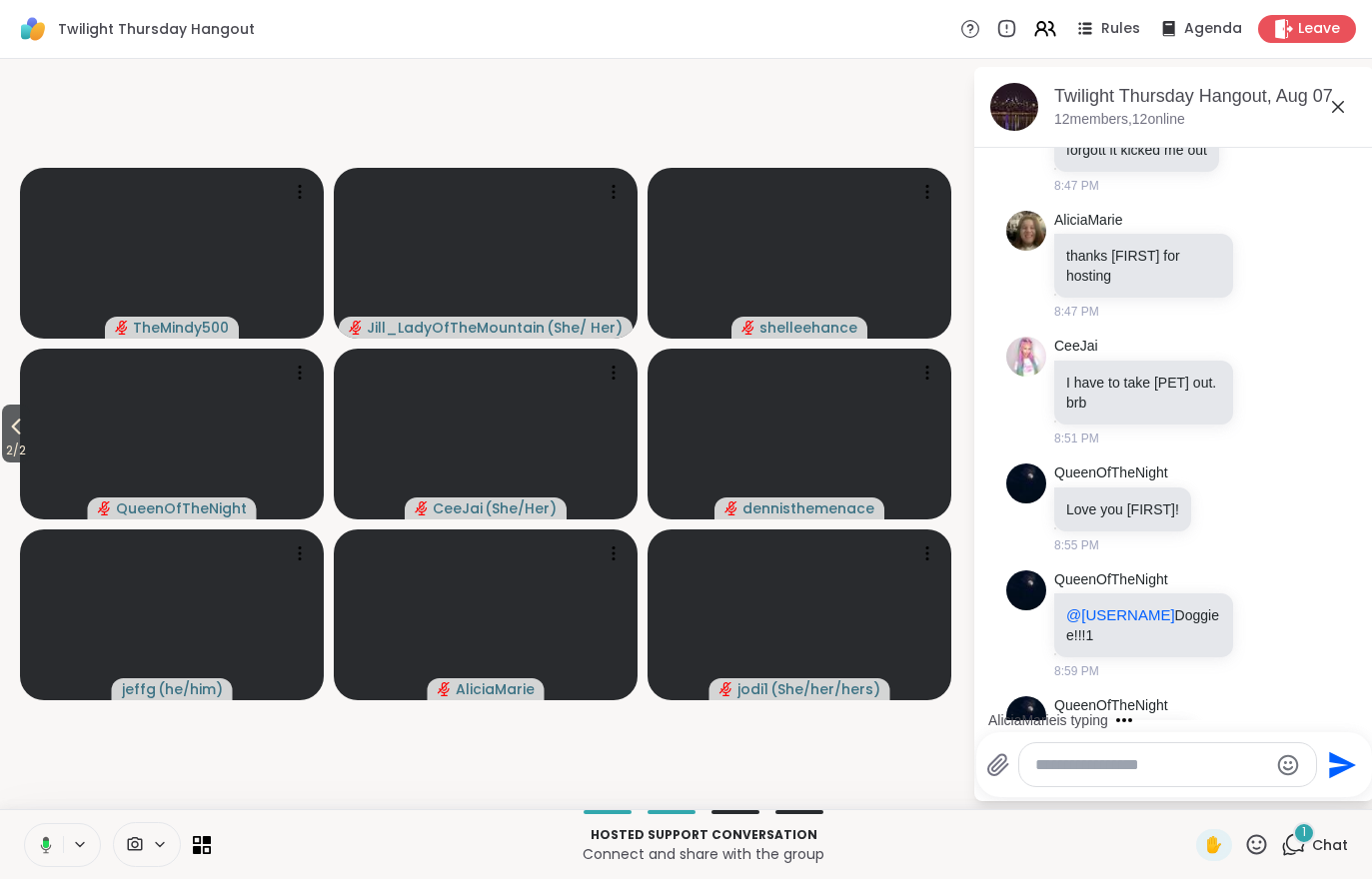 scroll, scrollTop: 2995, scrollLeft: 0, axis: vertical 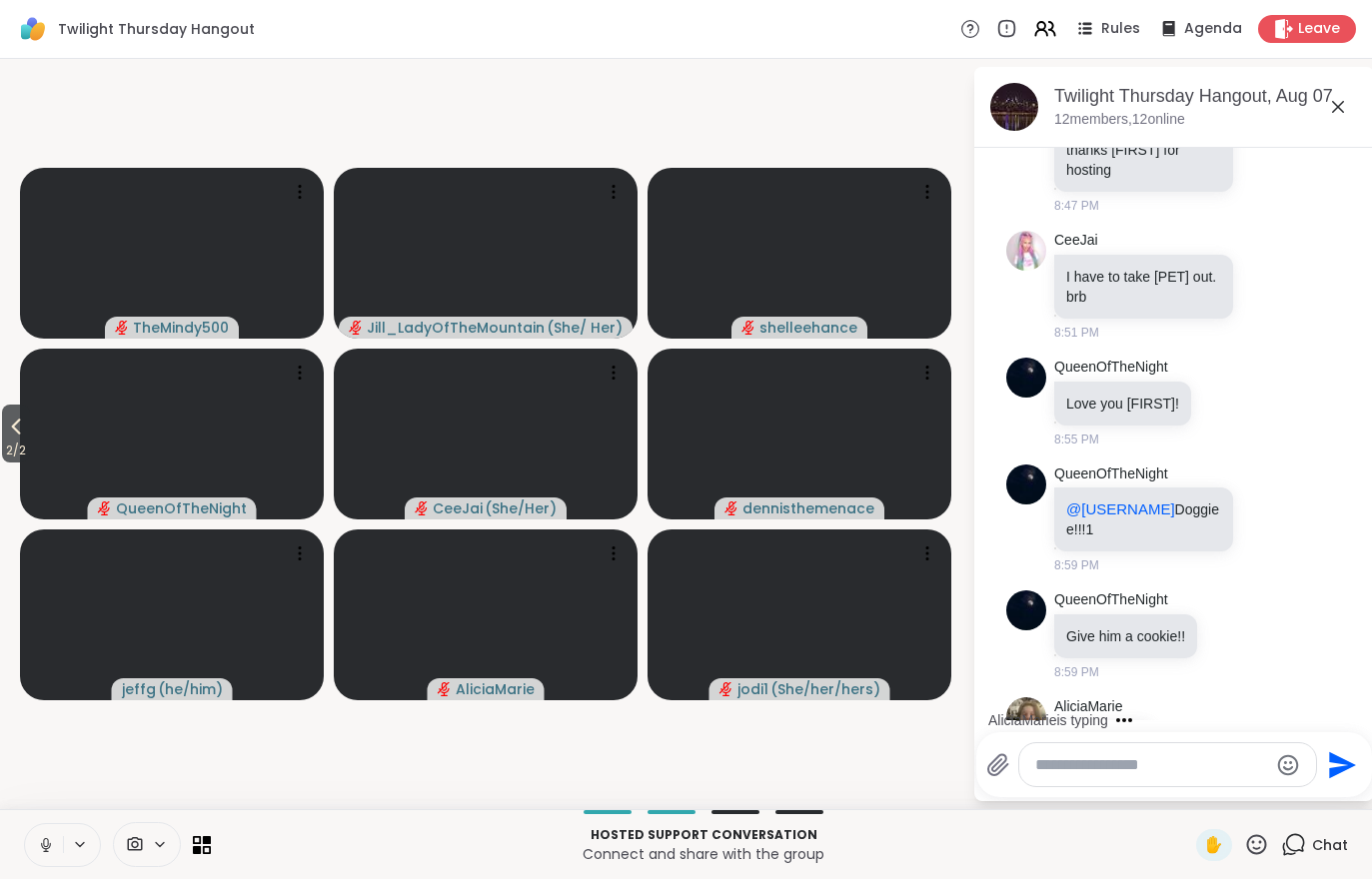 click on "2  /  2" at bounding box center (16, 450) 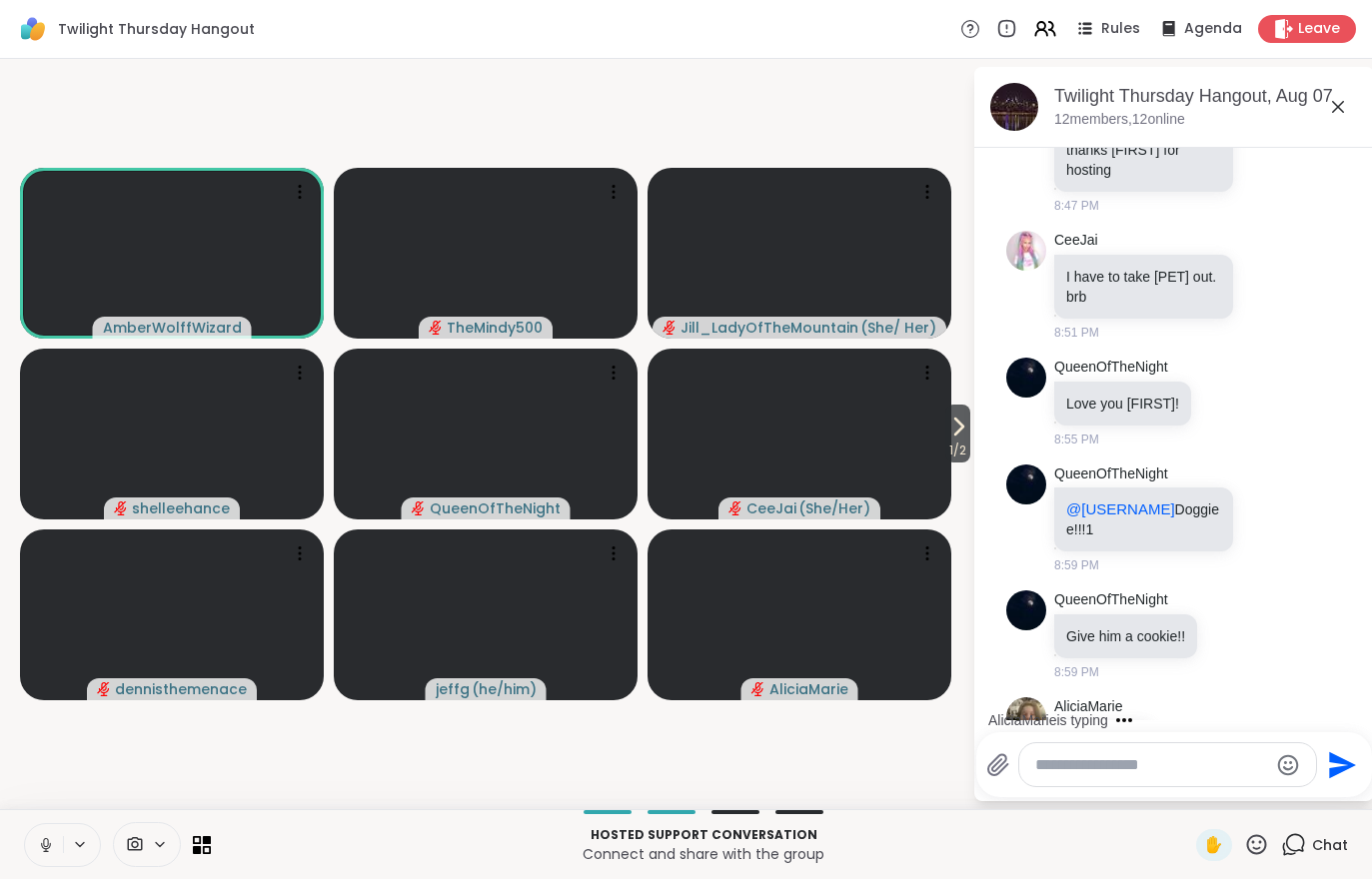 scroll, scrollTop: 3100, scrollLeft: 0, axis: vertical 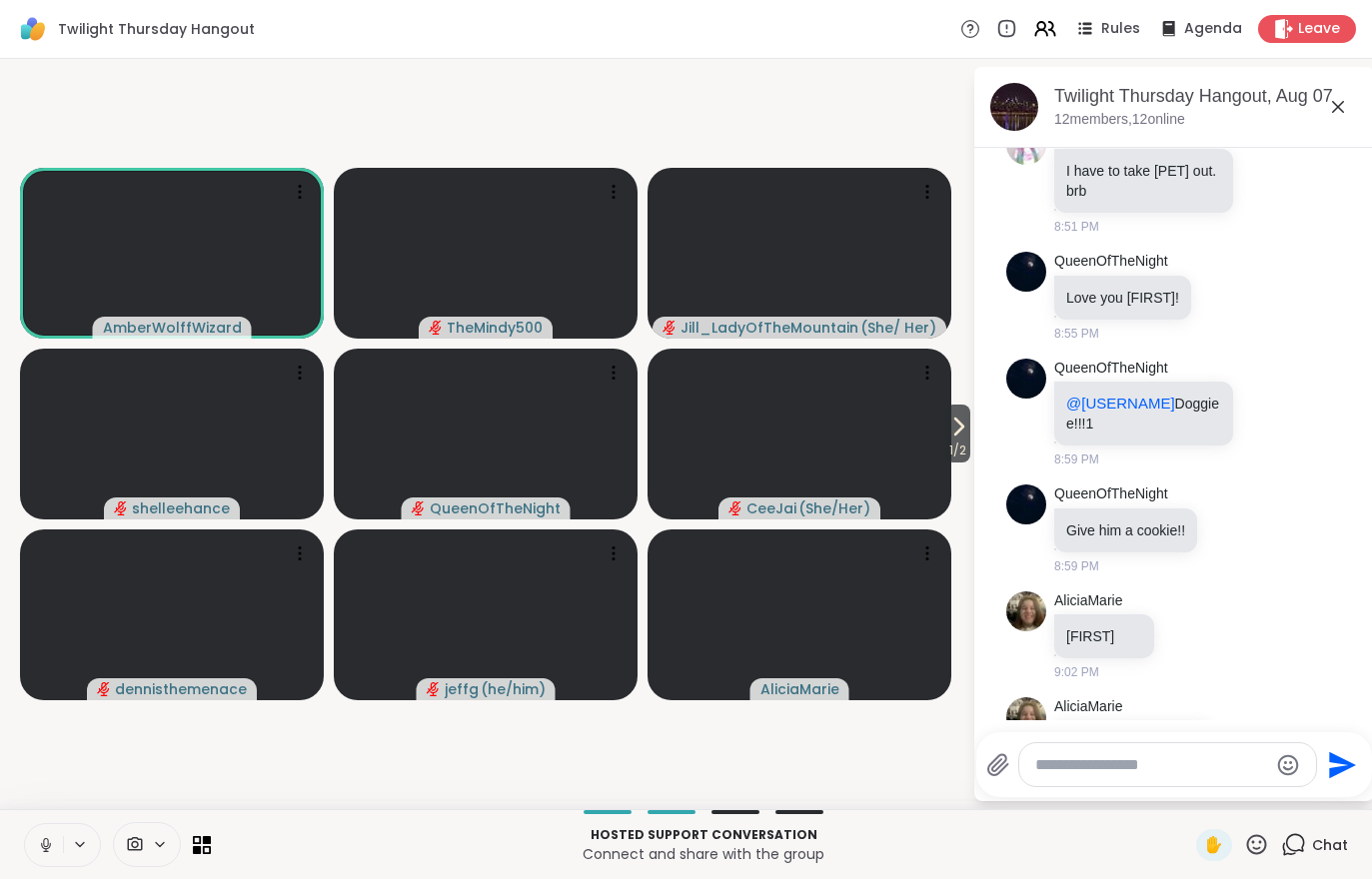 click 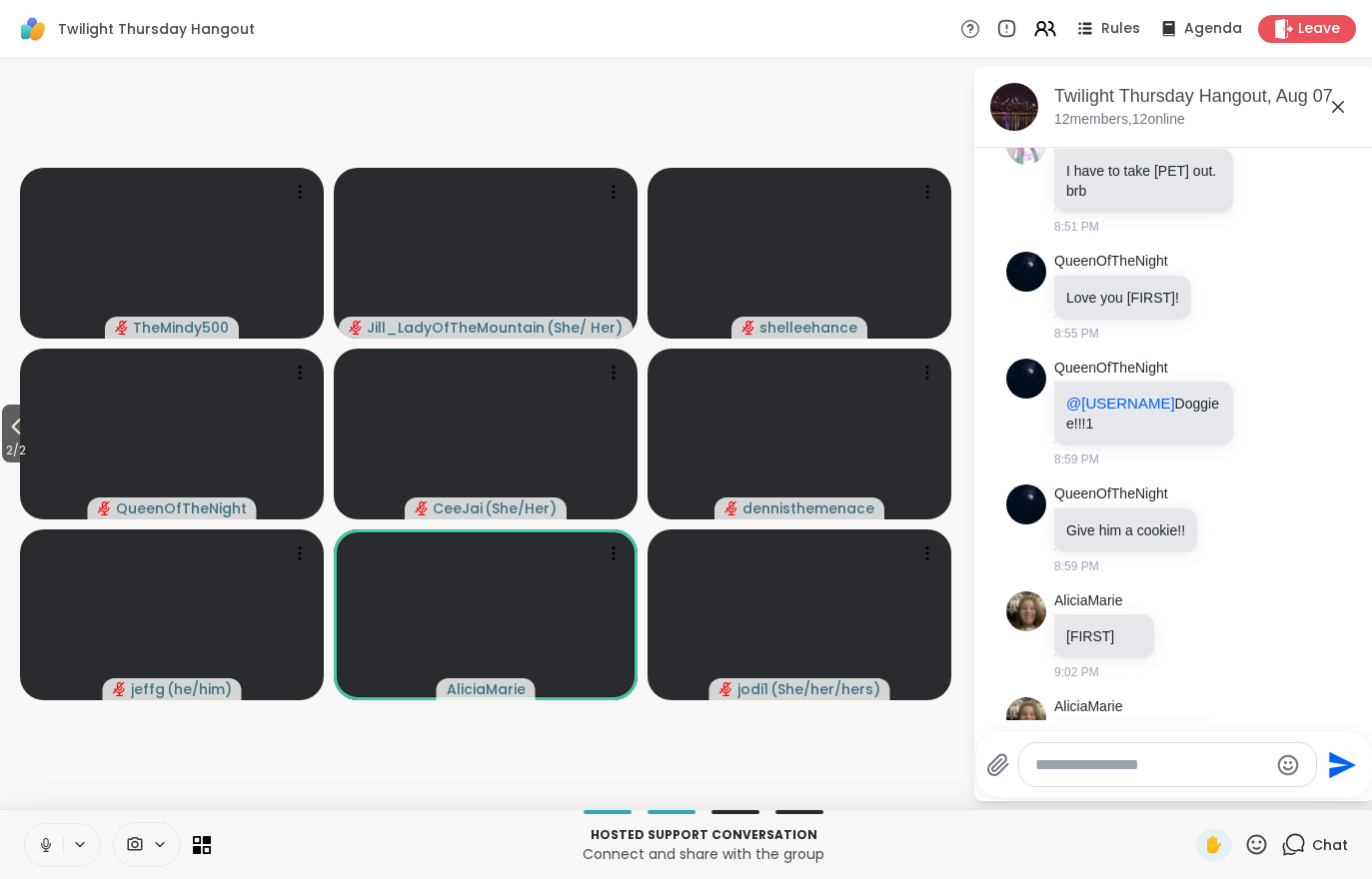 click on "2  /  2" at bounding box center (16, 450) 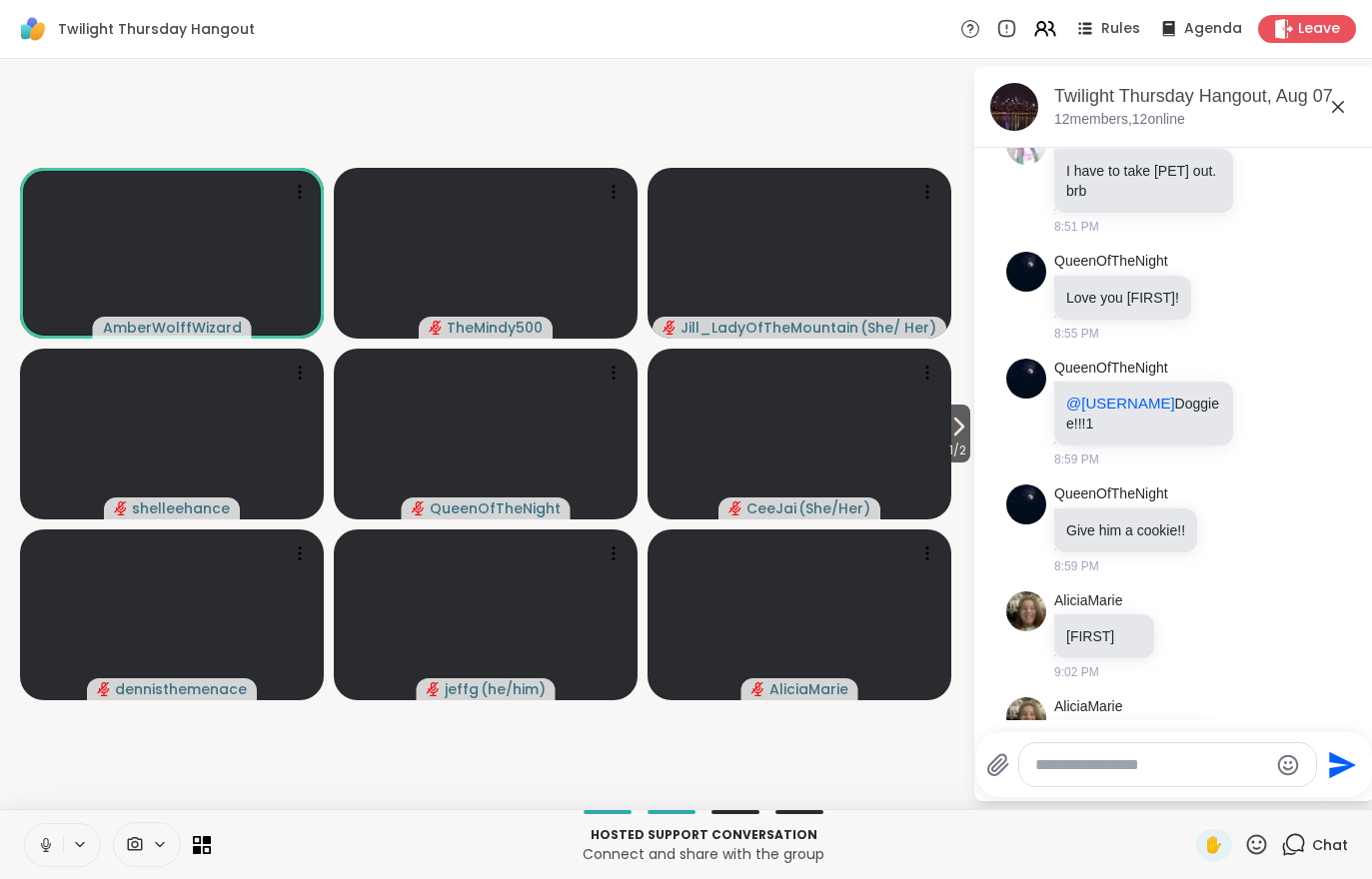 click on "1  /  2" at bounding box center [957, 450] 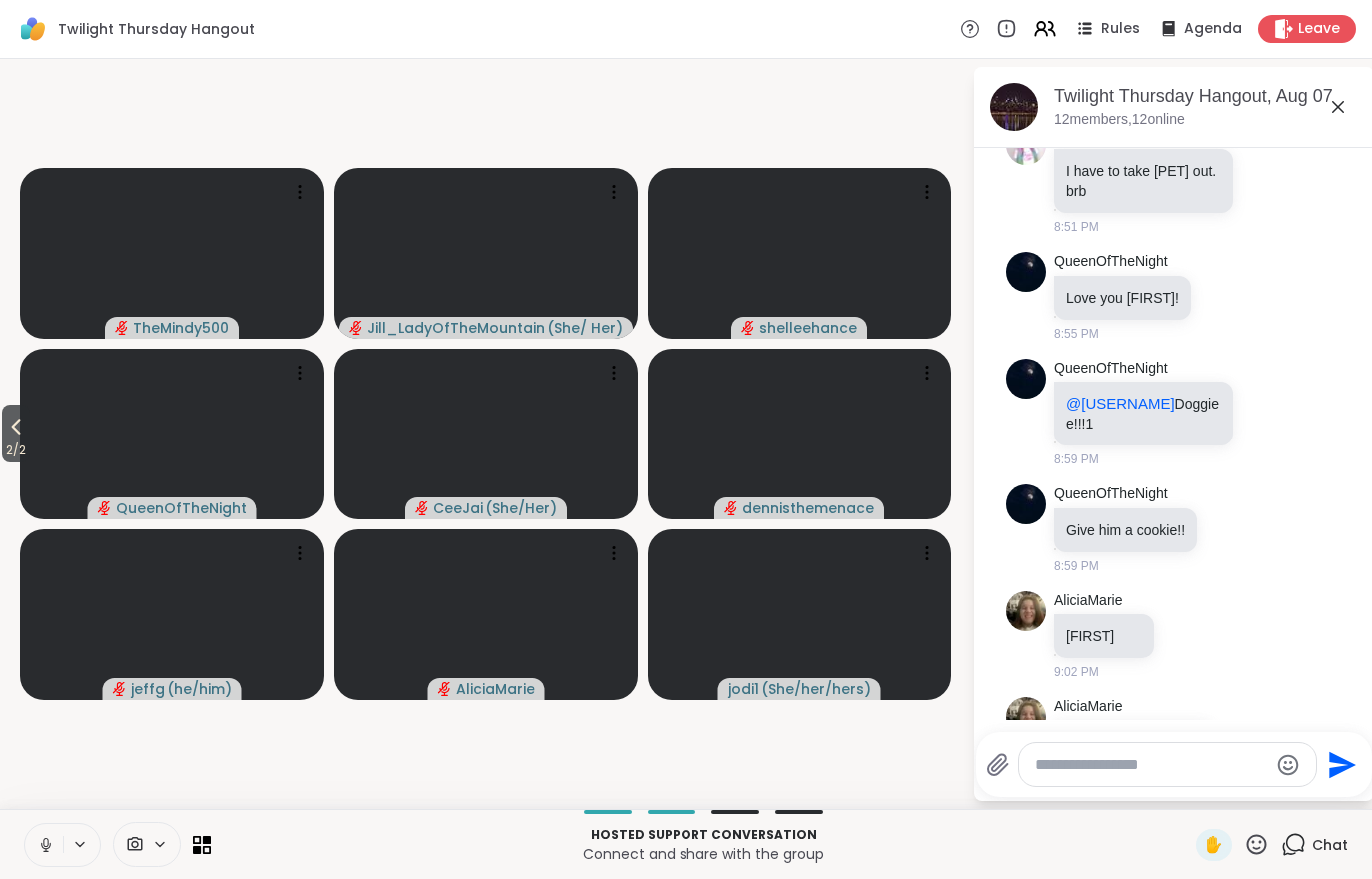 click on "2  /  2" at bounding box center [16, 450] 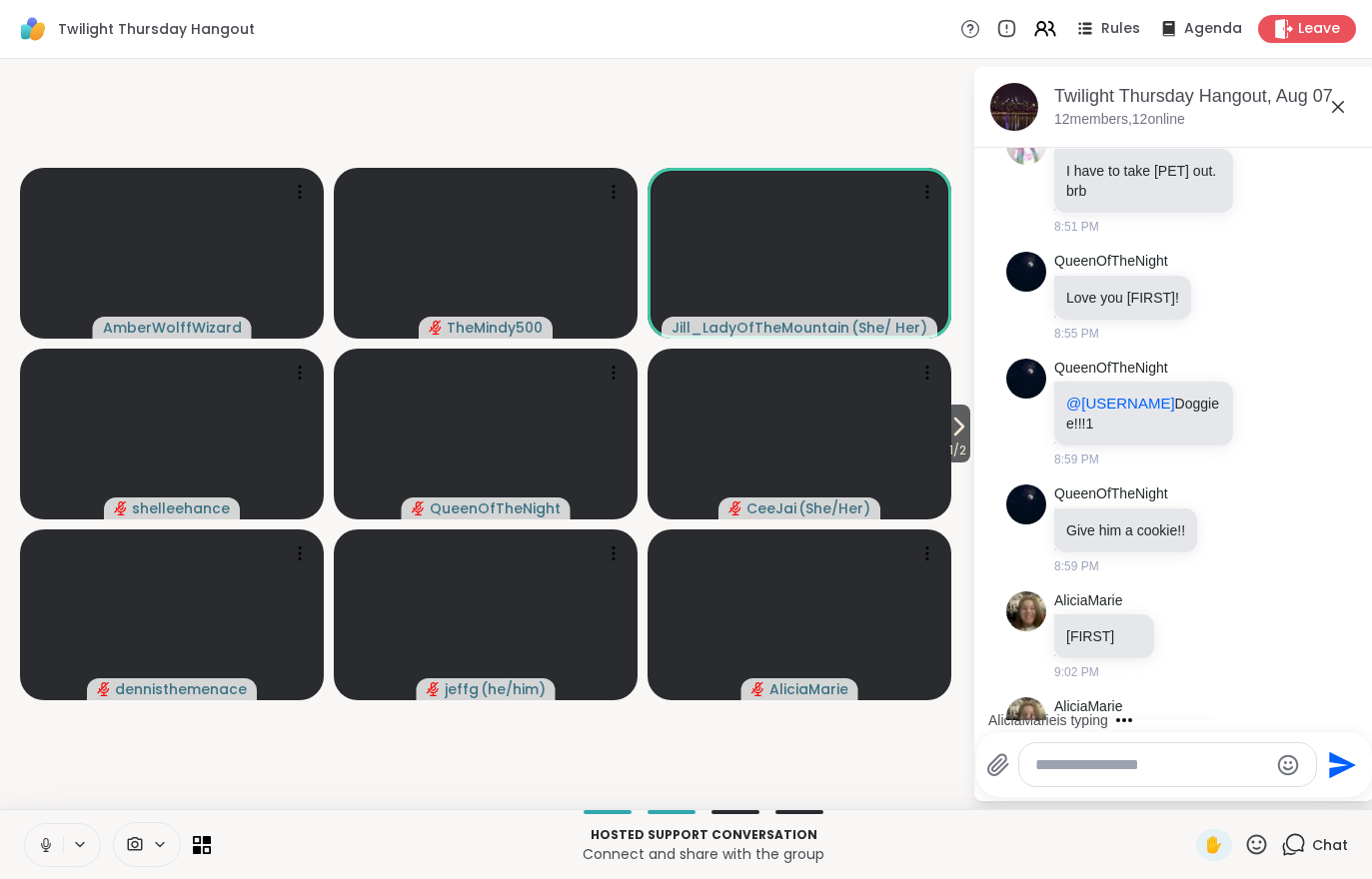 scroll, scrollTop: 3206, scrollLeft: 0, axis: vertical 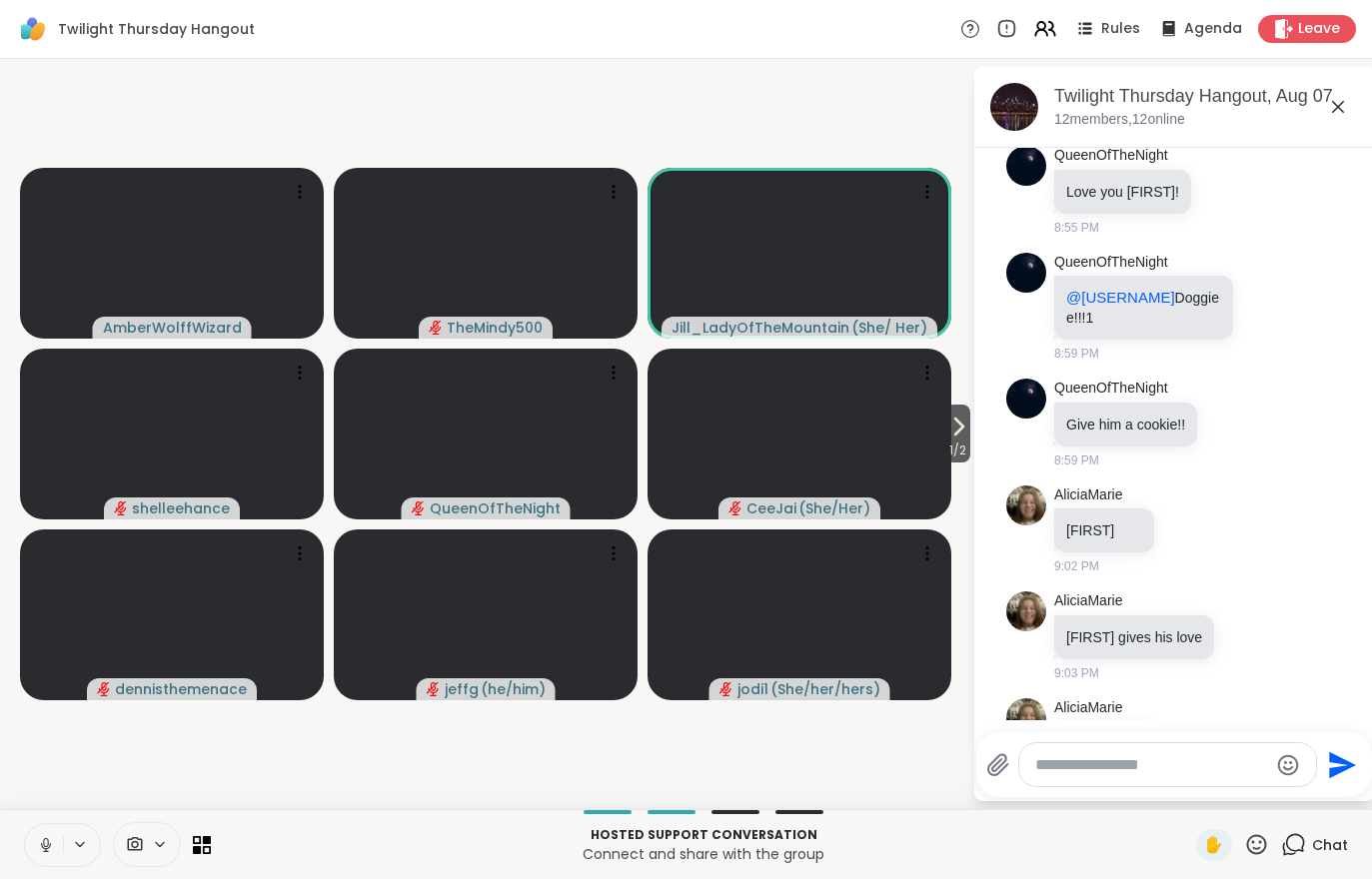 click 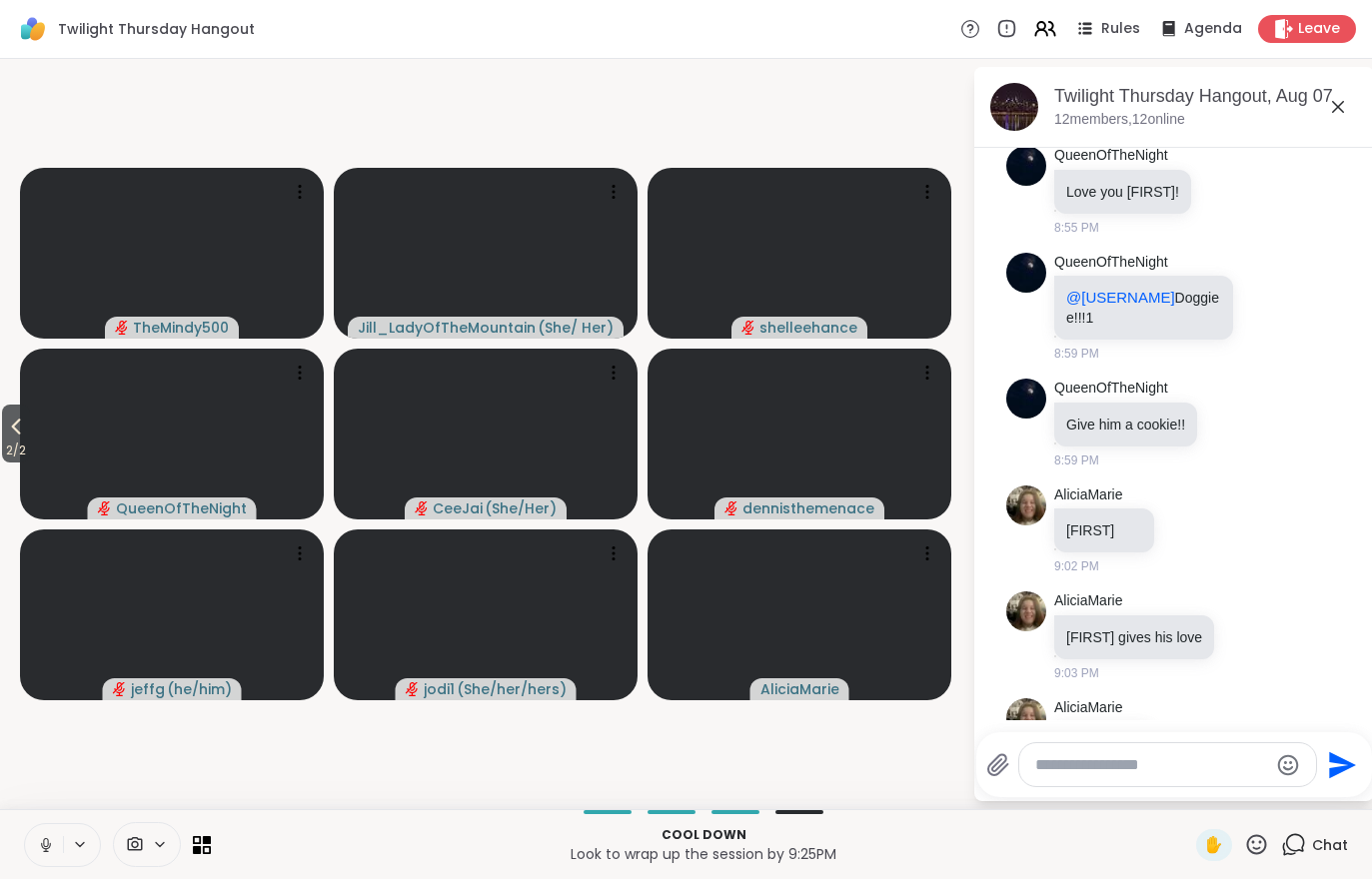 click on "2  /  2" at bounding box center [16, 450] 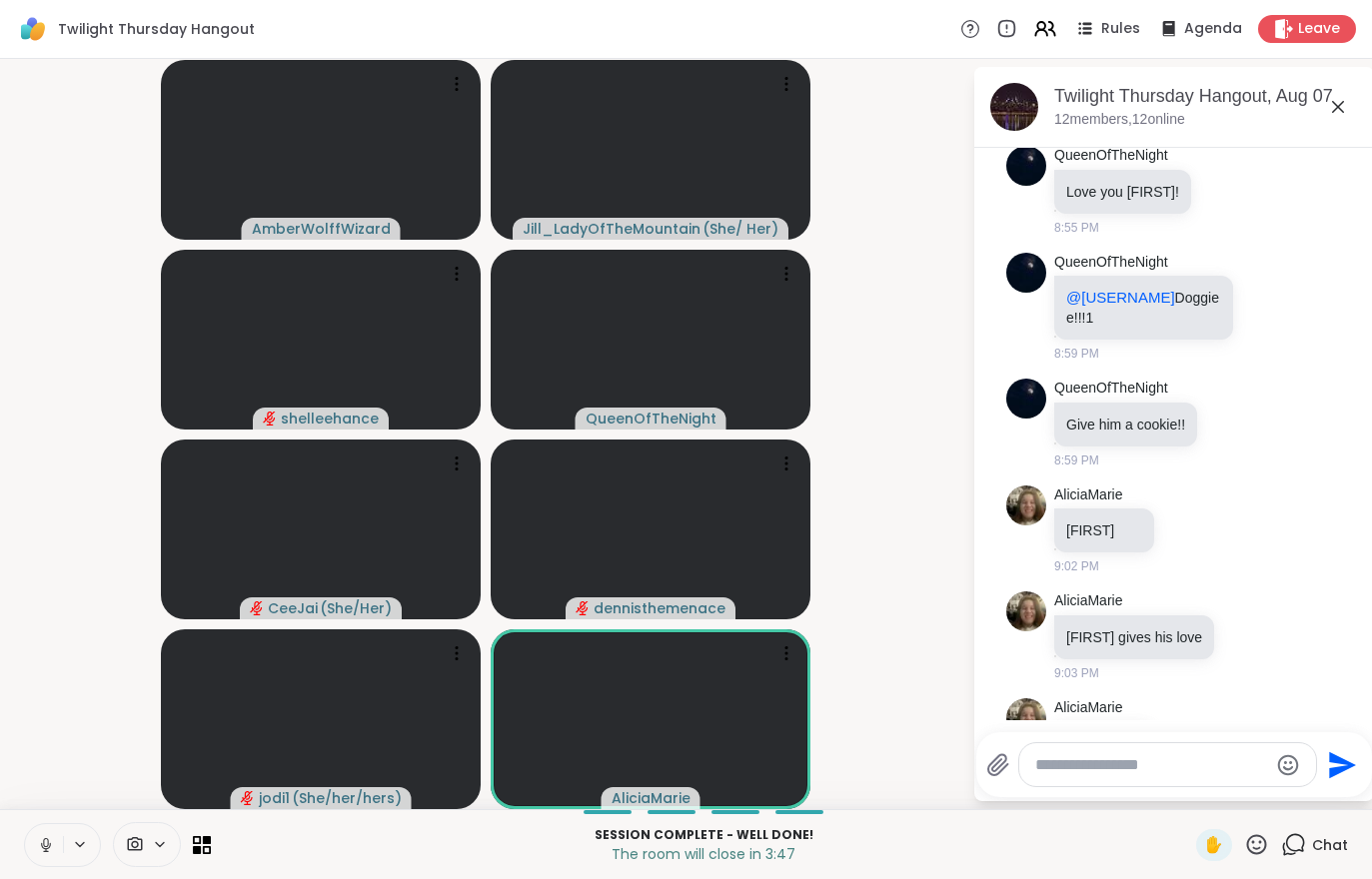 click on "Leave" at bounding box center [1319, 29] 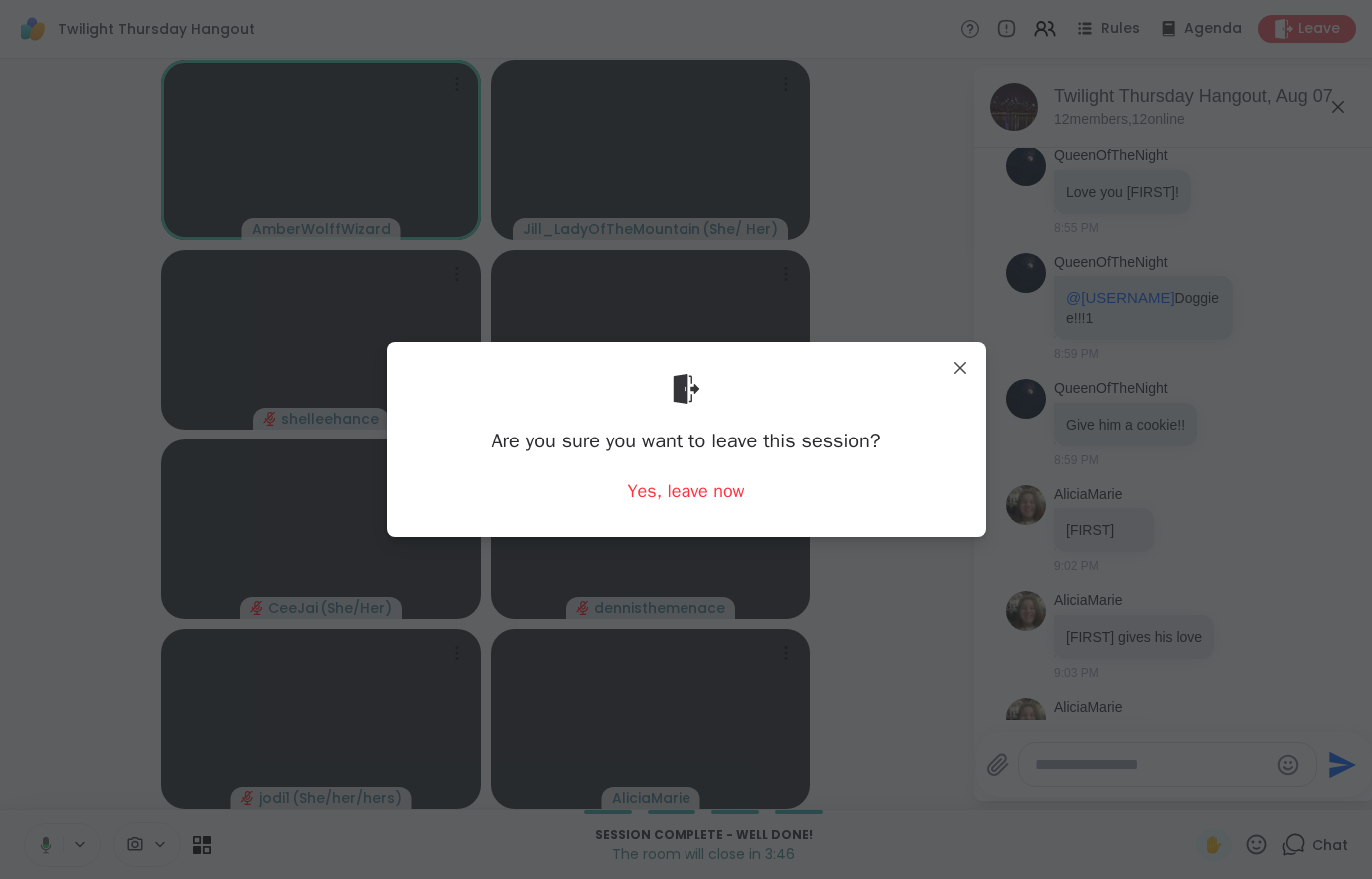 click on "Yes, leave now" at bounding box center [686, 491] 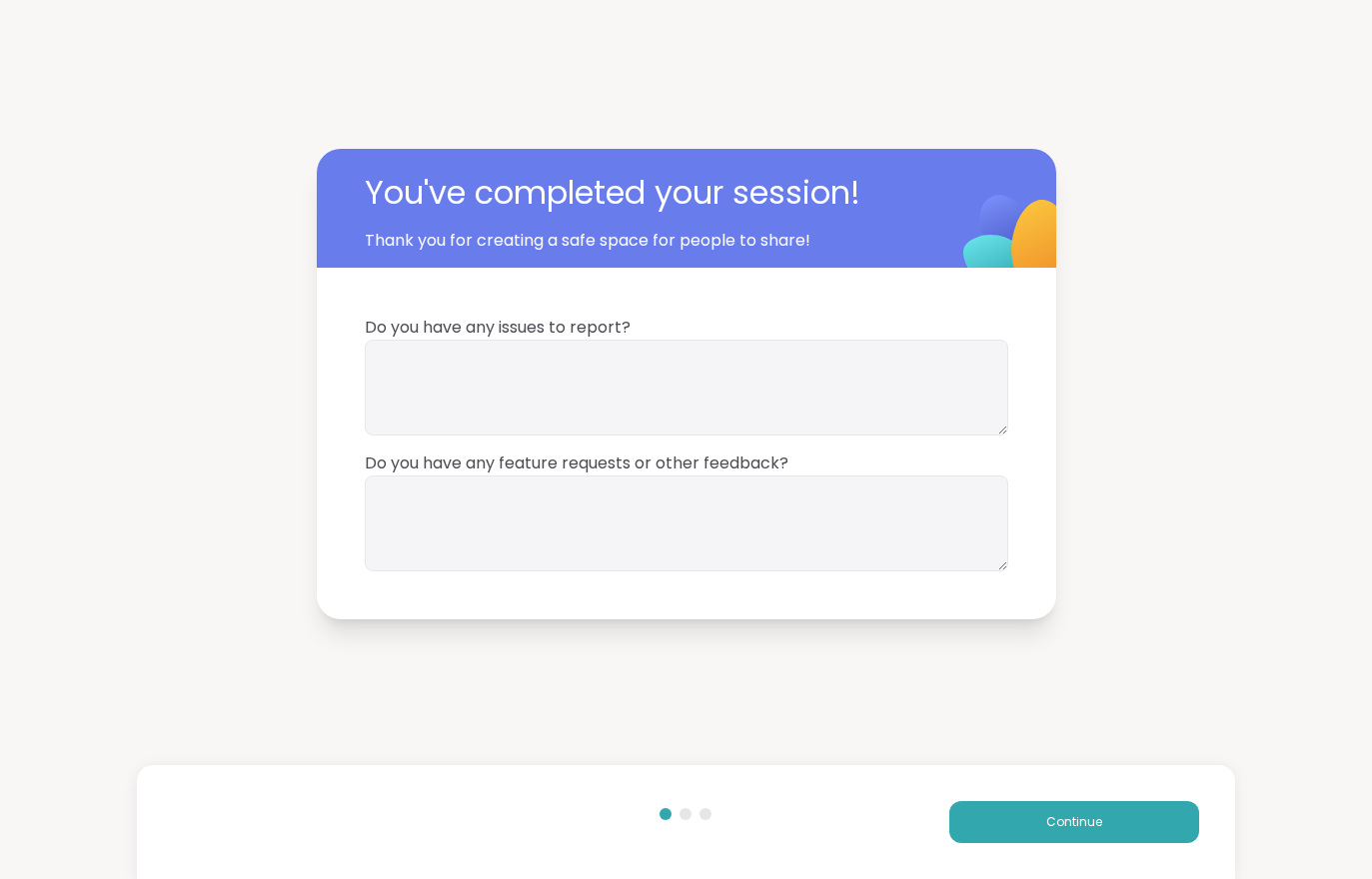 click on "Continue" at bounding box center [1074, 822] 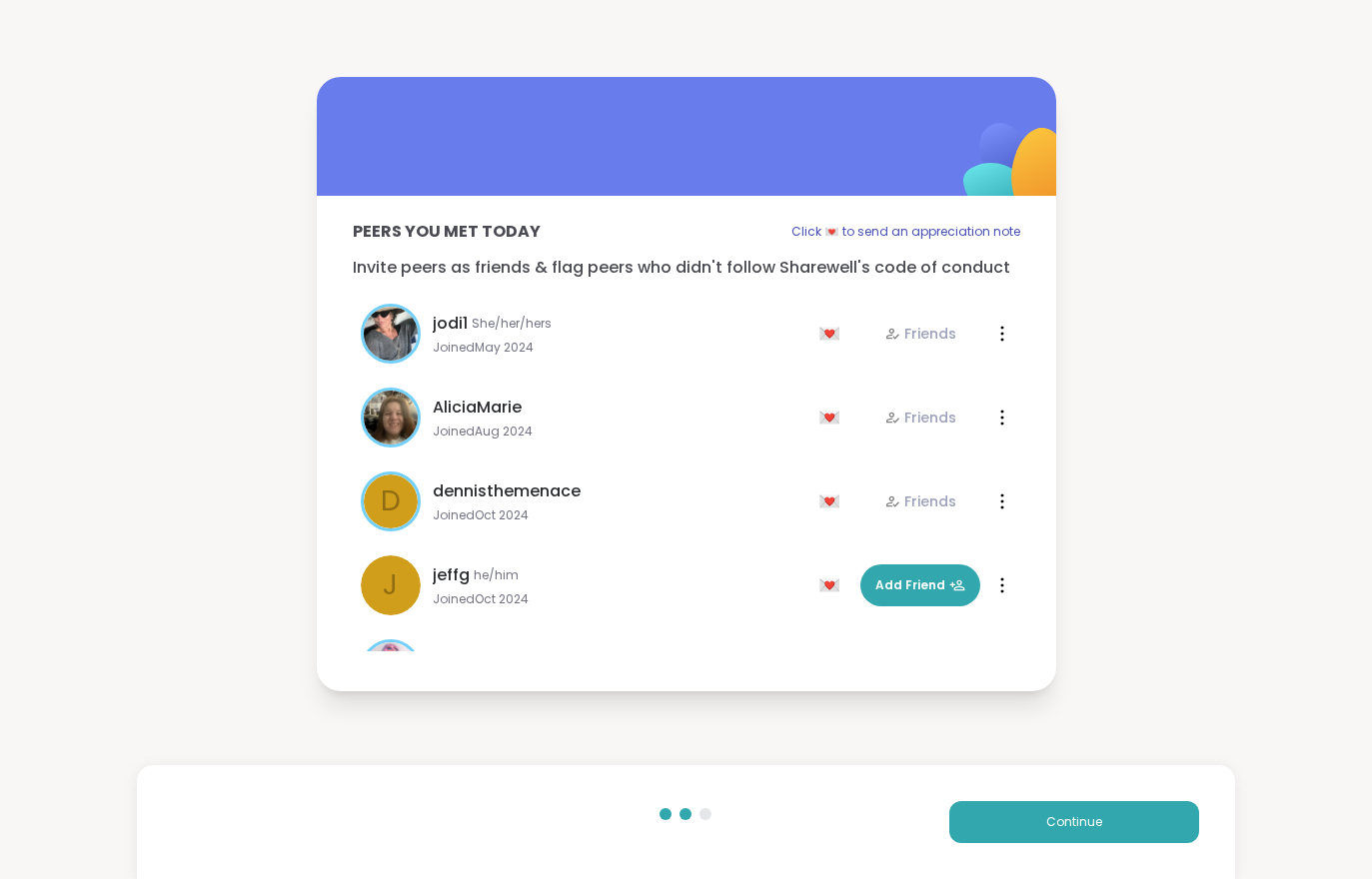 click on "Continue" at bounding box center [1074, 822] 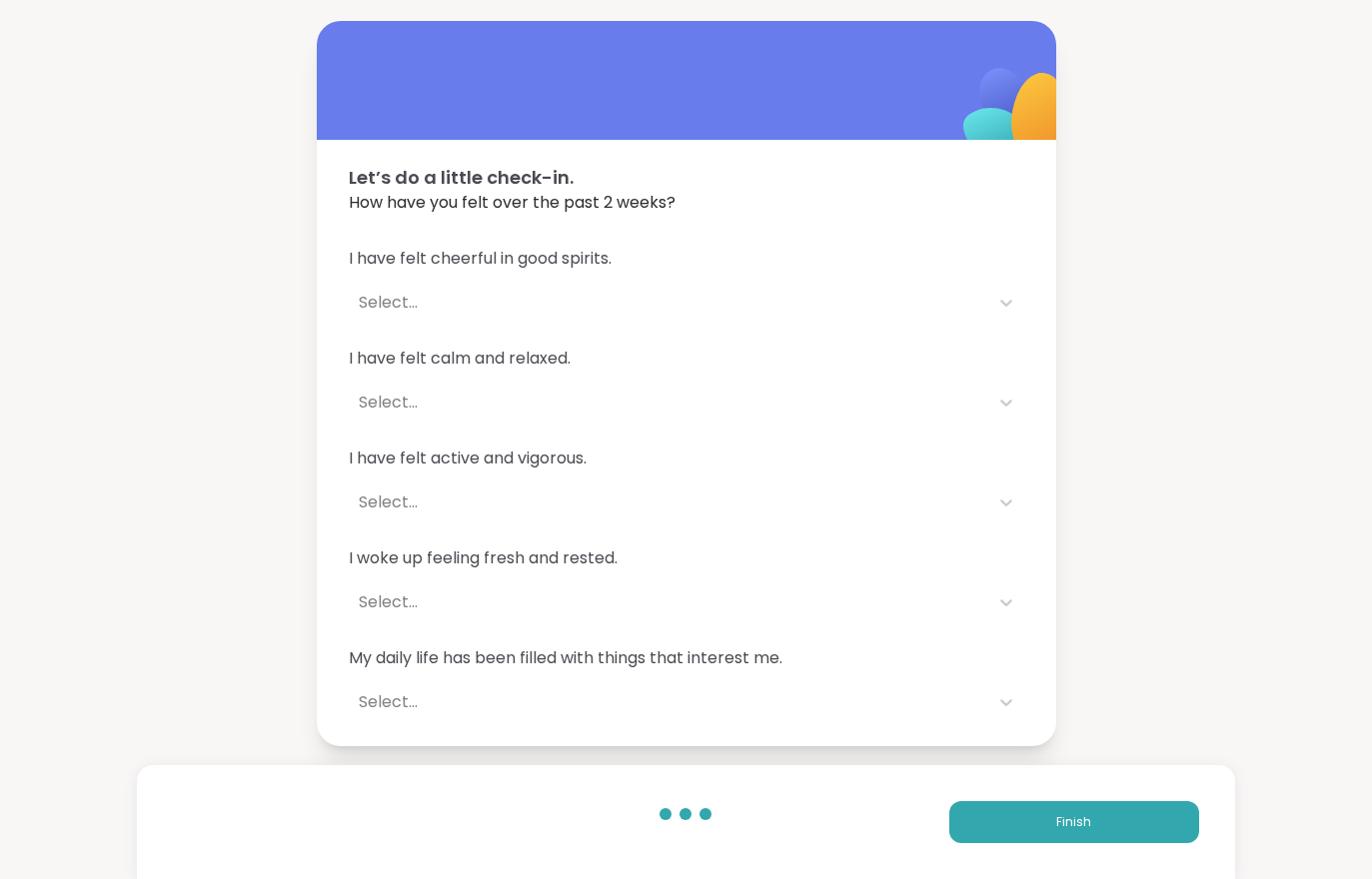 click on "Finish" at bounding box center (1074, 822) 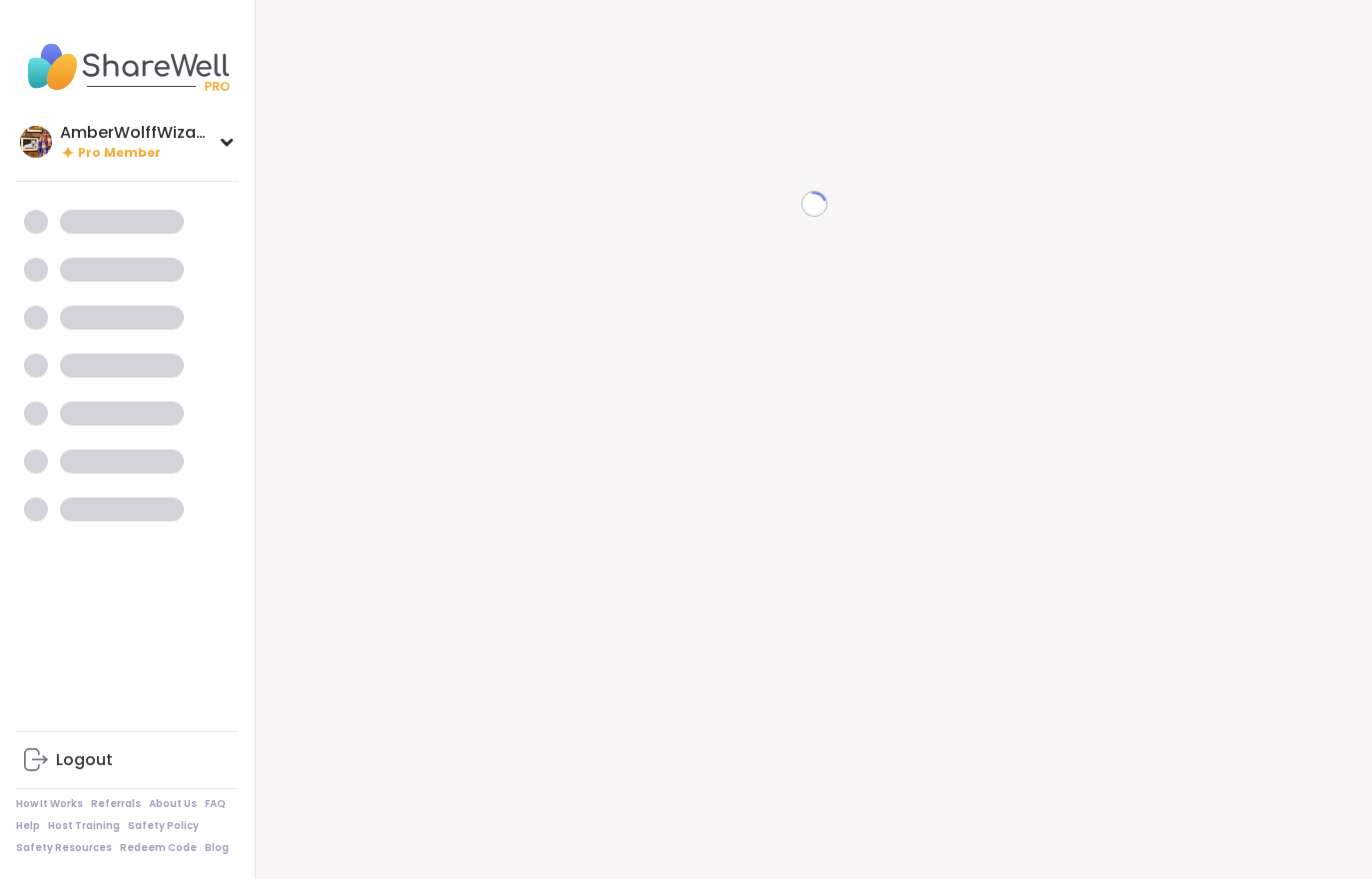 scroll, scrollTop: 0, scrollLeft: 0, axis: both 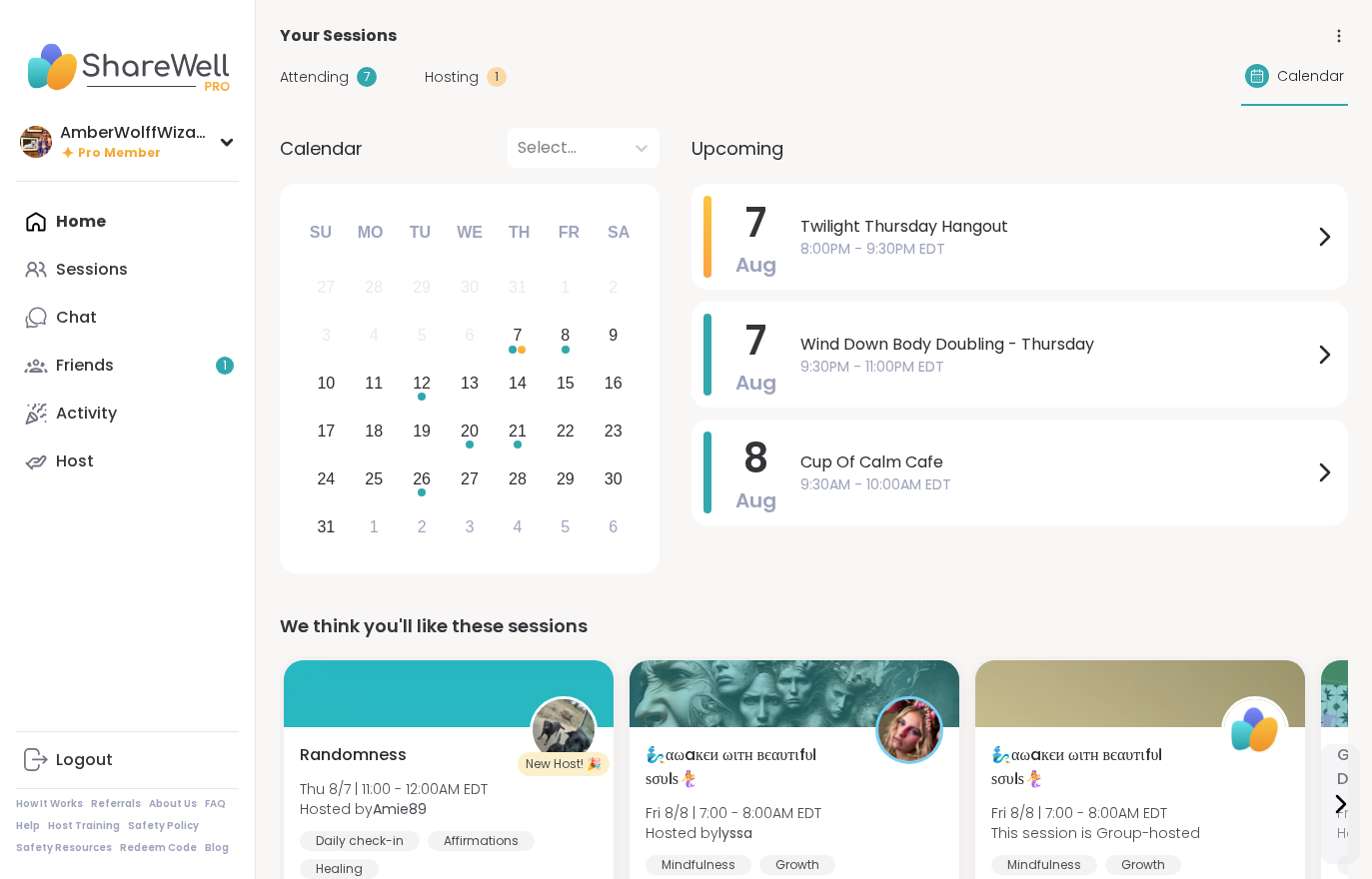click on "Attending" at bounding box center [314, 77] 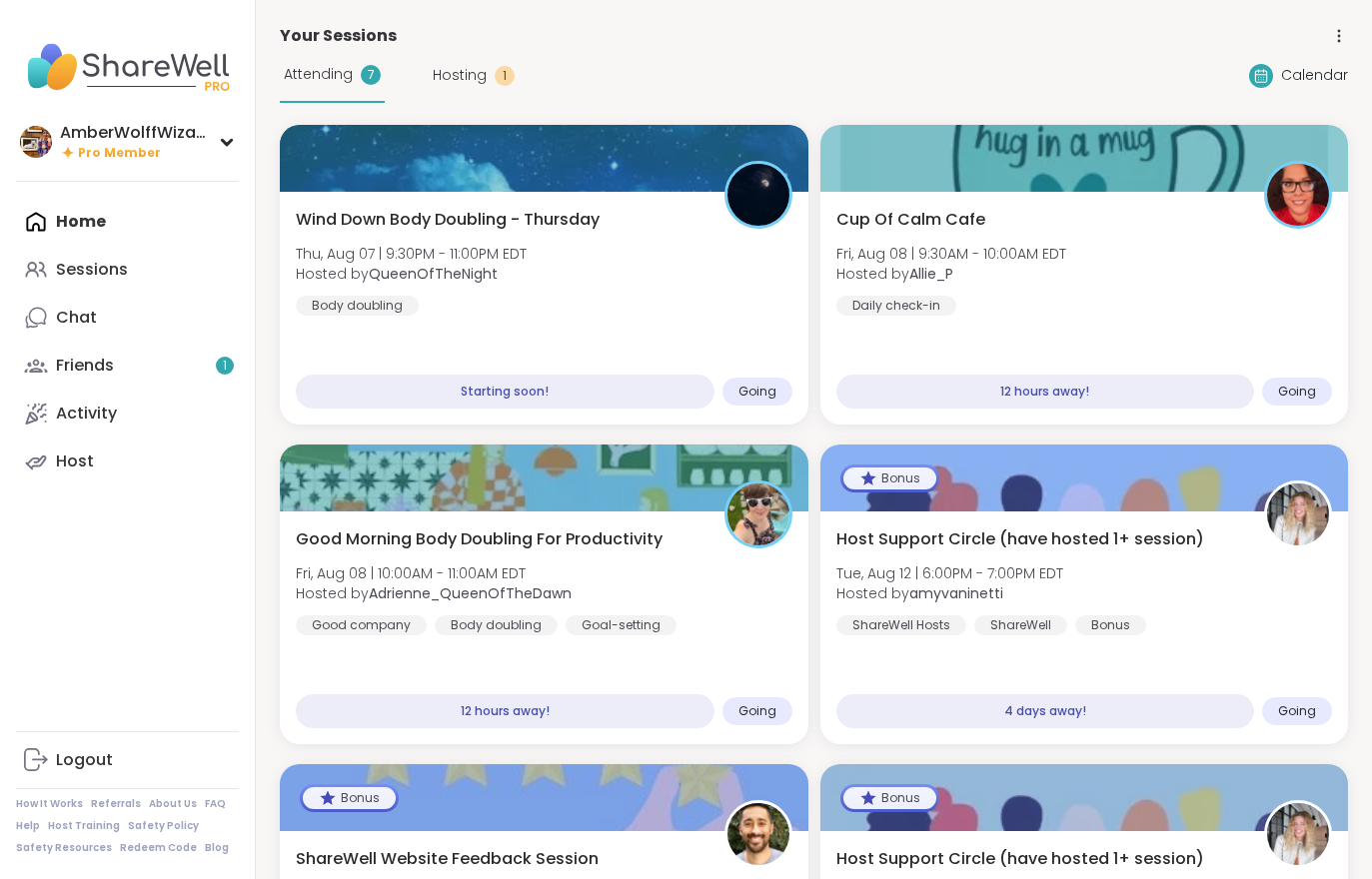 click on "Friends 1" at bounding box center (127, 366) 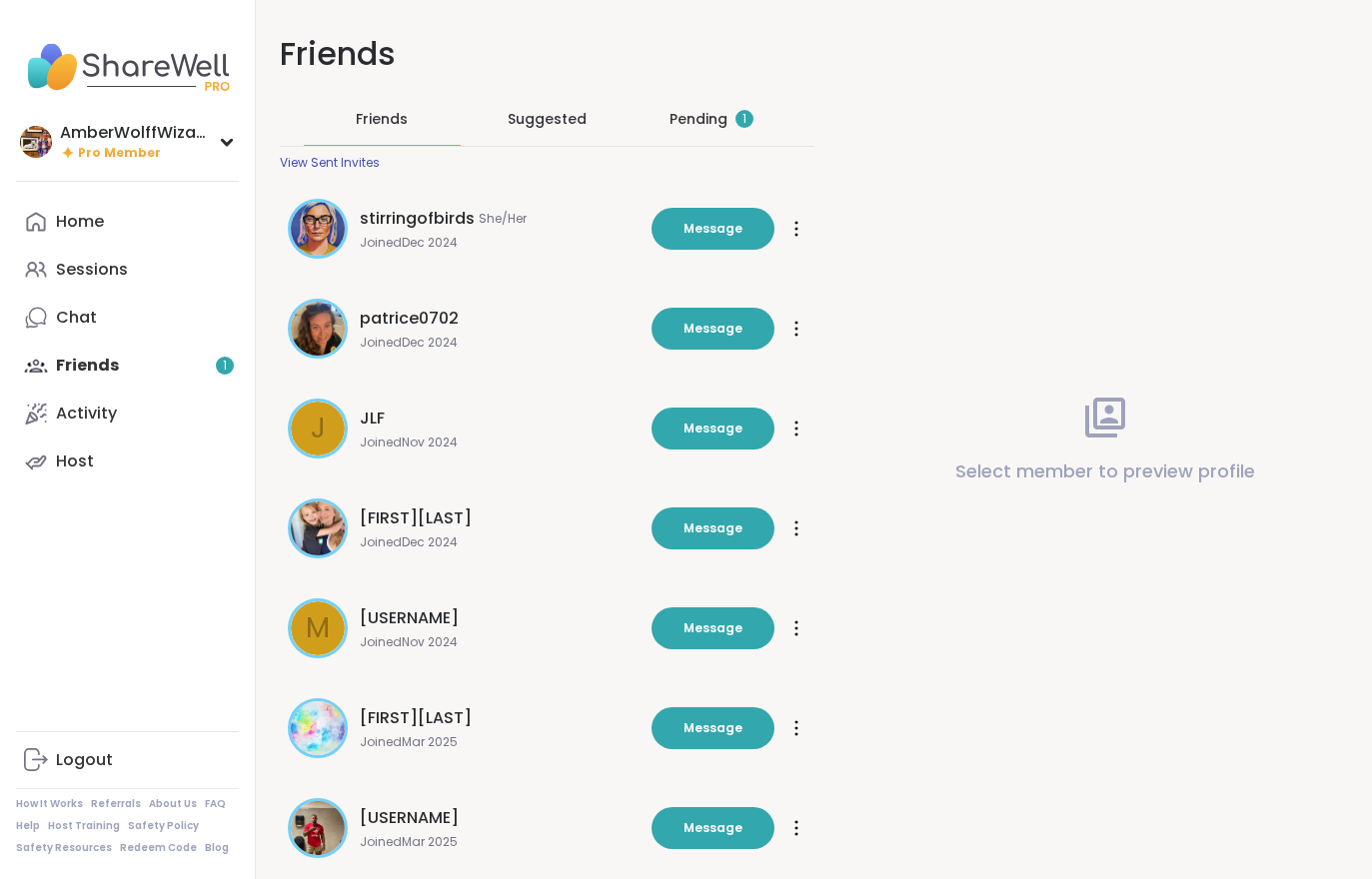 scroll, scrollTop: 0, scrollLeft: 0, axis: both 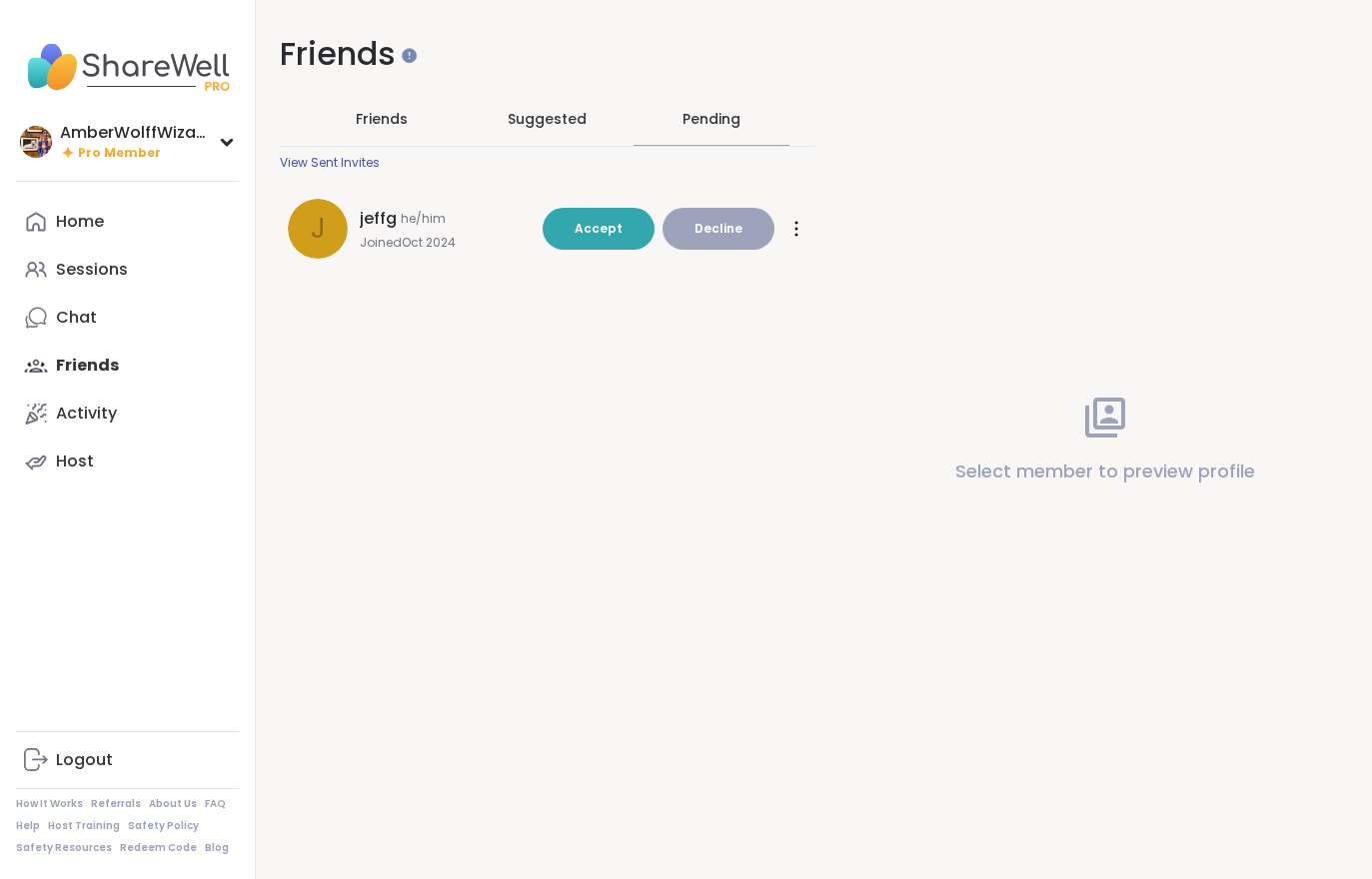 click on "Accept" at bounding box center (599, 228) 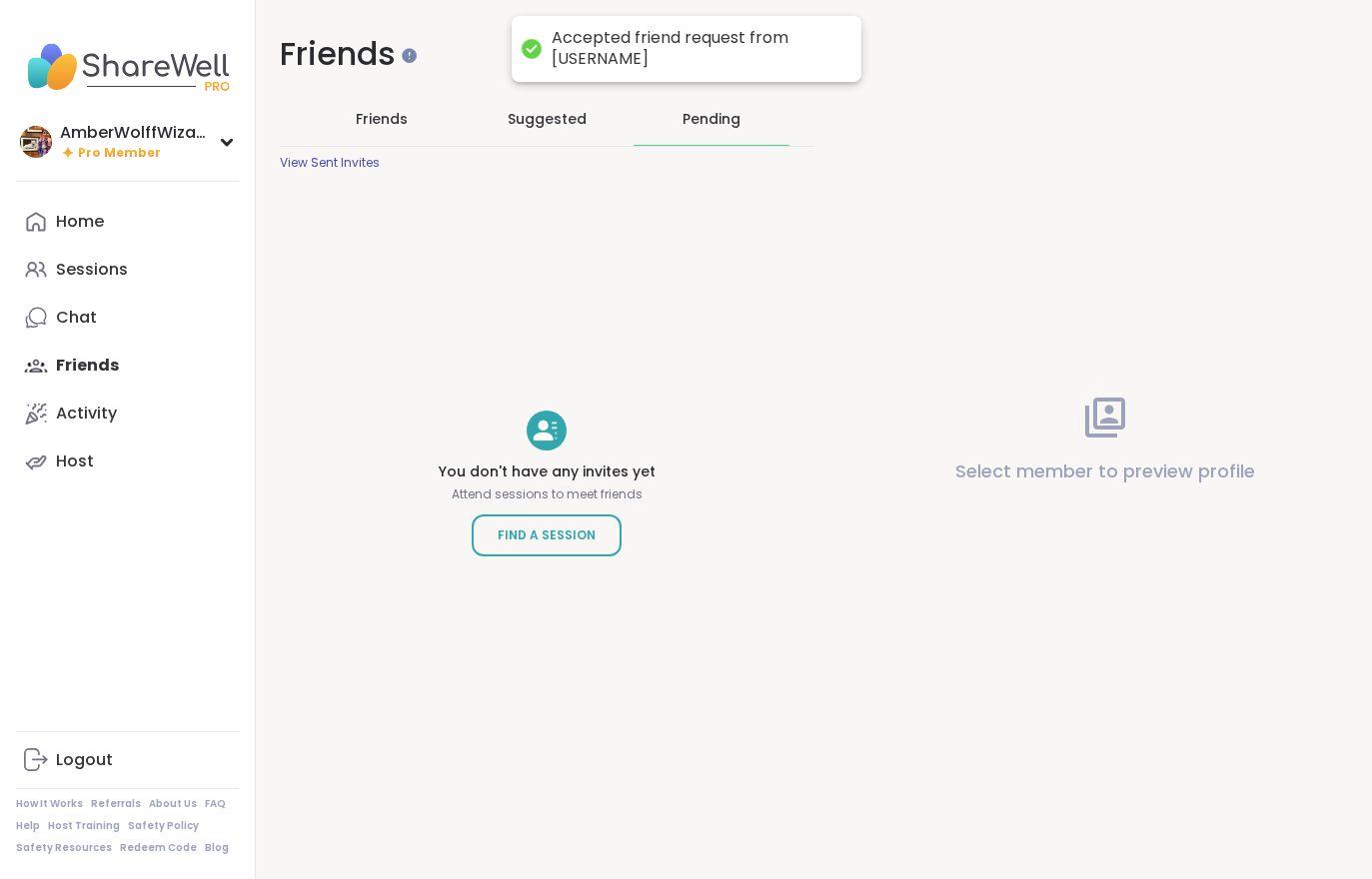 click on "Home" at bounding box center [127, 222] 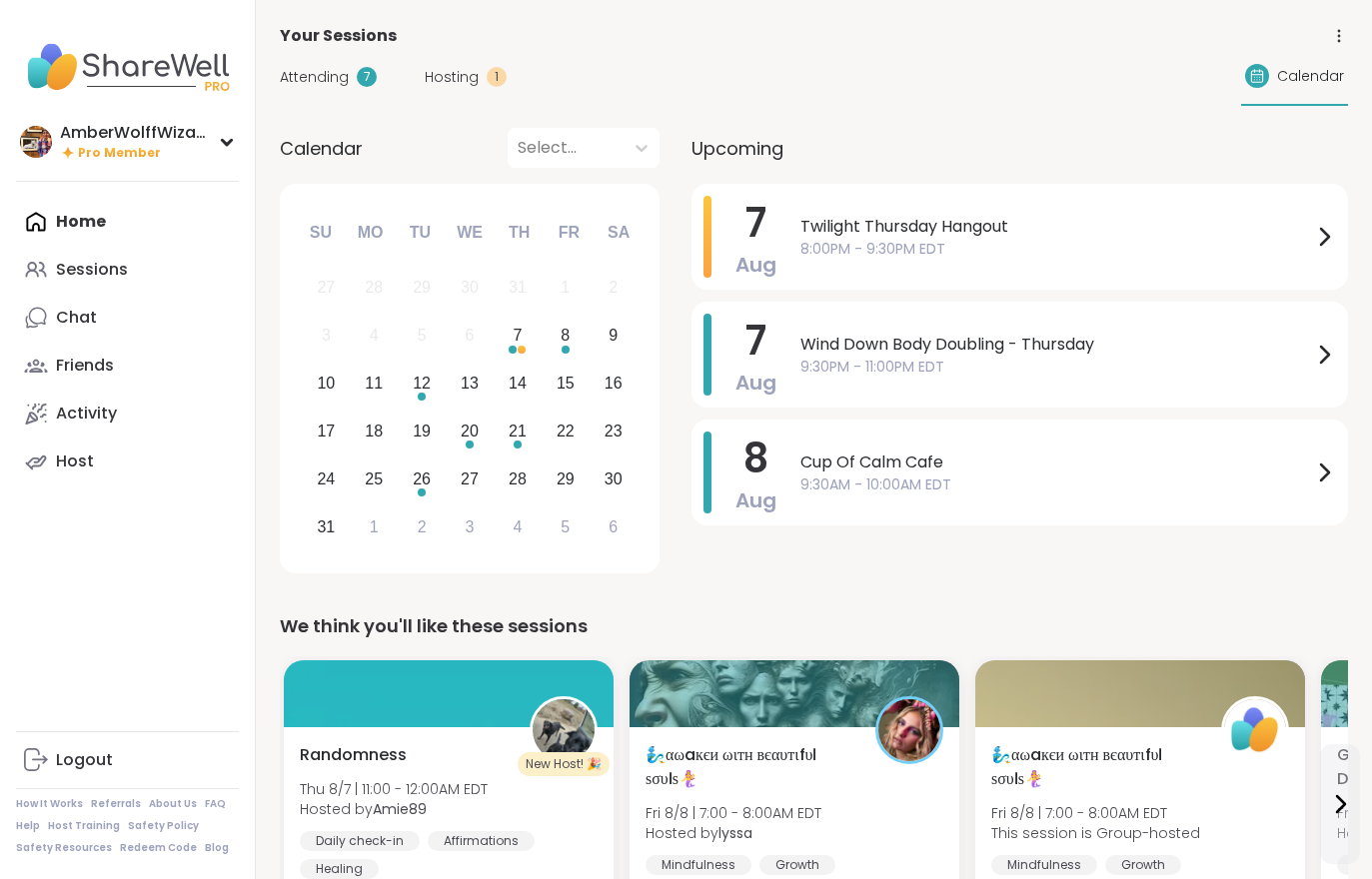 click on "Attending 7 Hosting 1 Calendar" at bounding box center (813, 77) 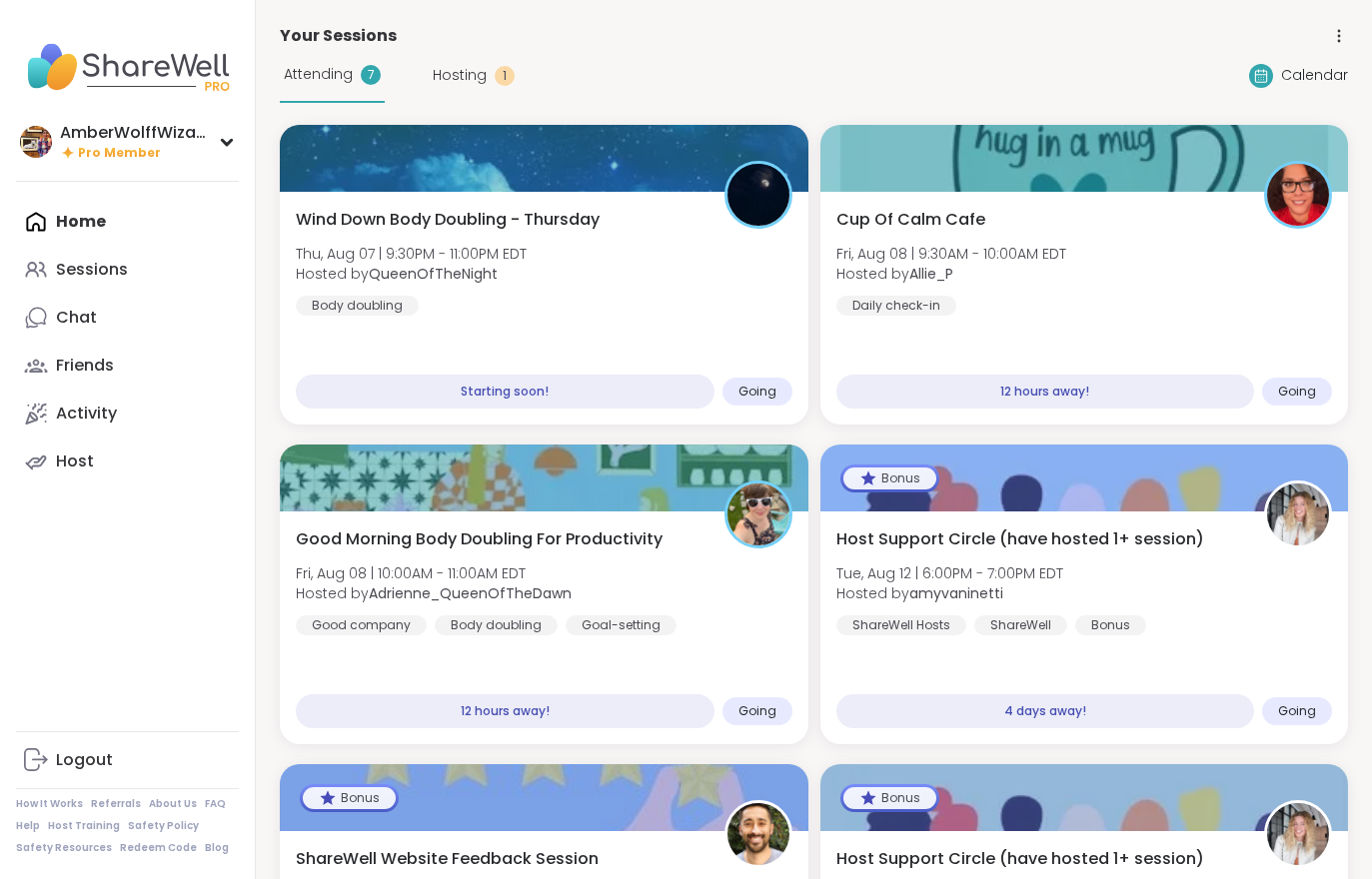 click on "Wind Down Body Doubling - Thursday Thu, [DATE] | 9:30PM - 11:00PM EDT Hosted by [USERNAME] Body doubling" at bounding box center [544, 262] 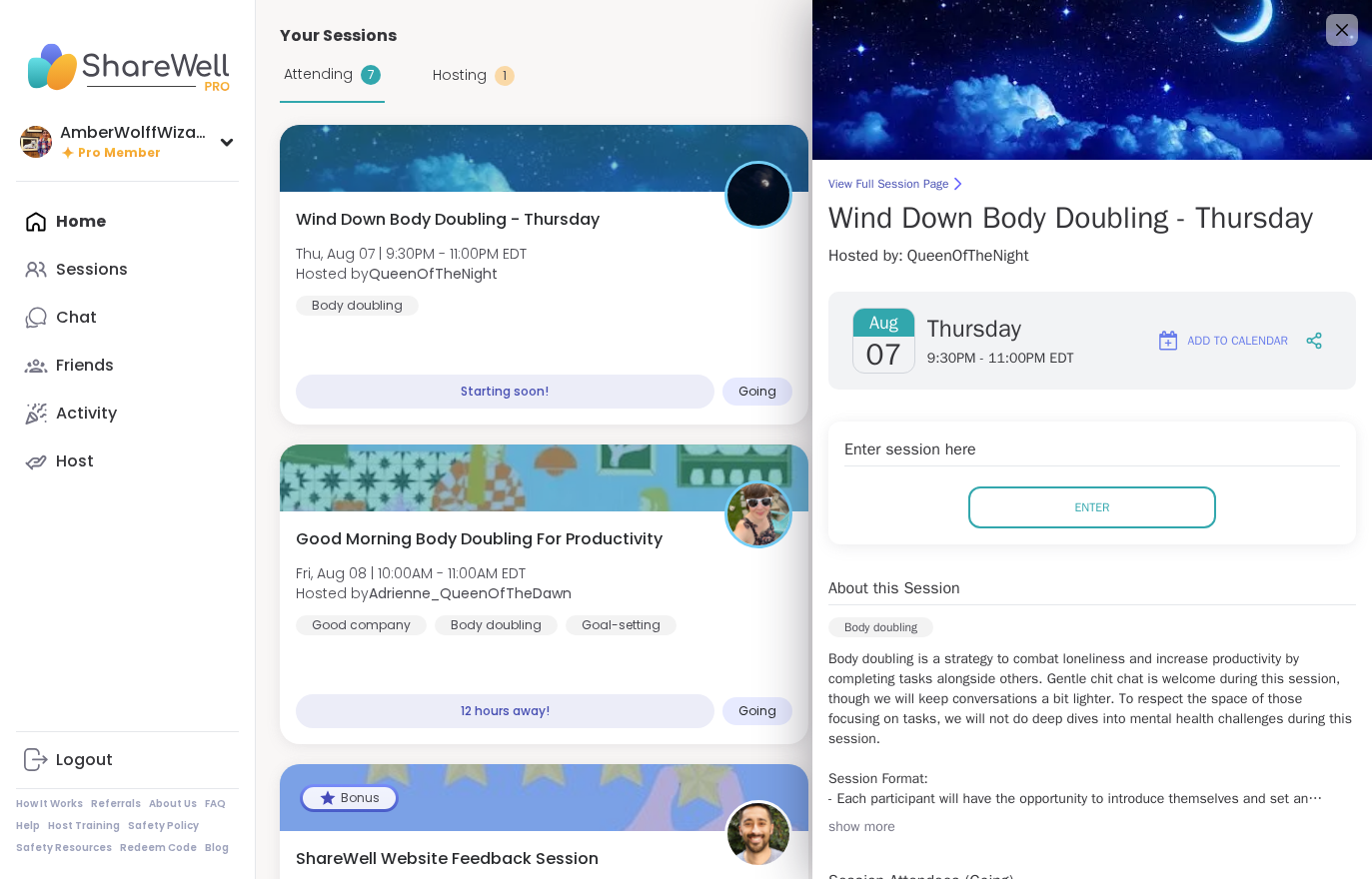 click on "Enter" at bounding box center [1092, 507] 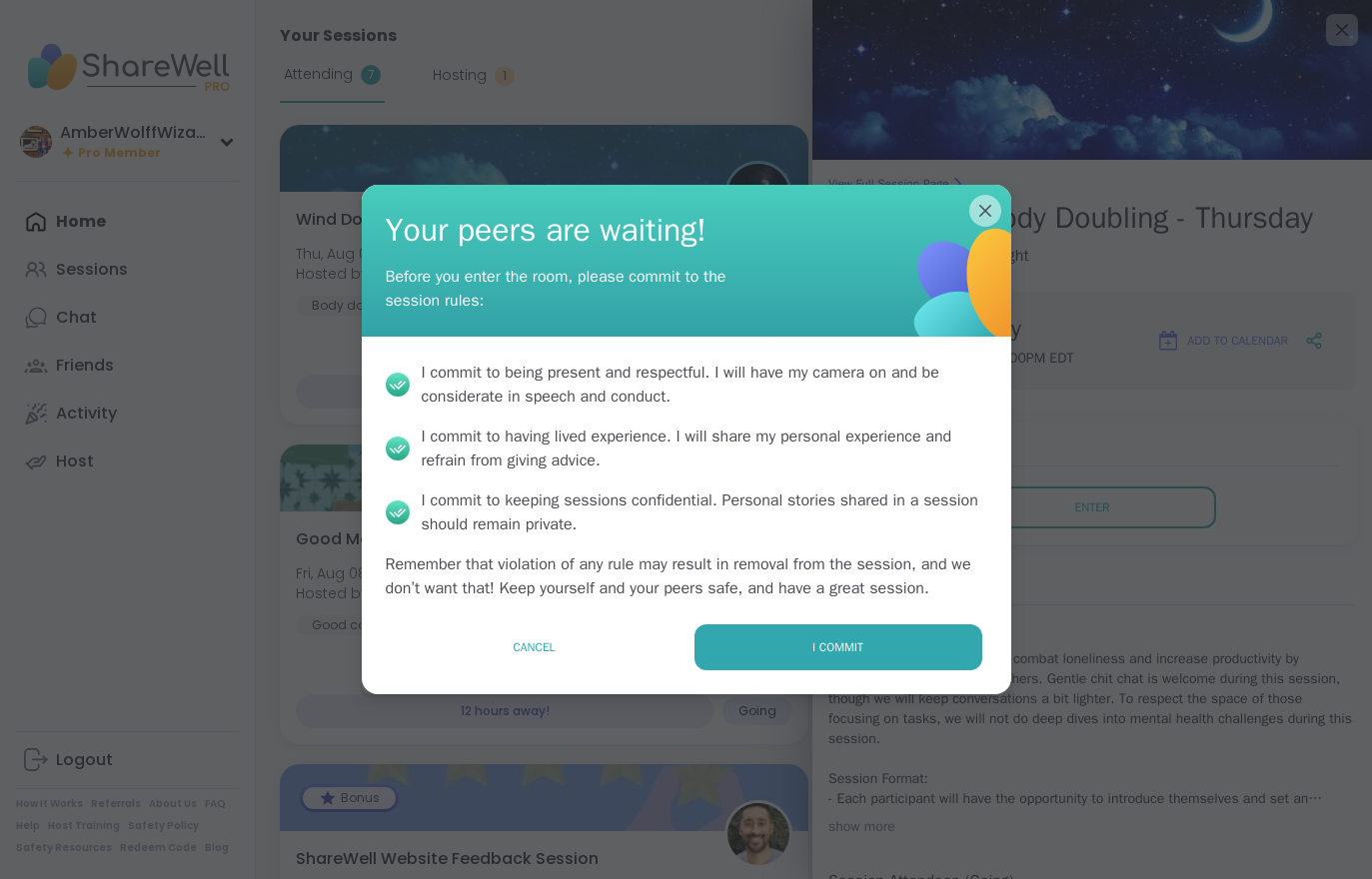 click on "I commit" at bounding box center [837, 647] 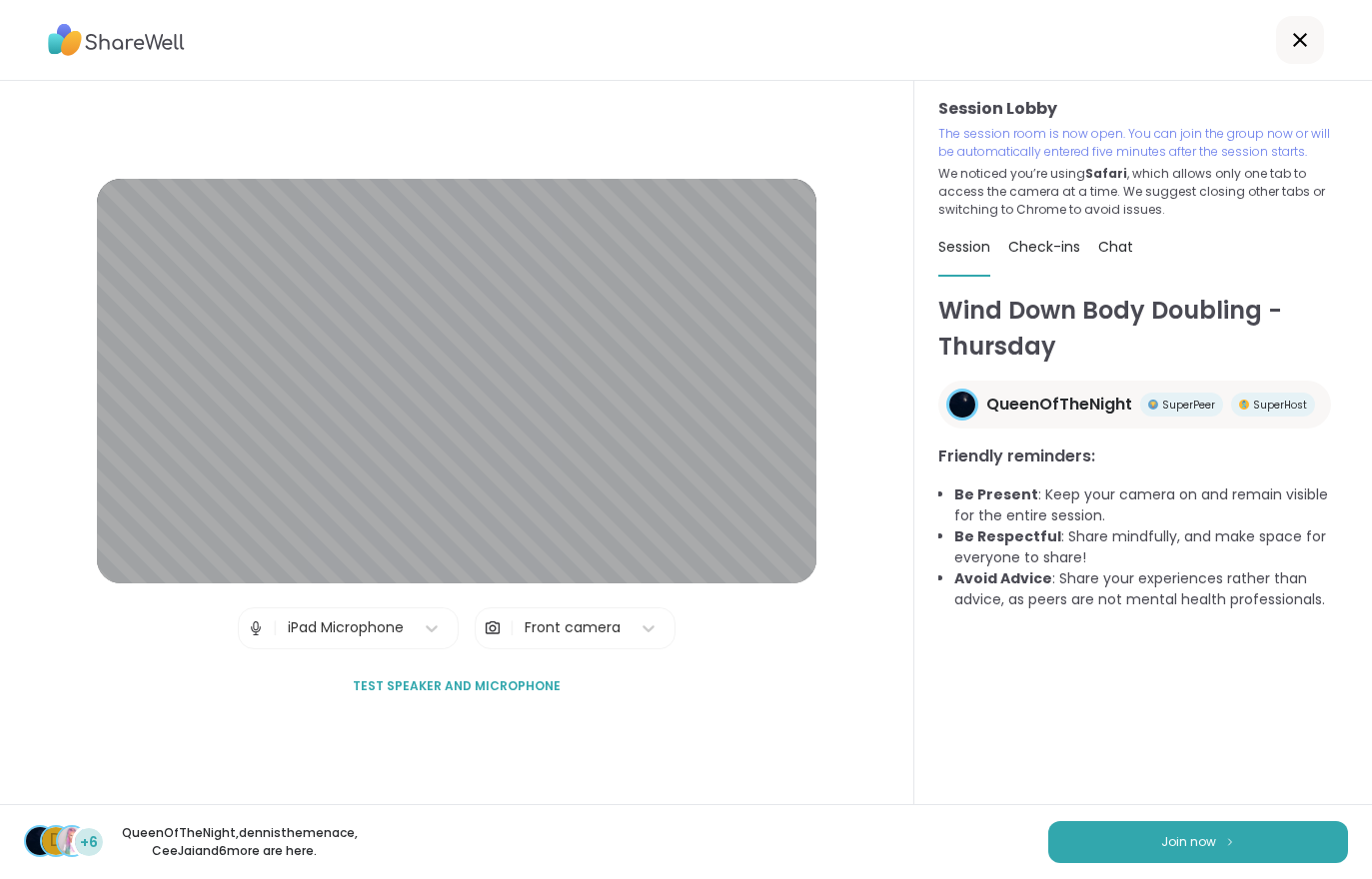 click on "Join now" at bounding box center (1198, 842) 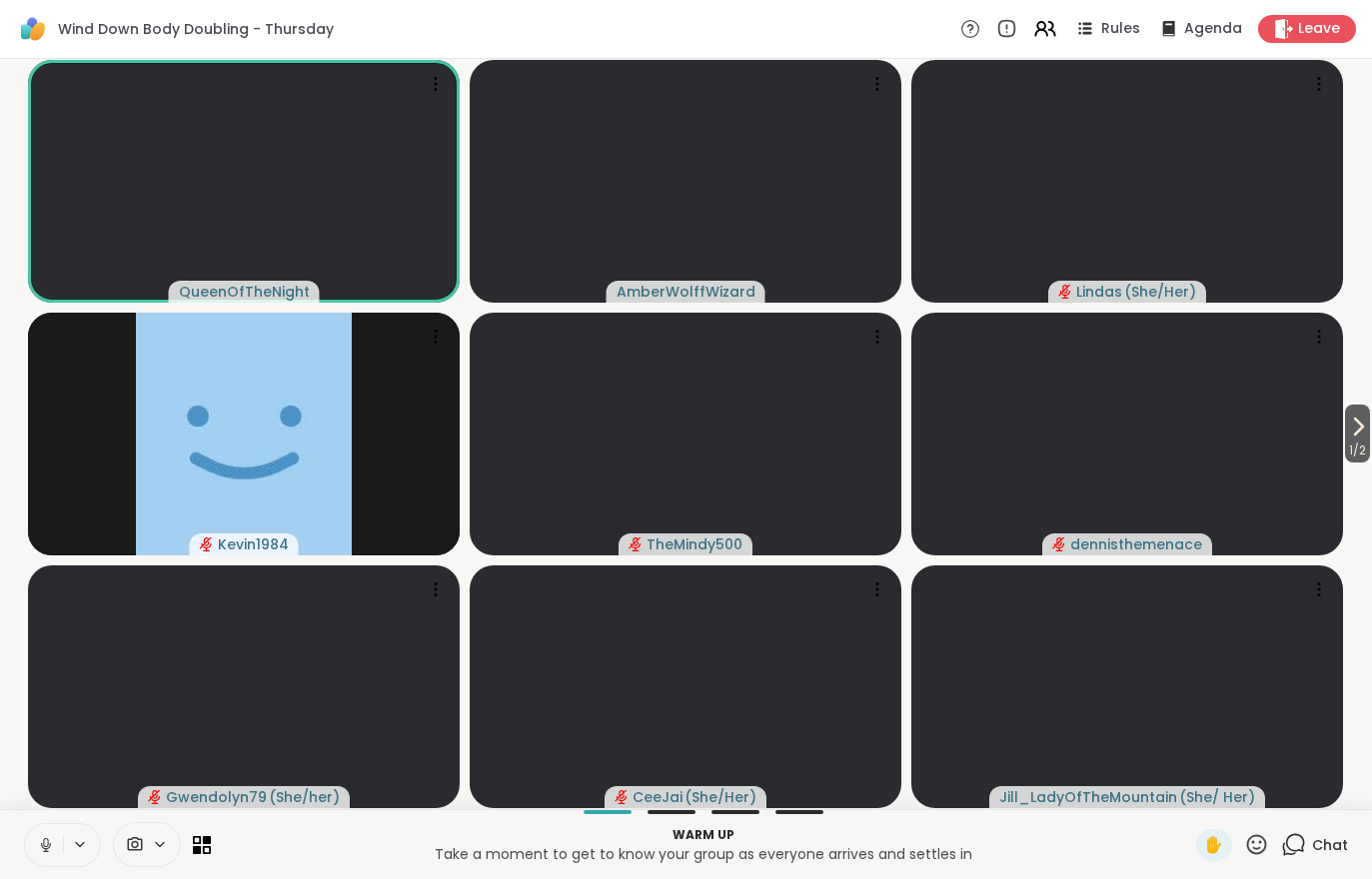 click at bounding box center [44, 845] 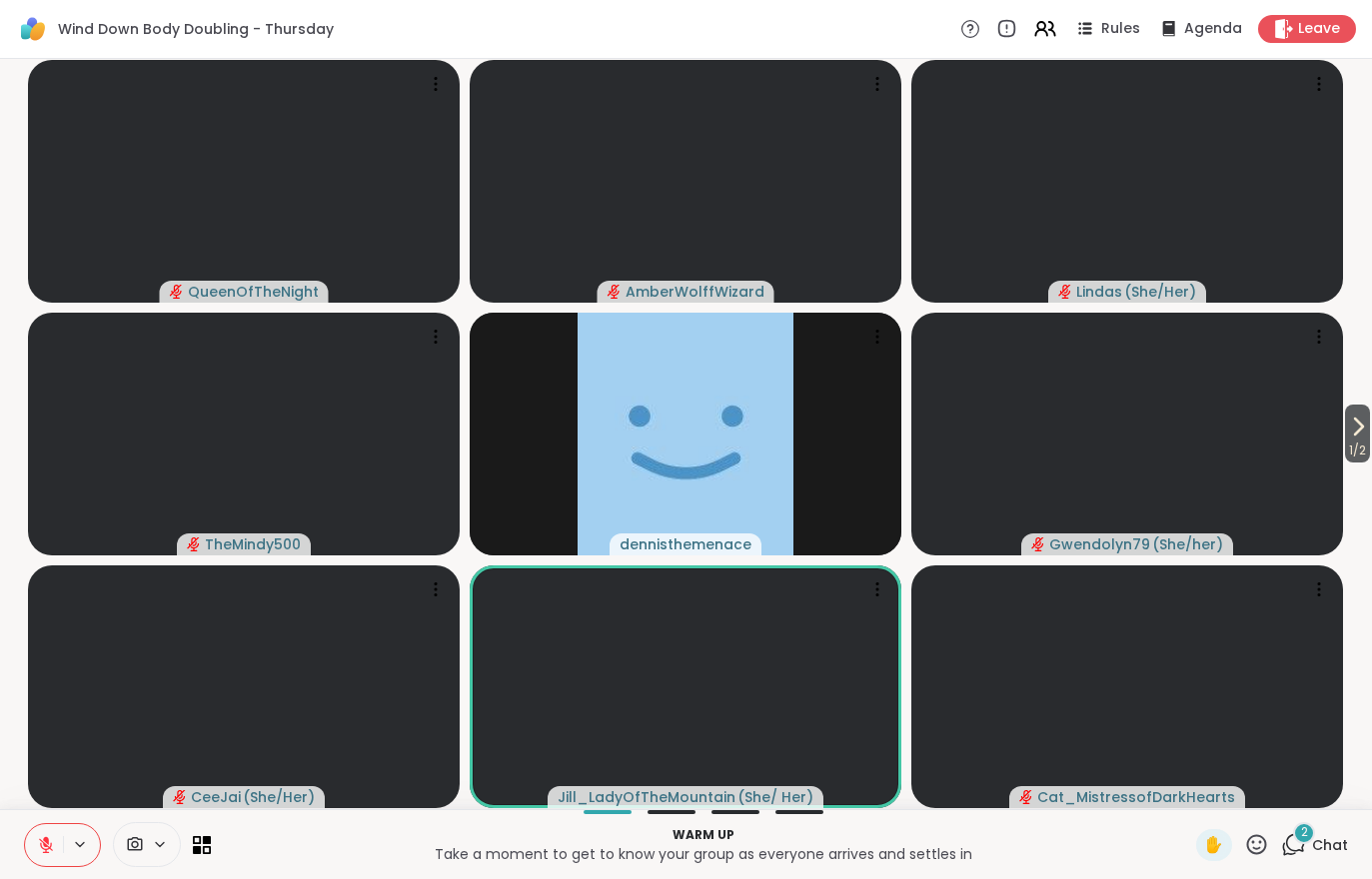 click 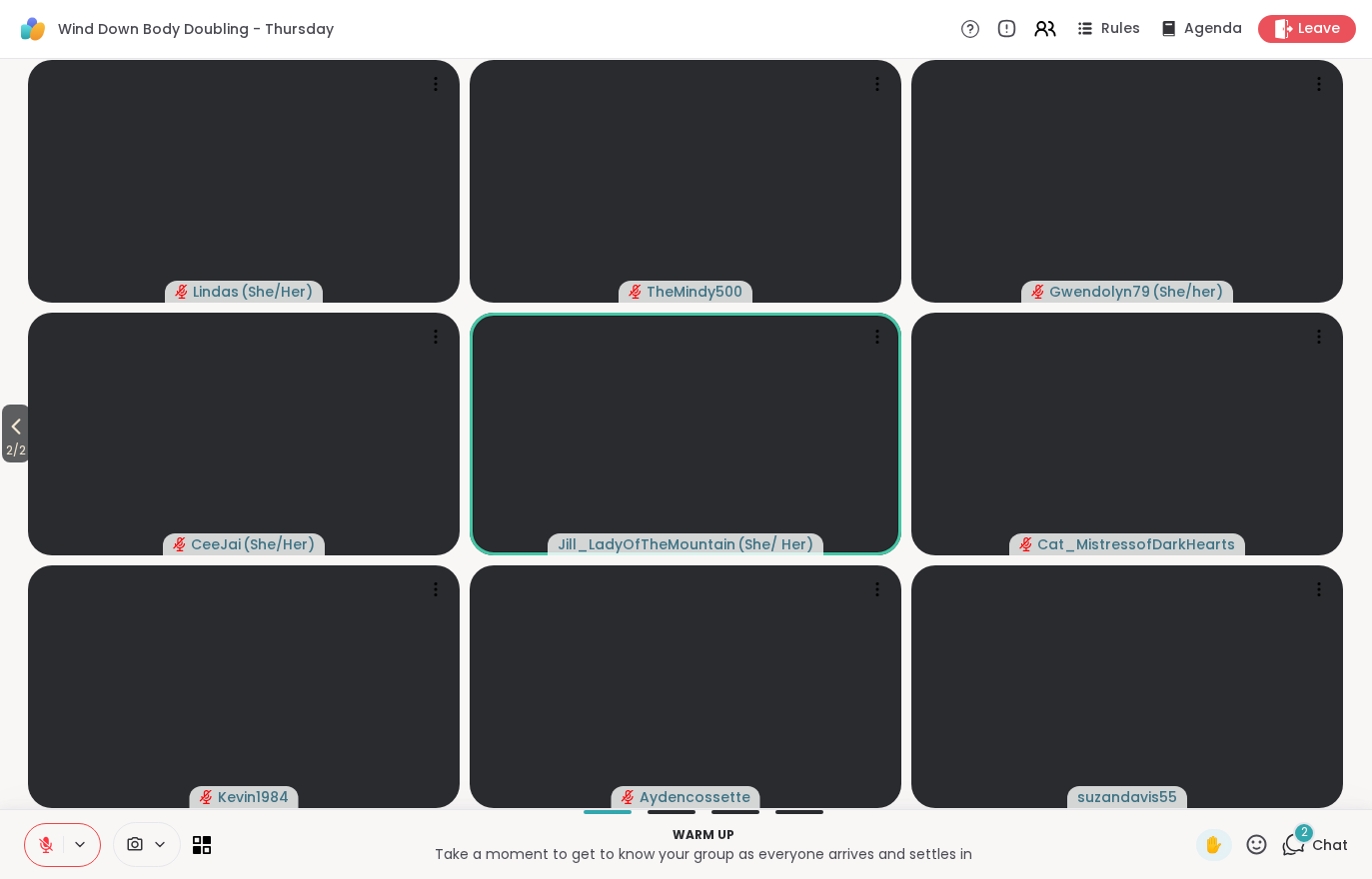 click at bounding box center [44, 845] 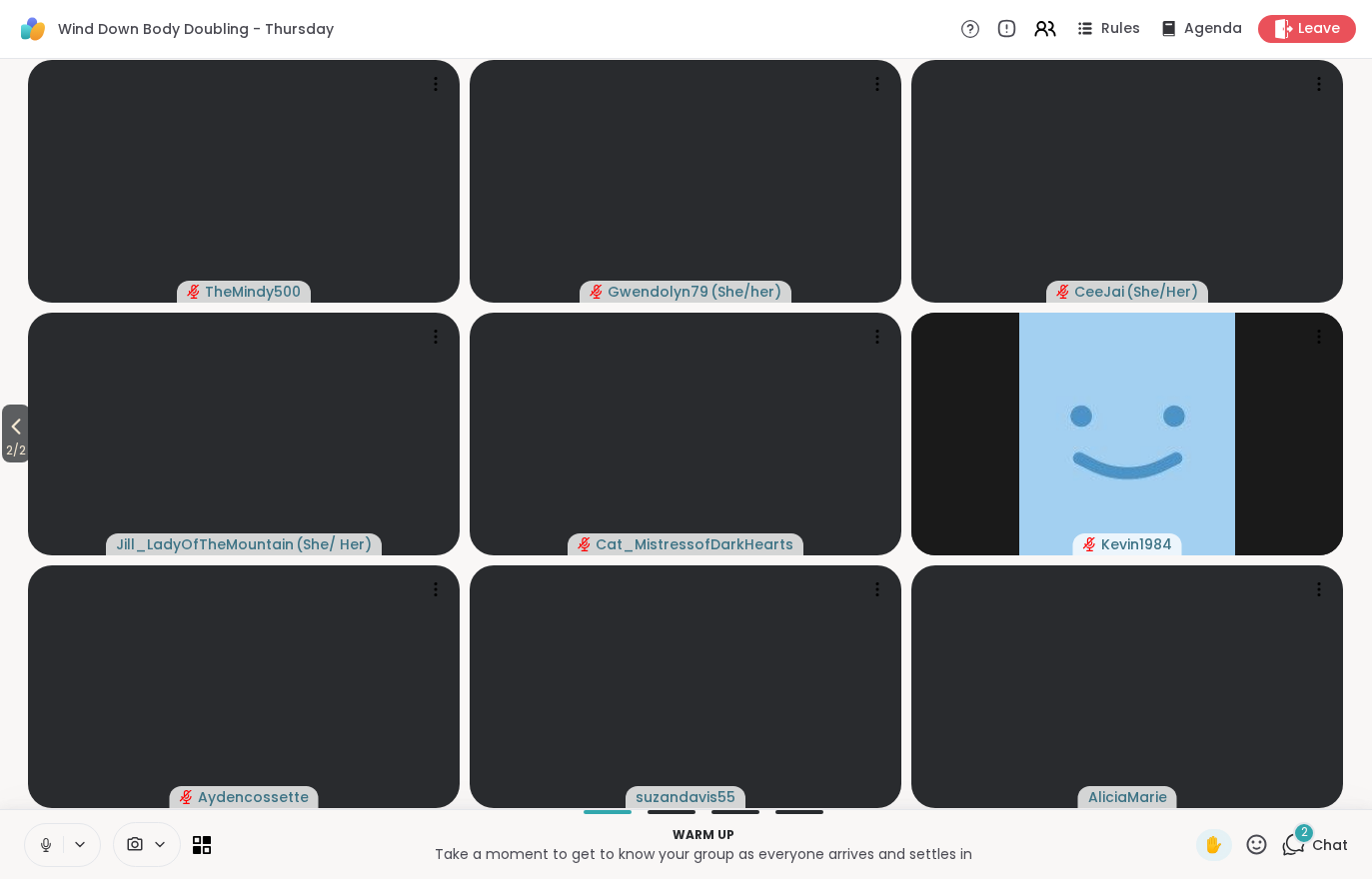 click on "2 Chat" at bounding box center (1314, 845) 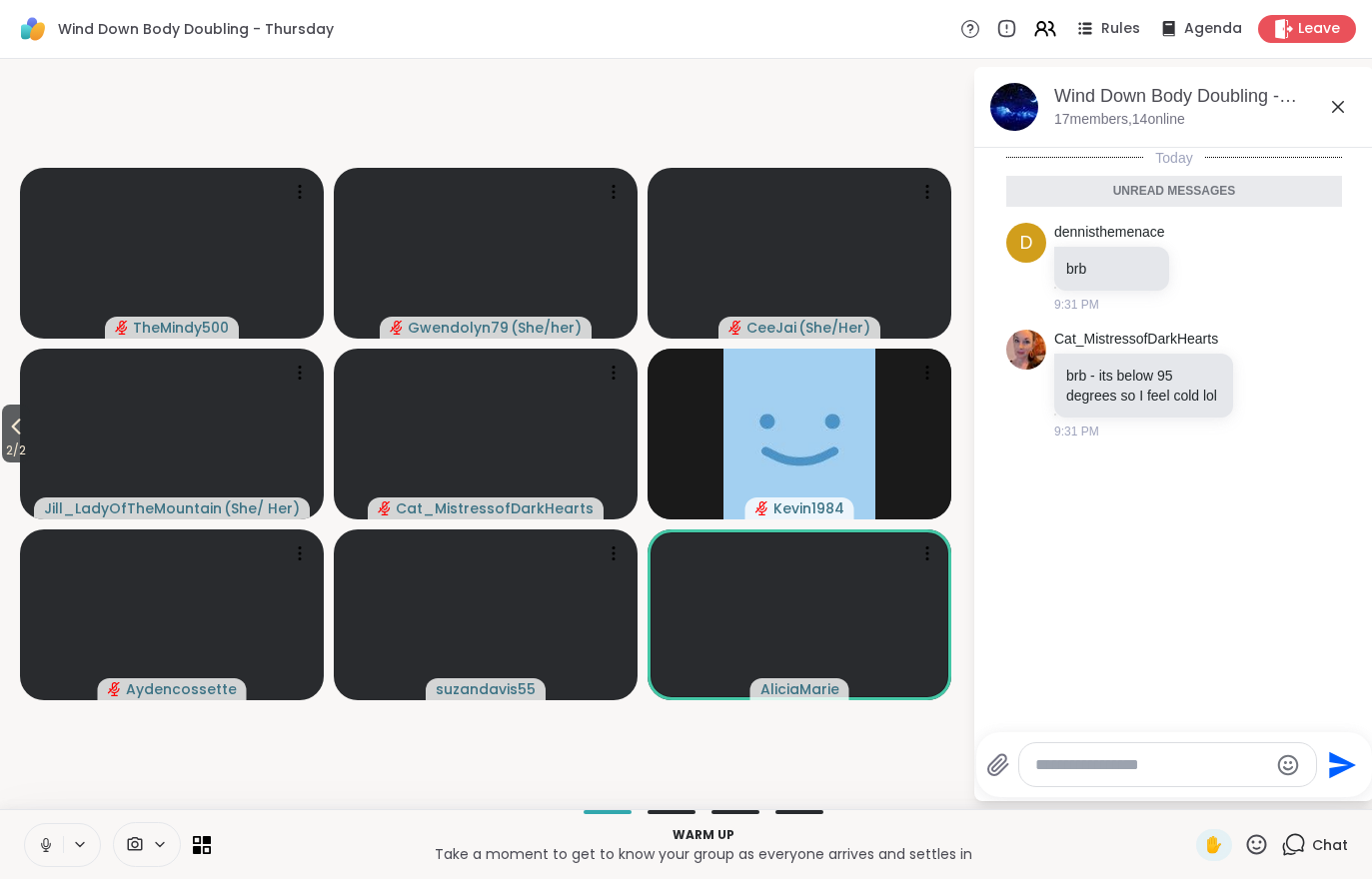 click 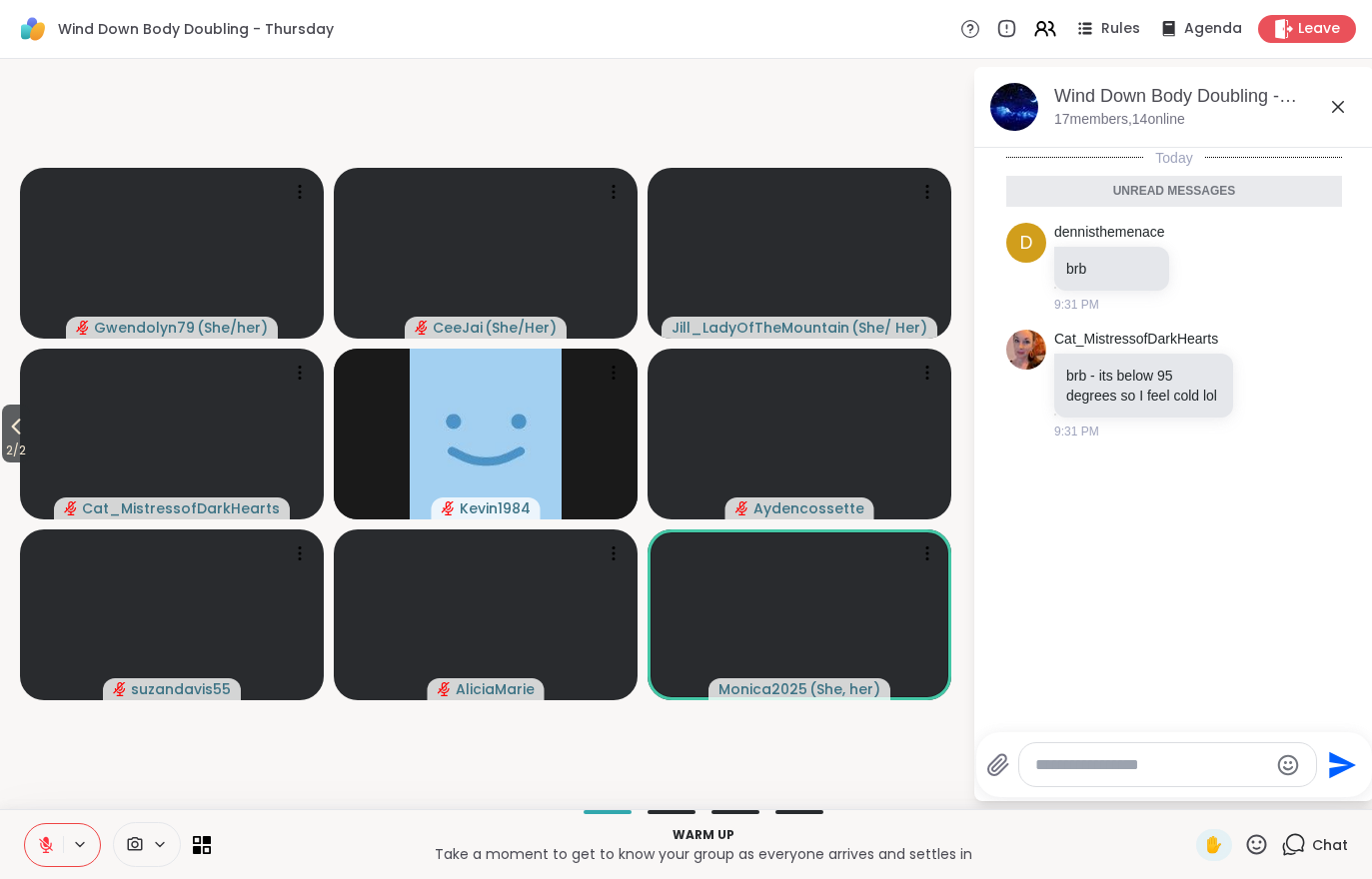 click on "2  /  2" at bounding box center [16, 450] 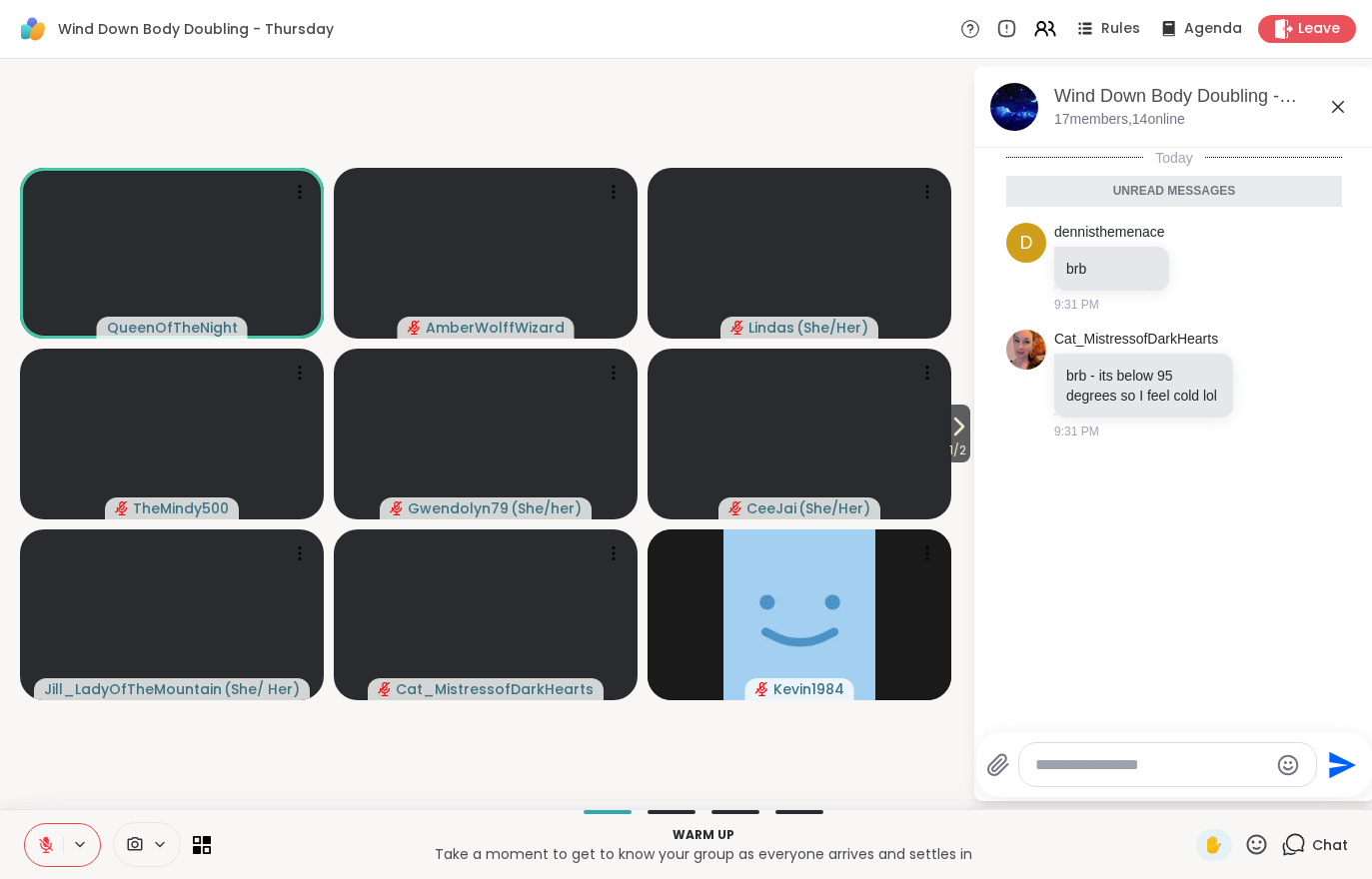 click at bounding box center [44, 845] 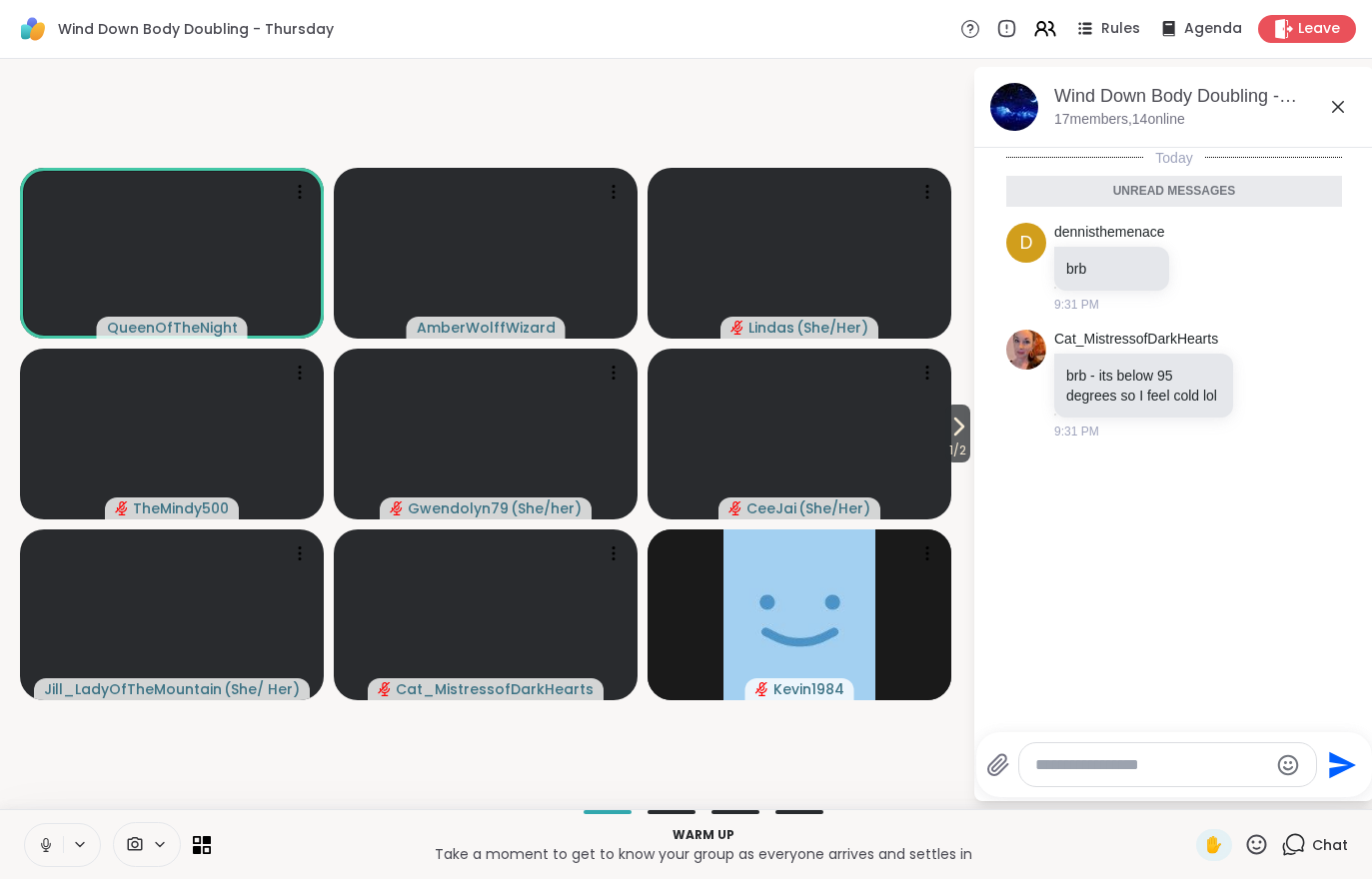 click 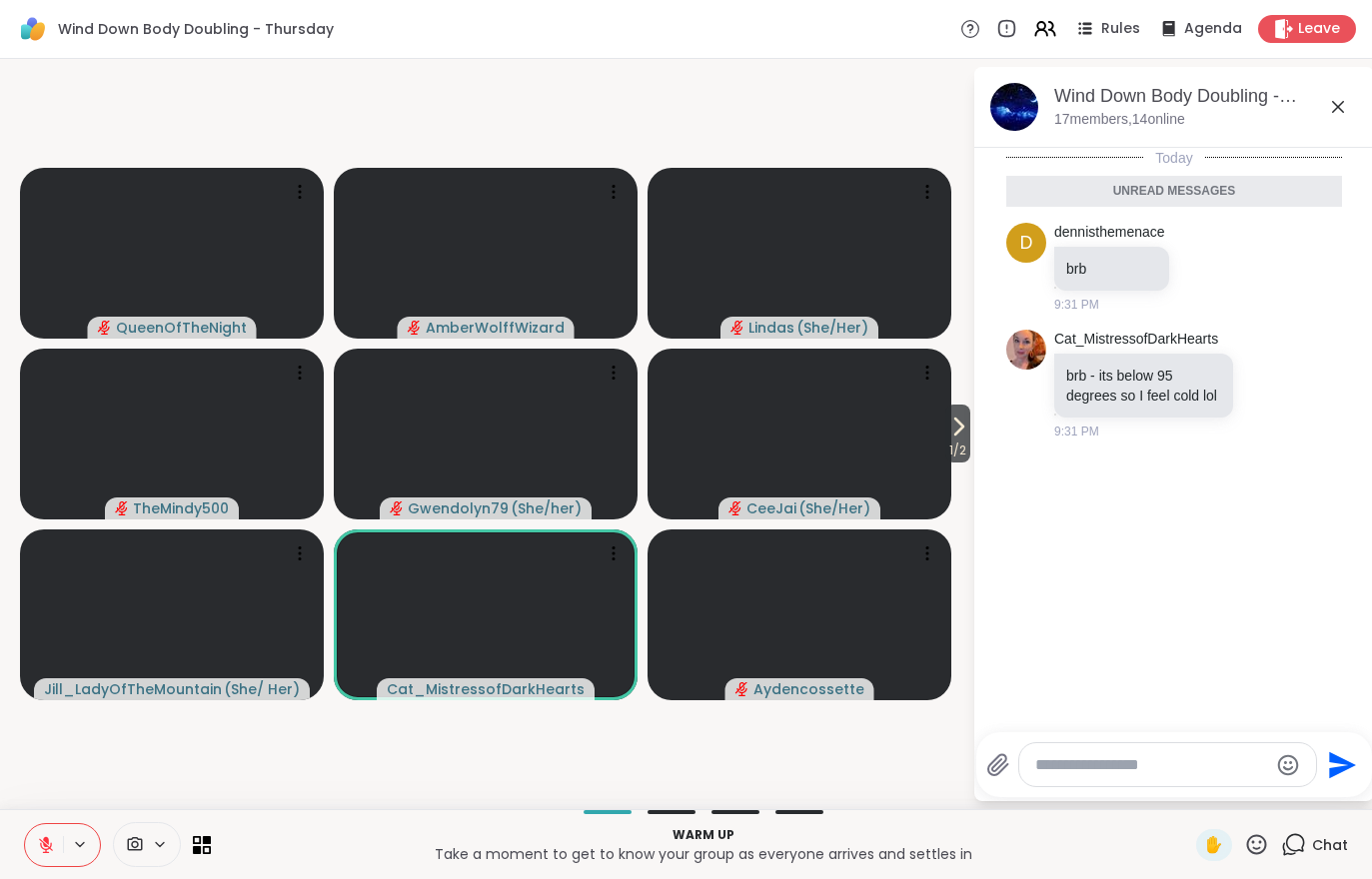 click on "1  /  2" at bounding box center (957, 450) 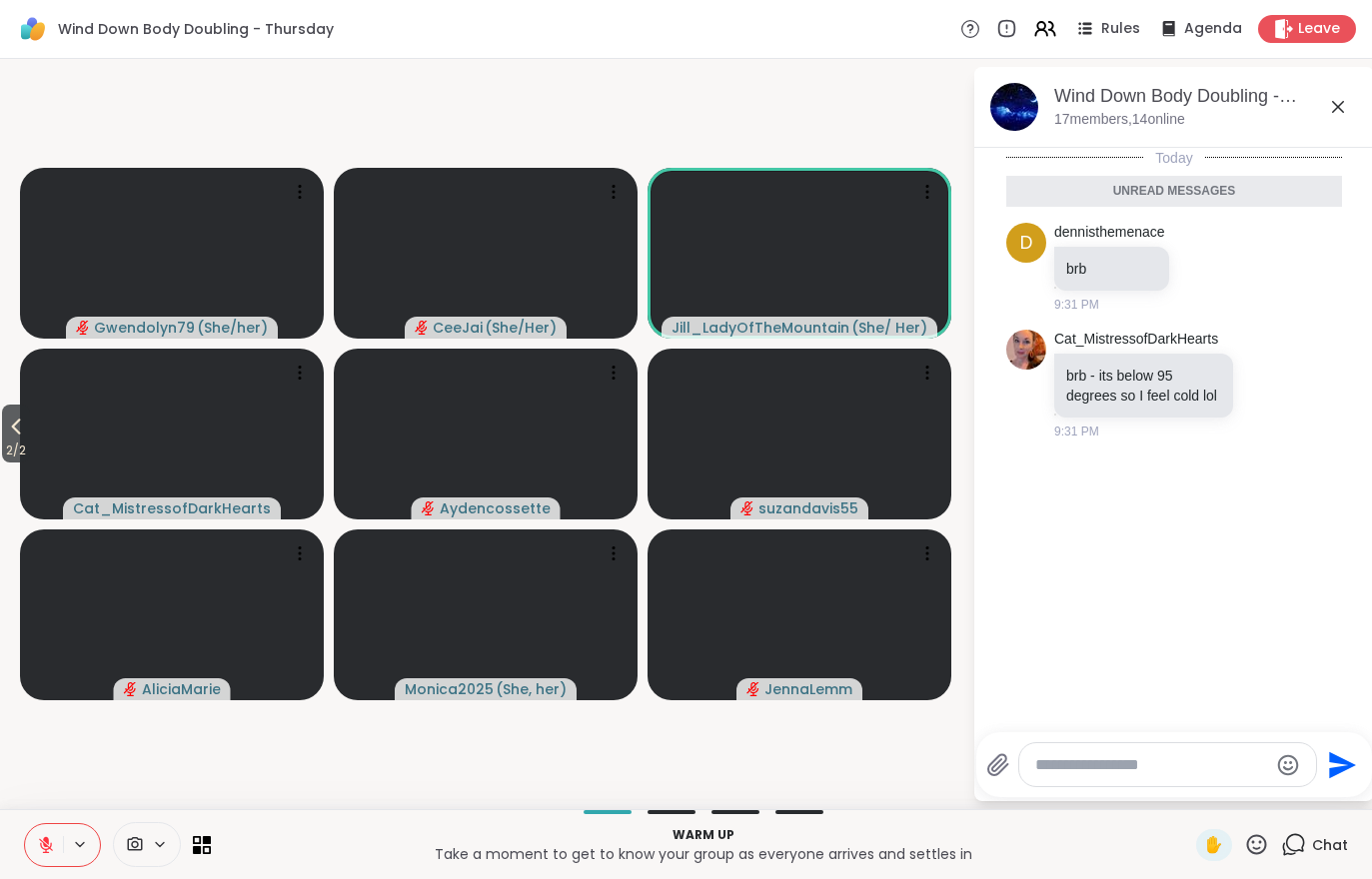 click 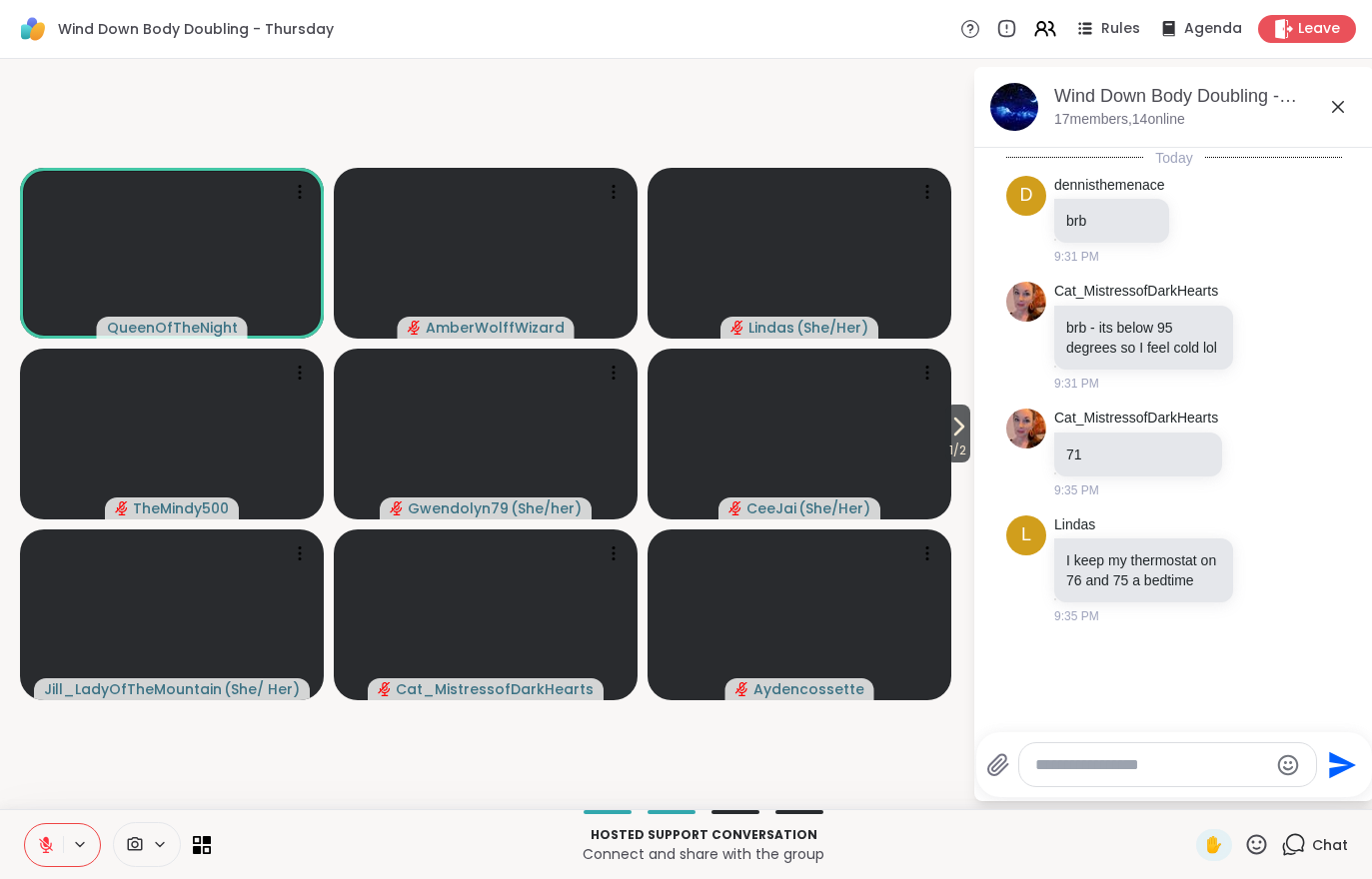 click 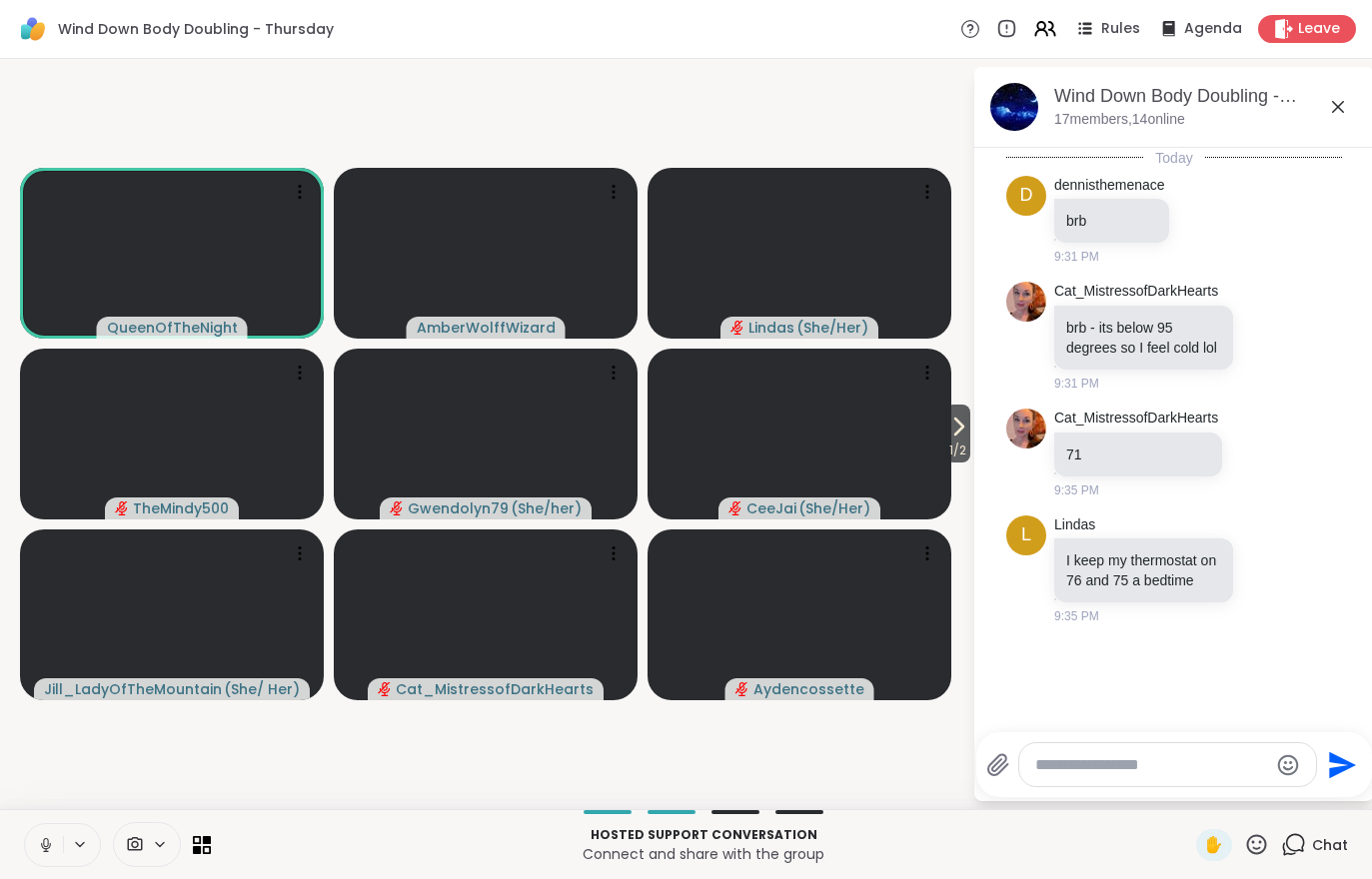 click at bounding box center [44, 845] 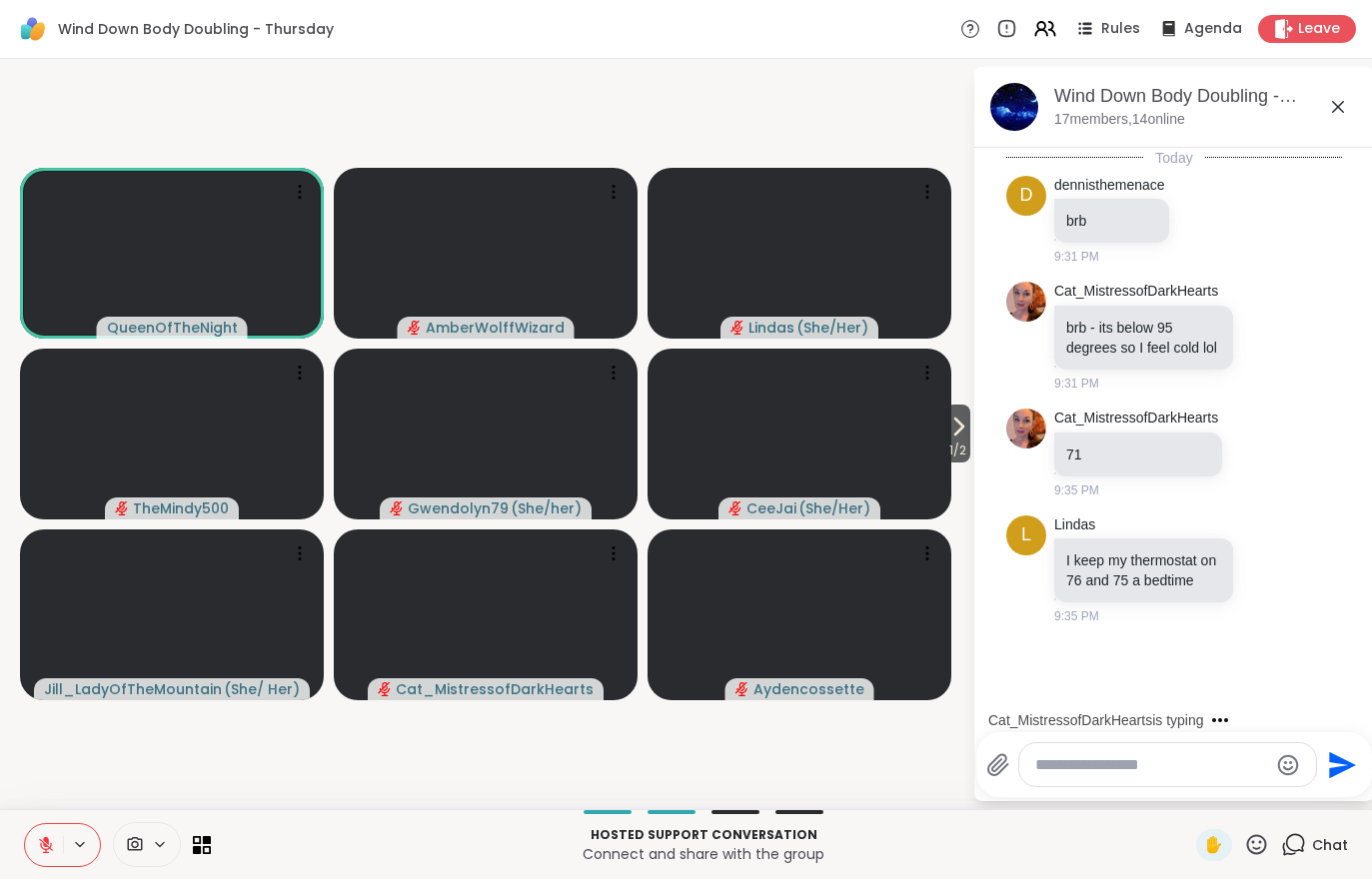 click on "1  /  2" at bounding box center [957, 450] 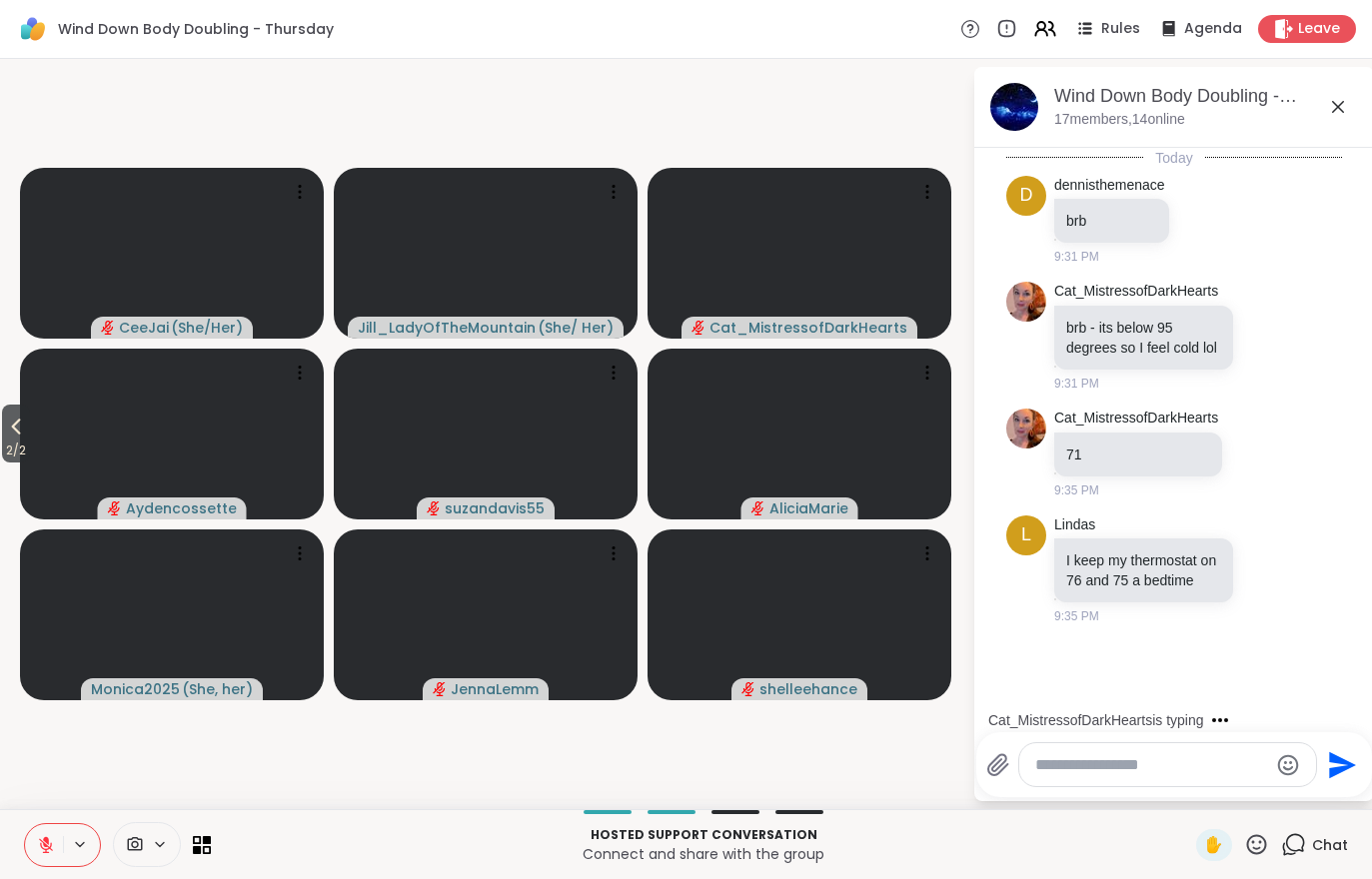 click on "2  /  2" at bounding box center (16, 450) 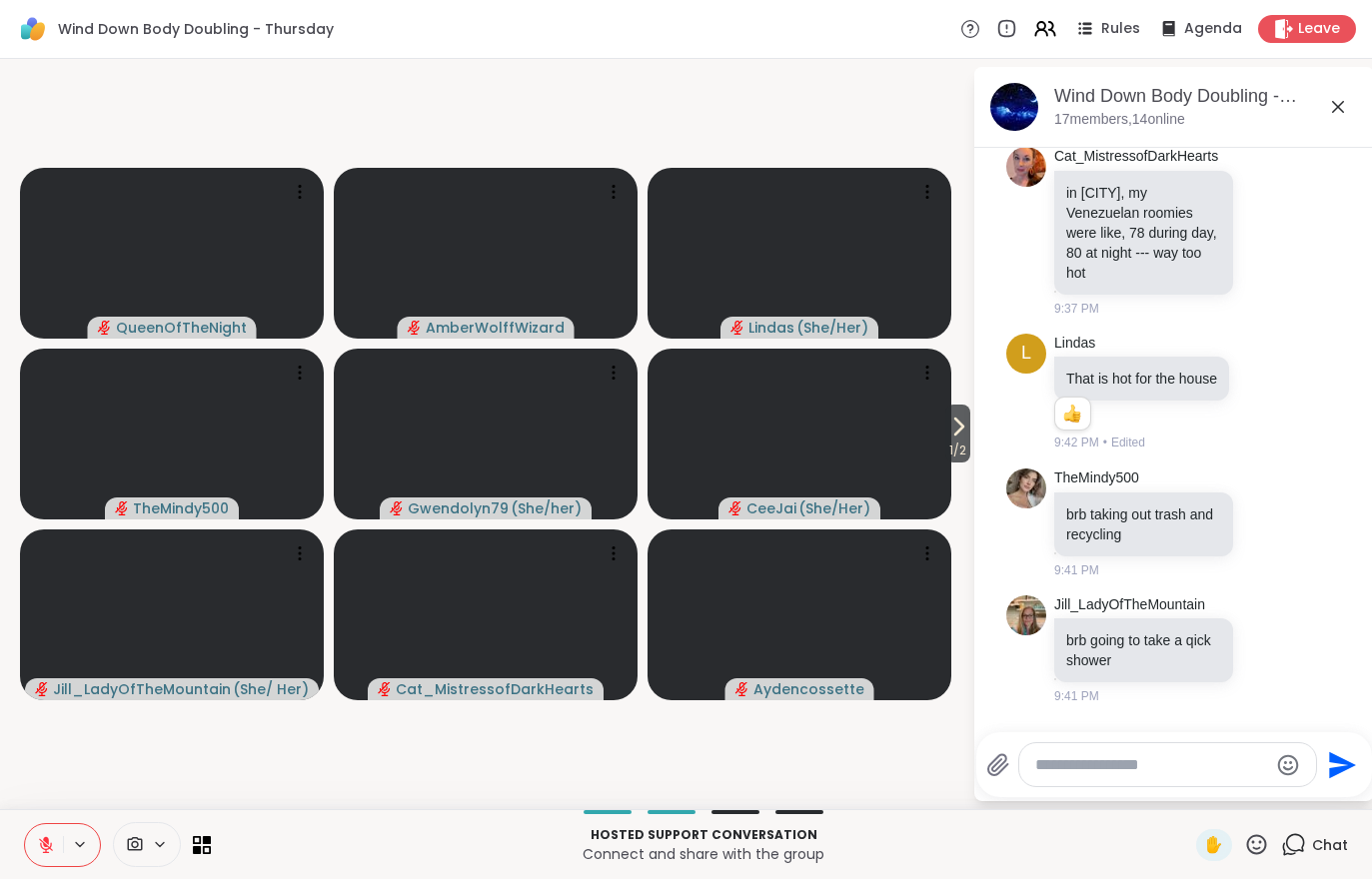 scroll, scrollTop: 648, scrollLeft: 0, axis: vertical 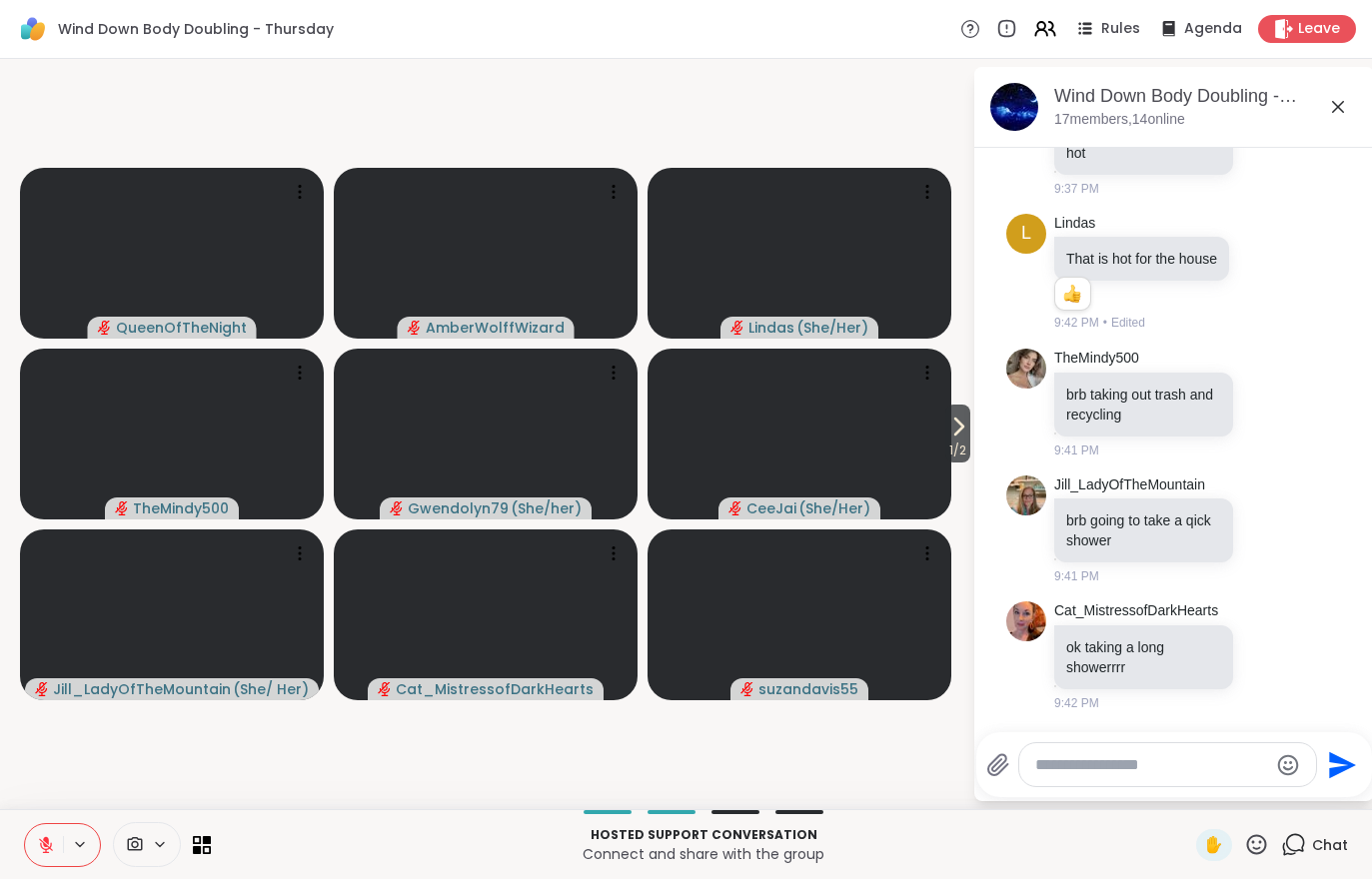 click at bounding box center [44, 845] 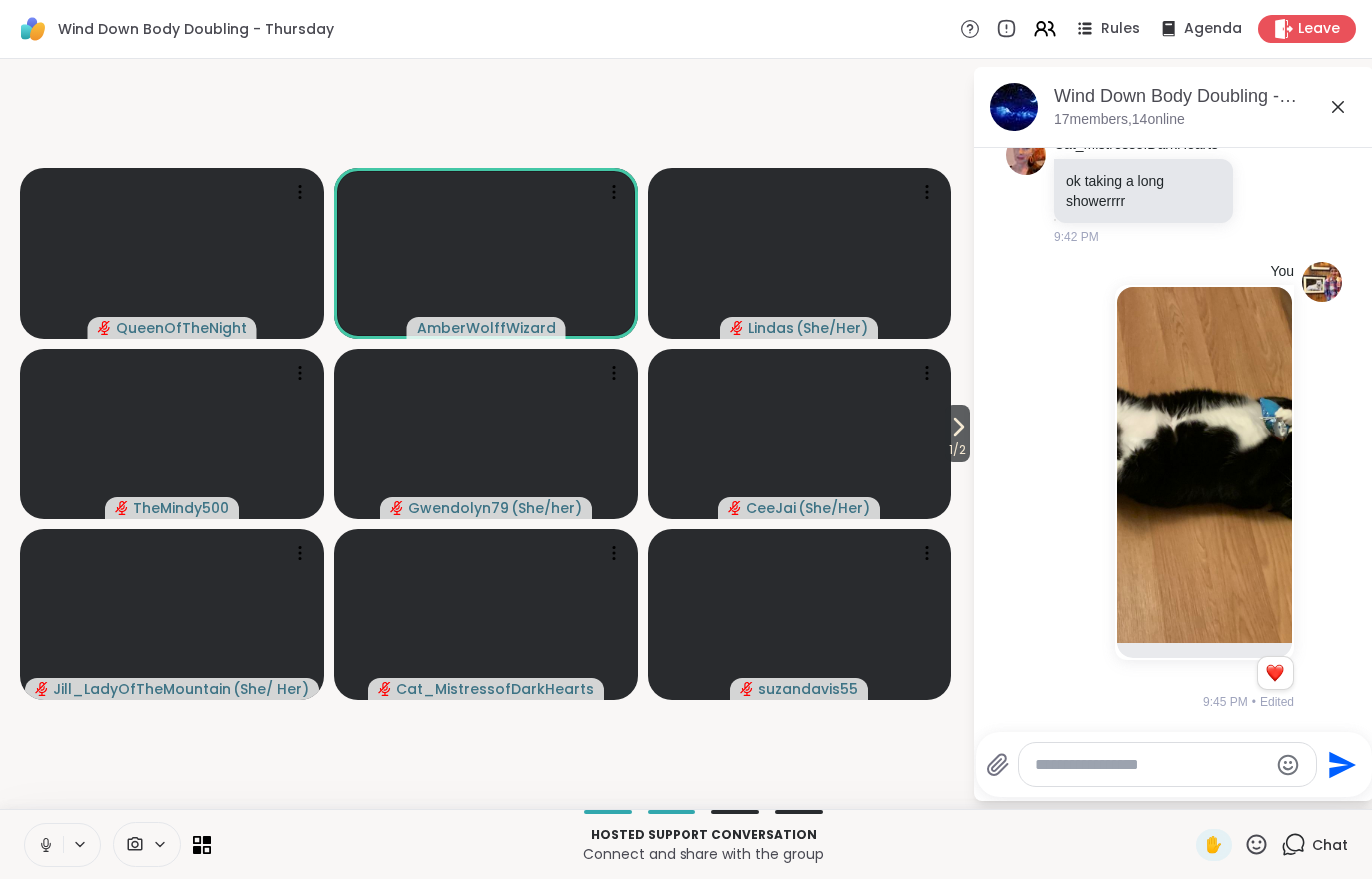 scroll, scrollTop: 1114, scrollLeft: 0, axis: vertical 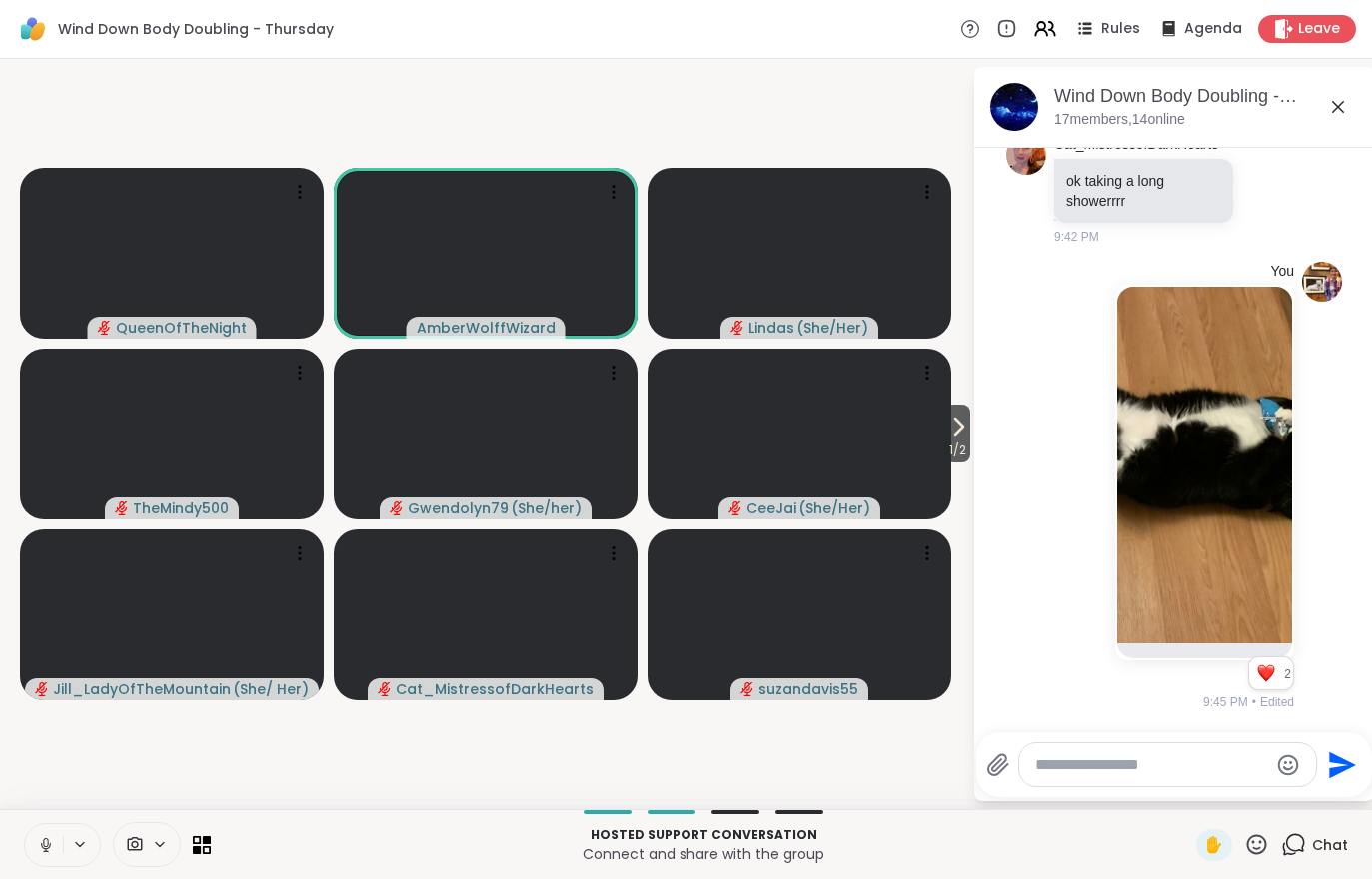 click 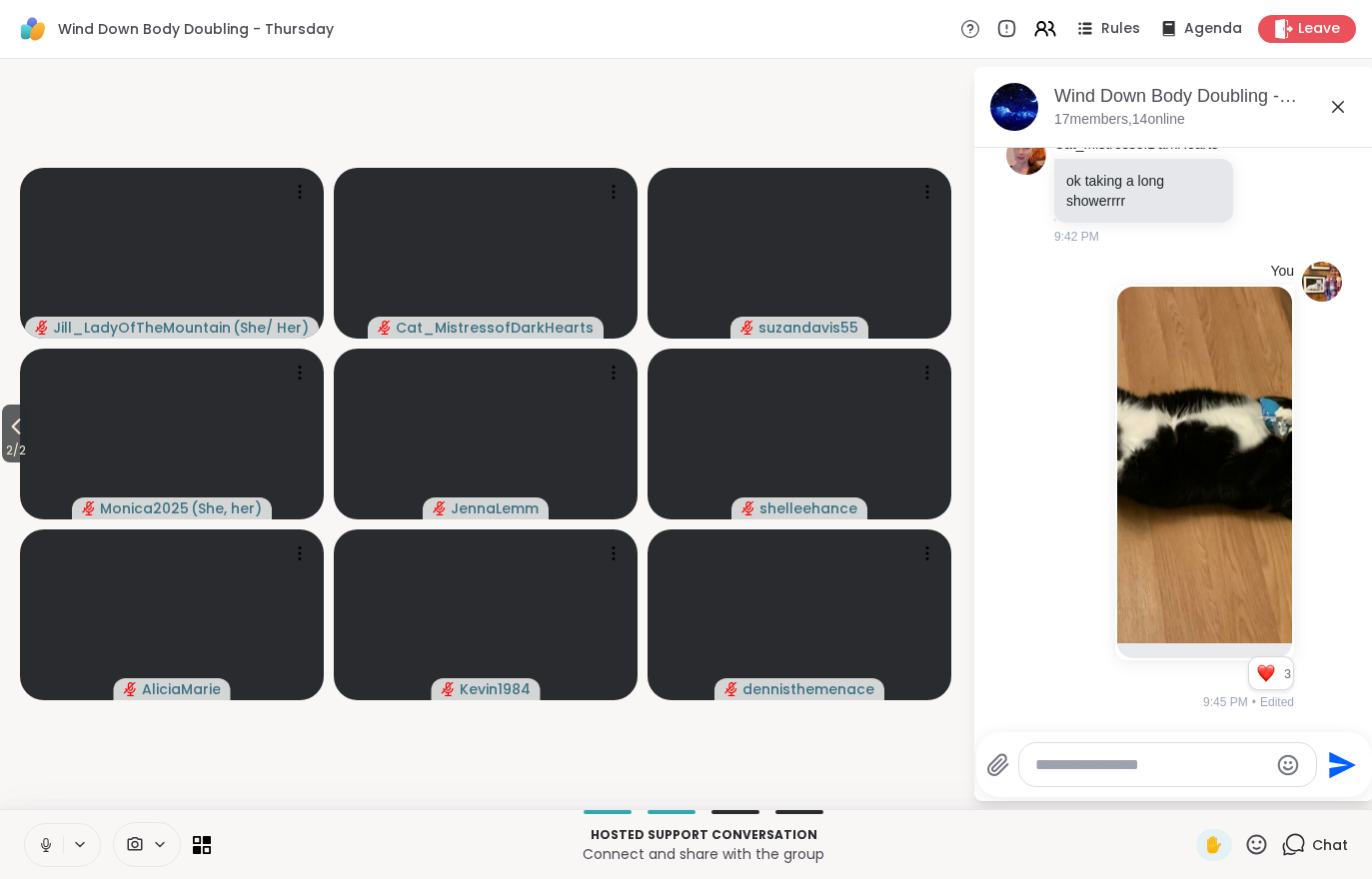 click on "2  /  2" at bounding box center (16, 450) 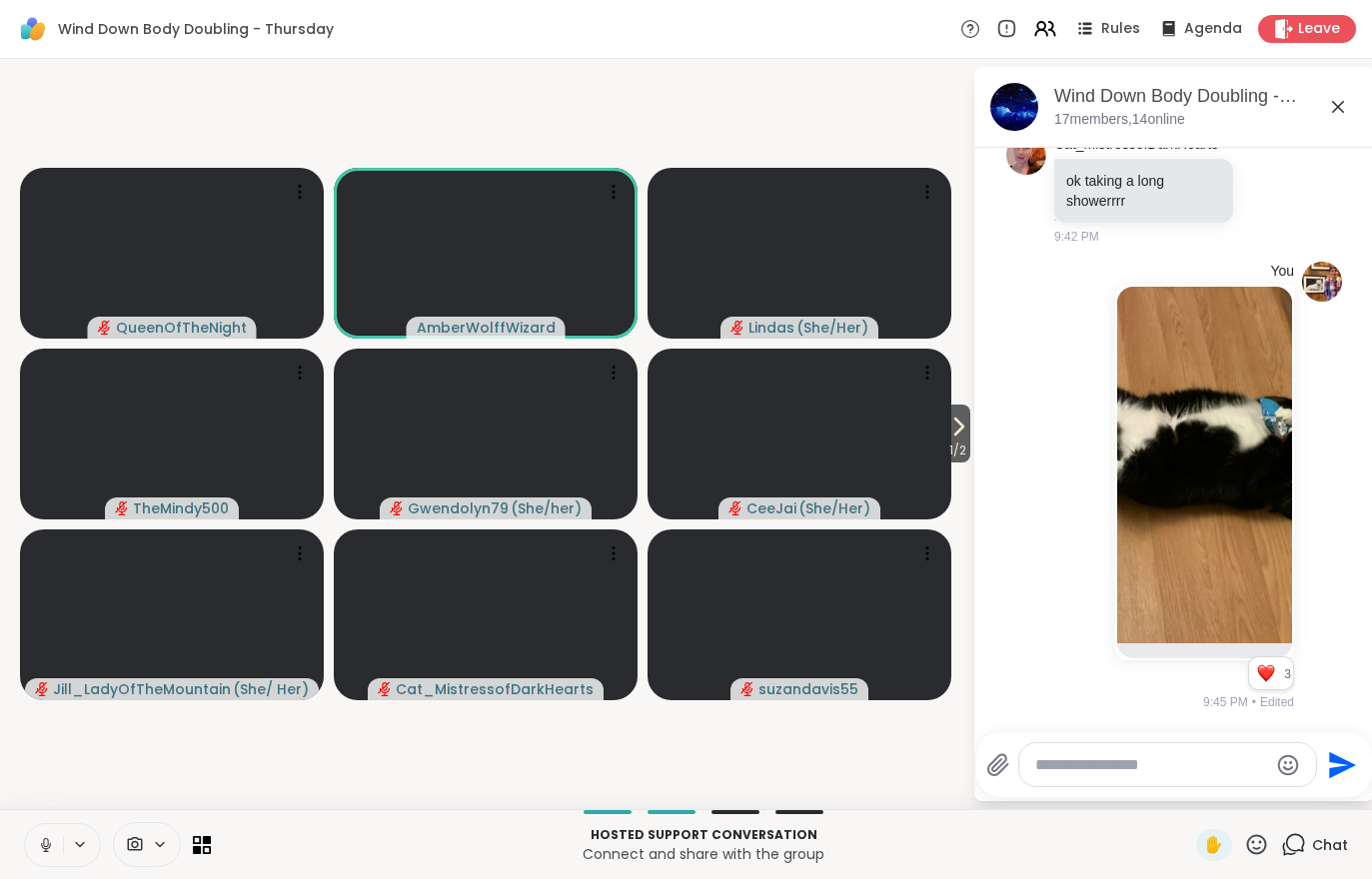 click at bounding box center [44, 845] 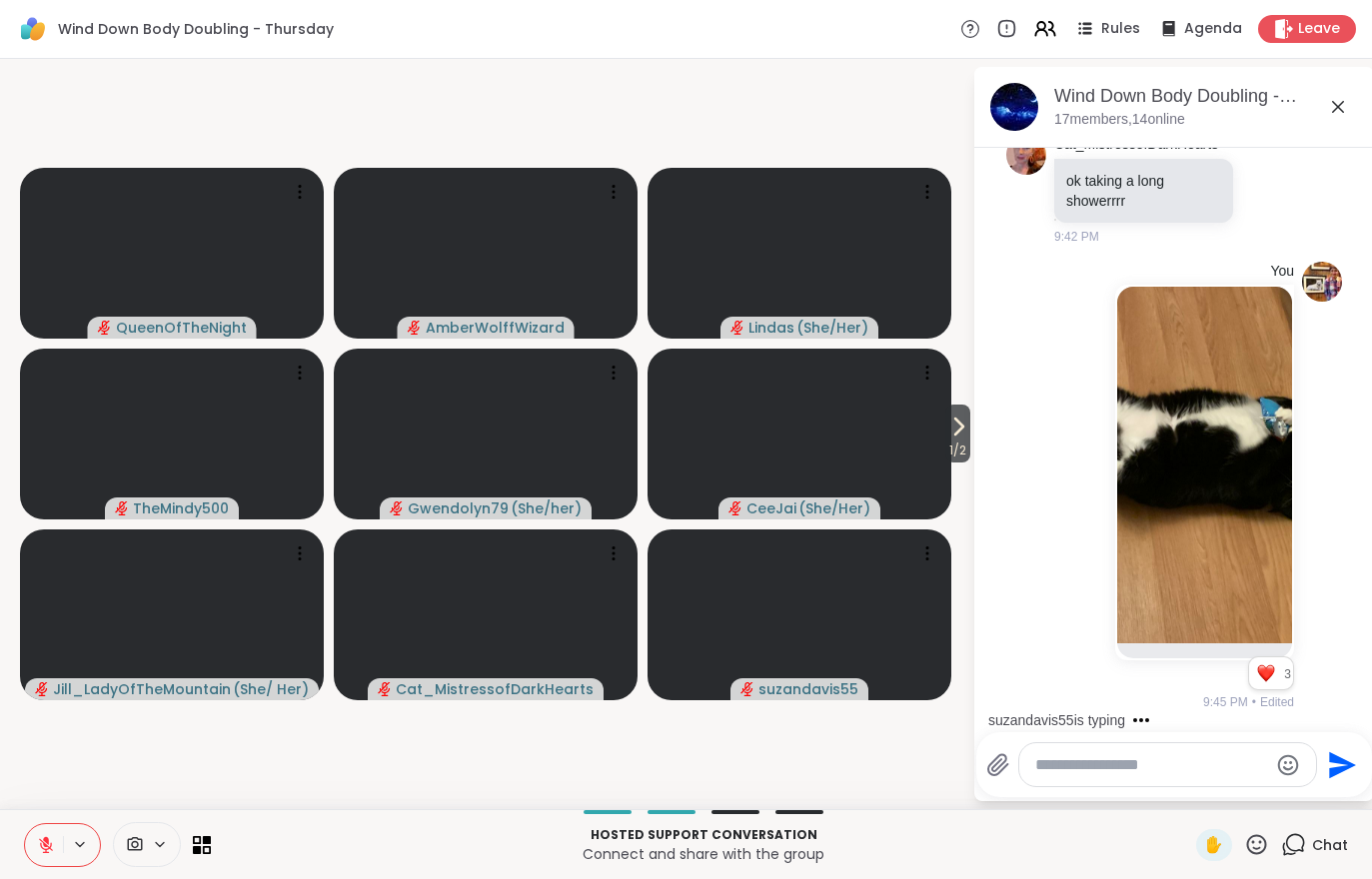click 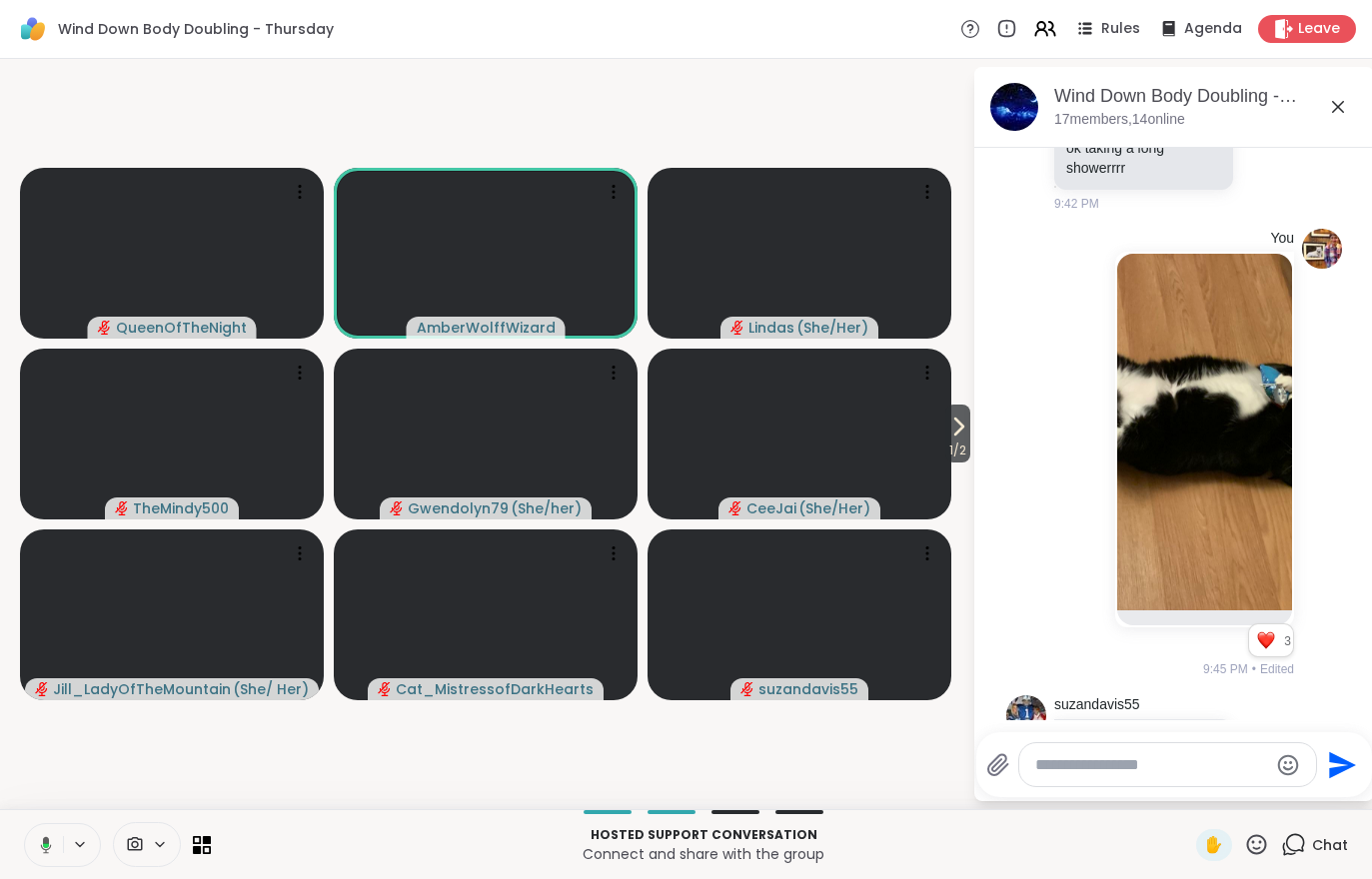 scroll, scrollTop: 1284, scrollLeft: 0, axis: vertical 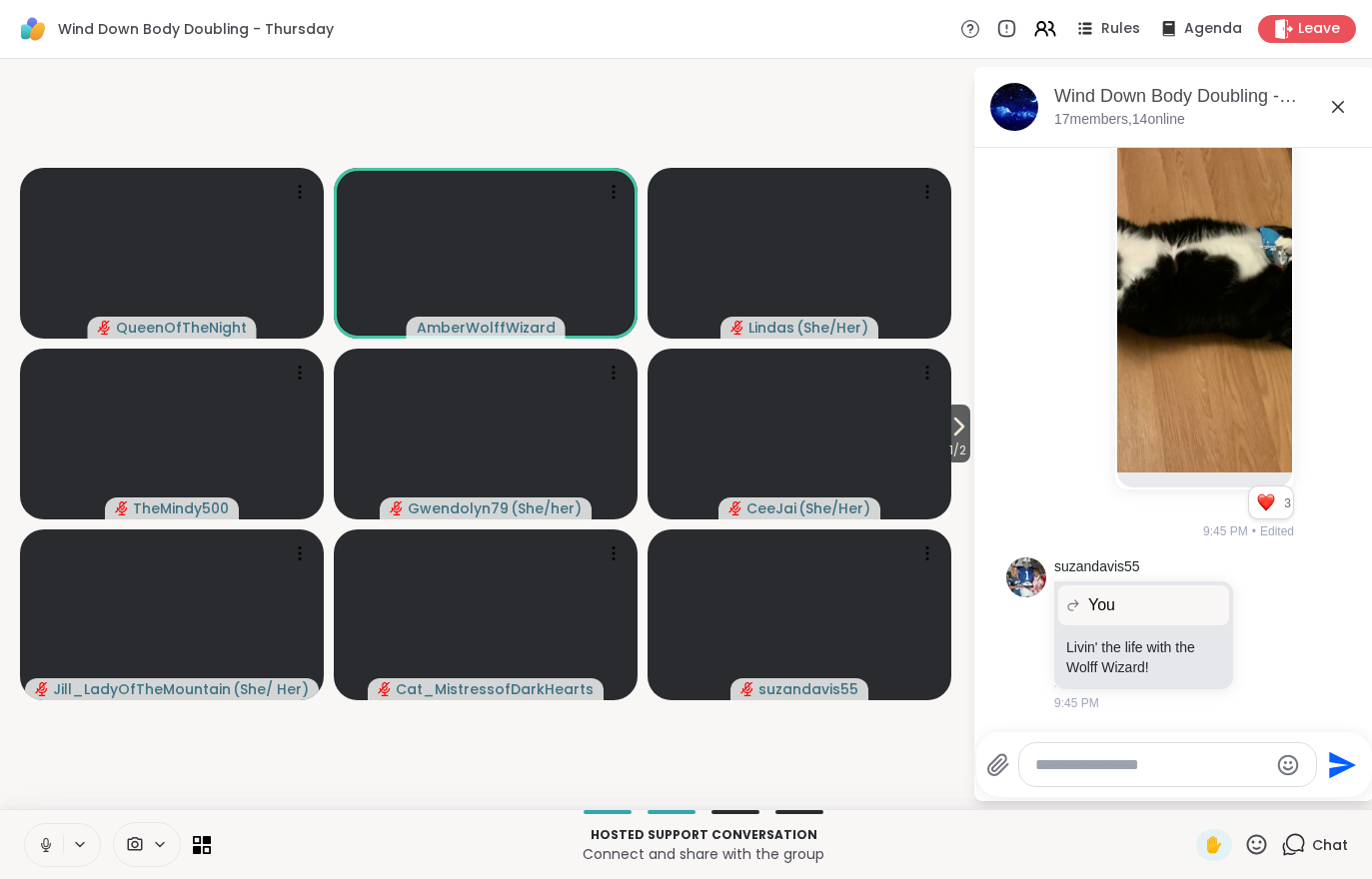 click 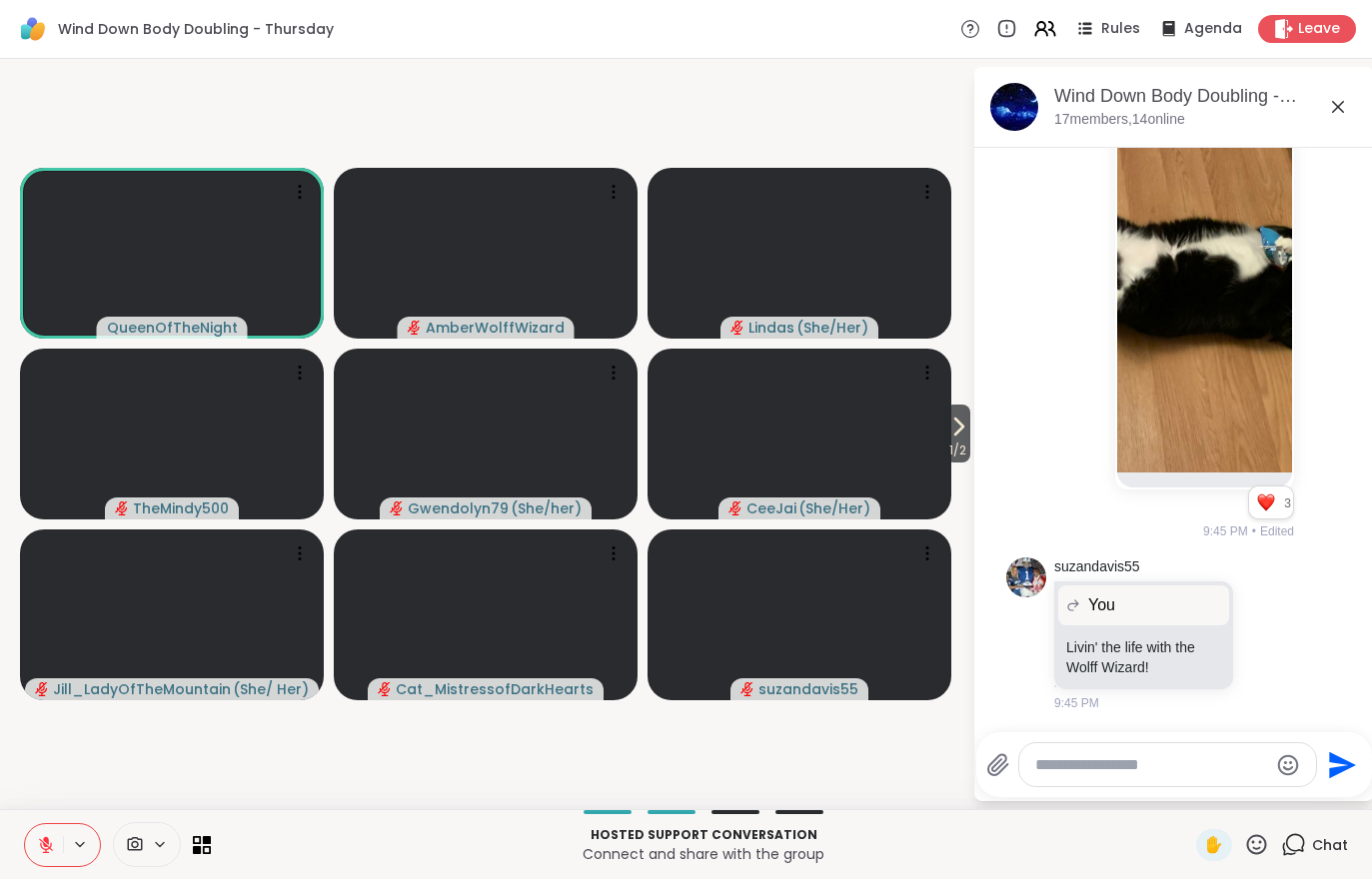click at bounding box center [44, 845] 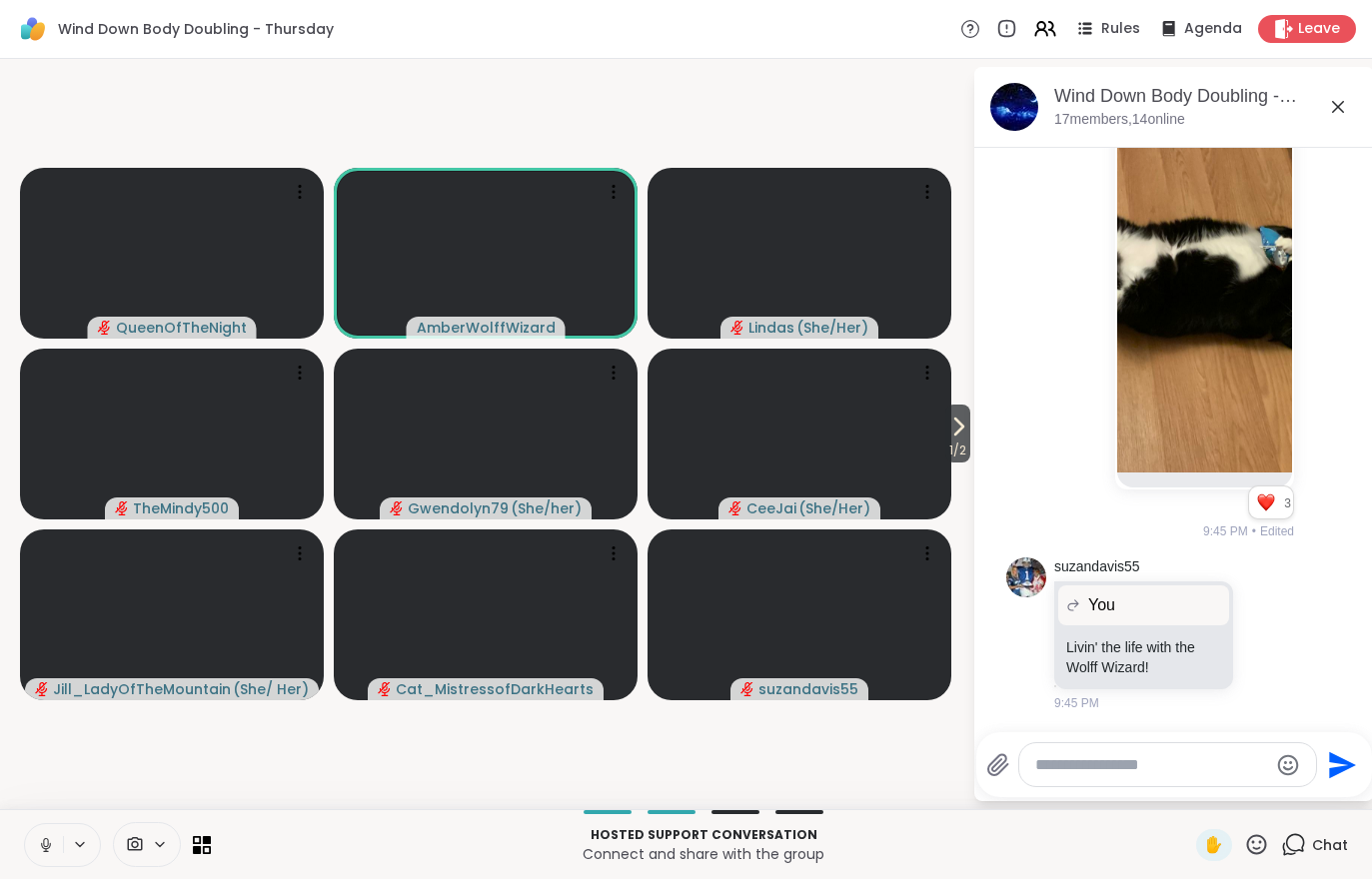 click at bounding box center [44, 845] 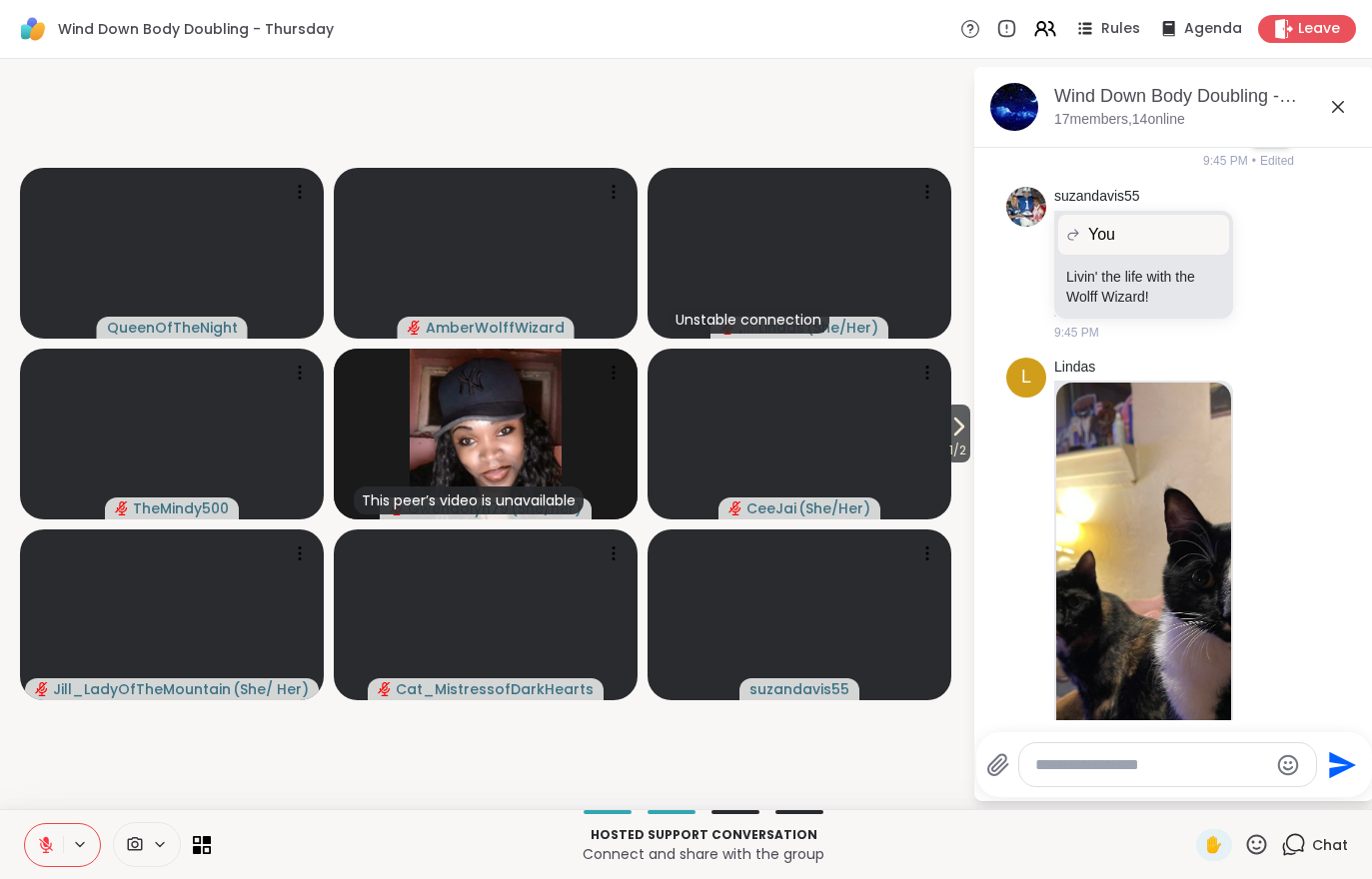 scroll, scrollTop: 1868, scrollLeft: 0, axis: vertical 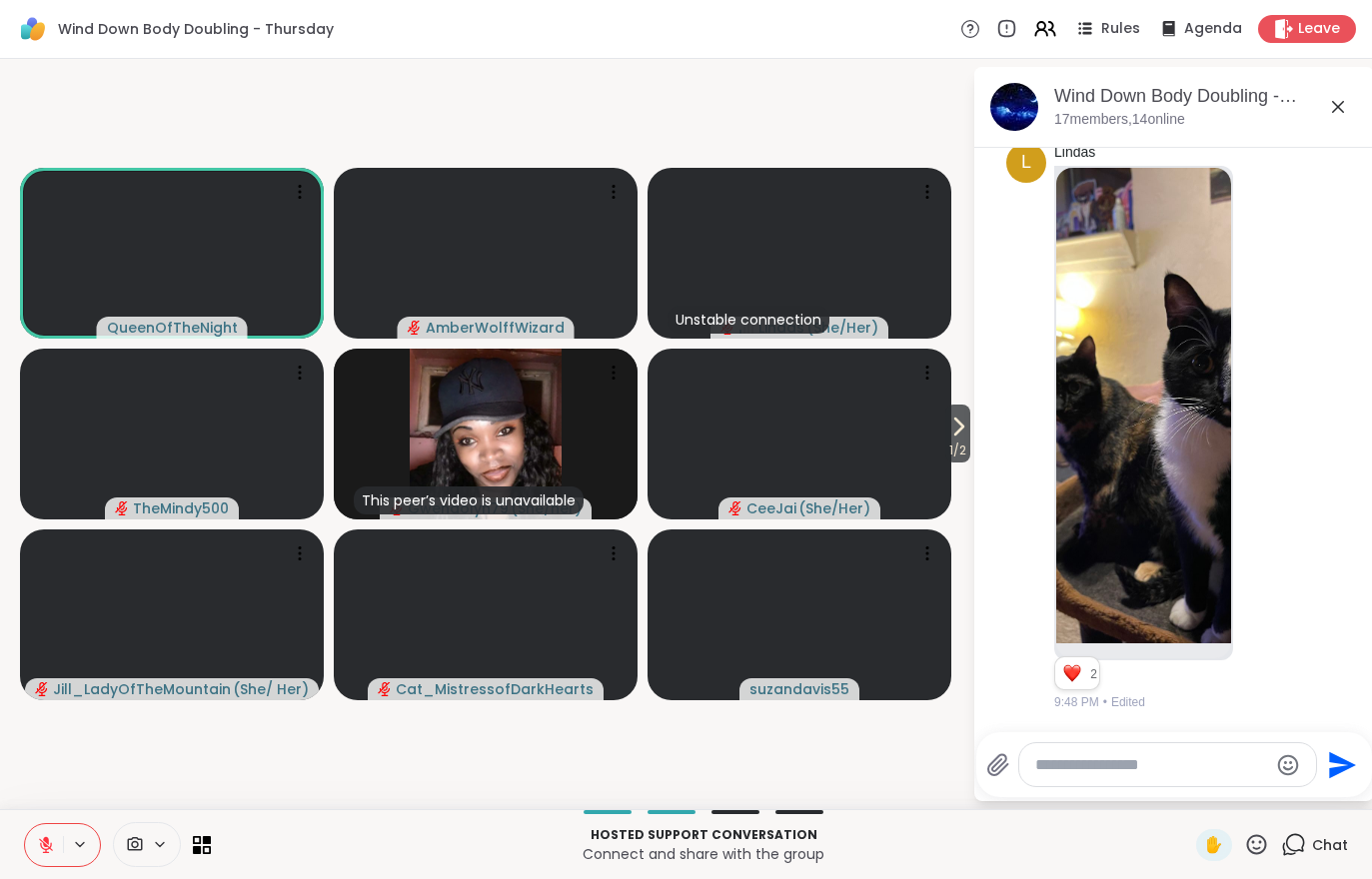 click 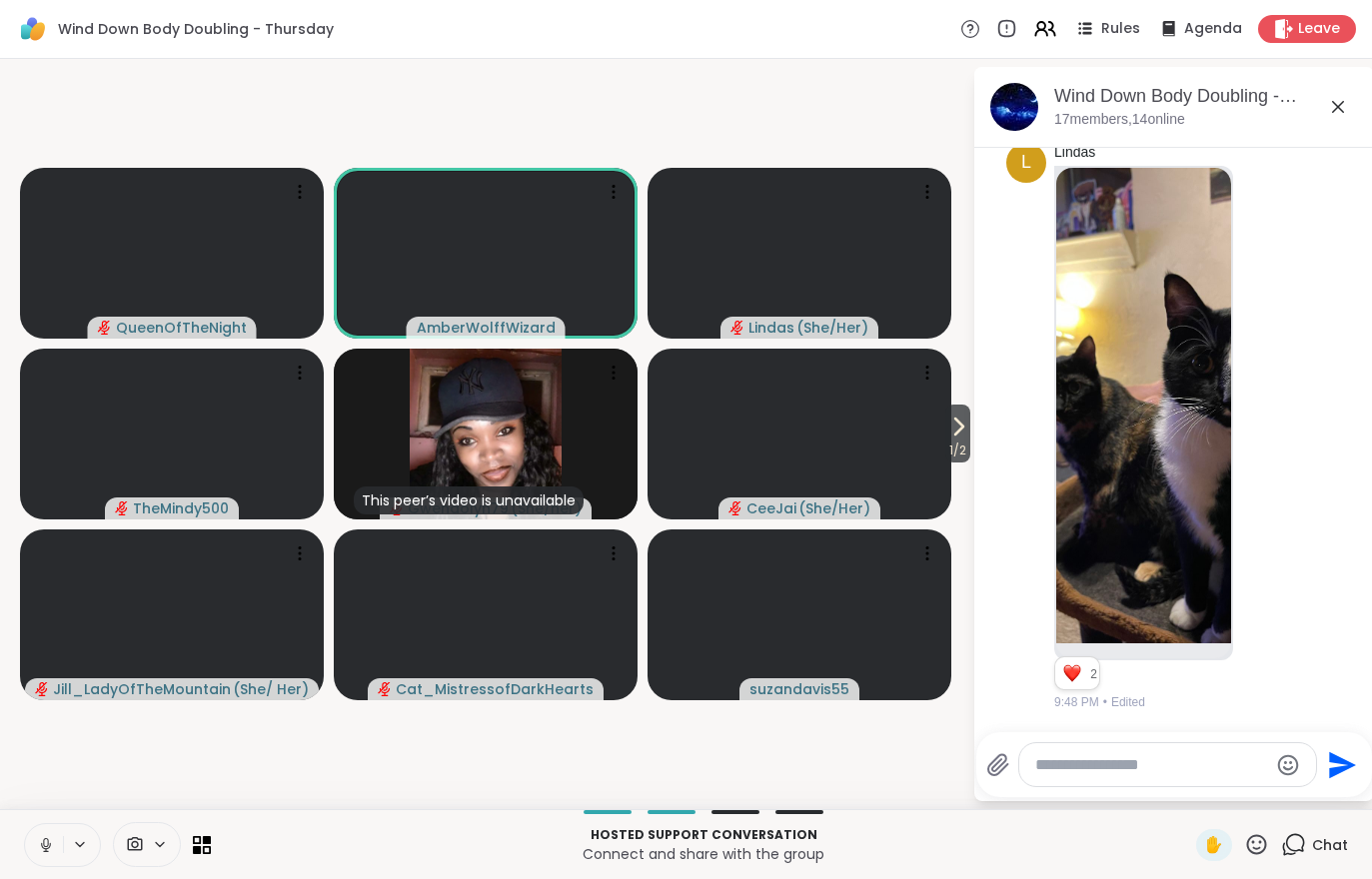 click on "Hosted support conversation Connect and share with the group ✋ Chat" at bounding box center (686, 844) 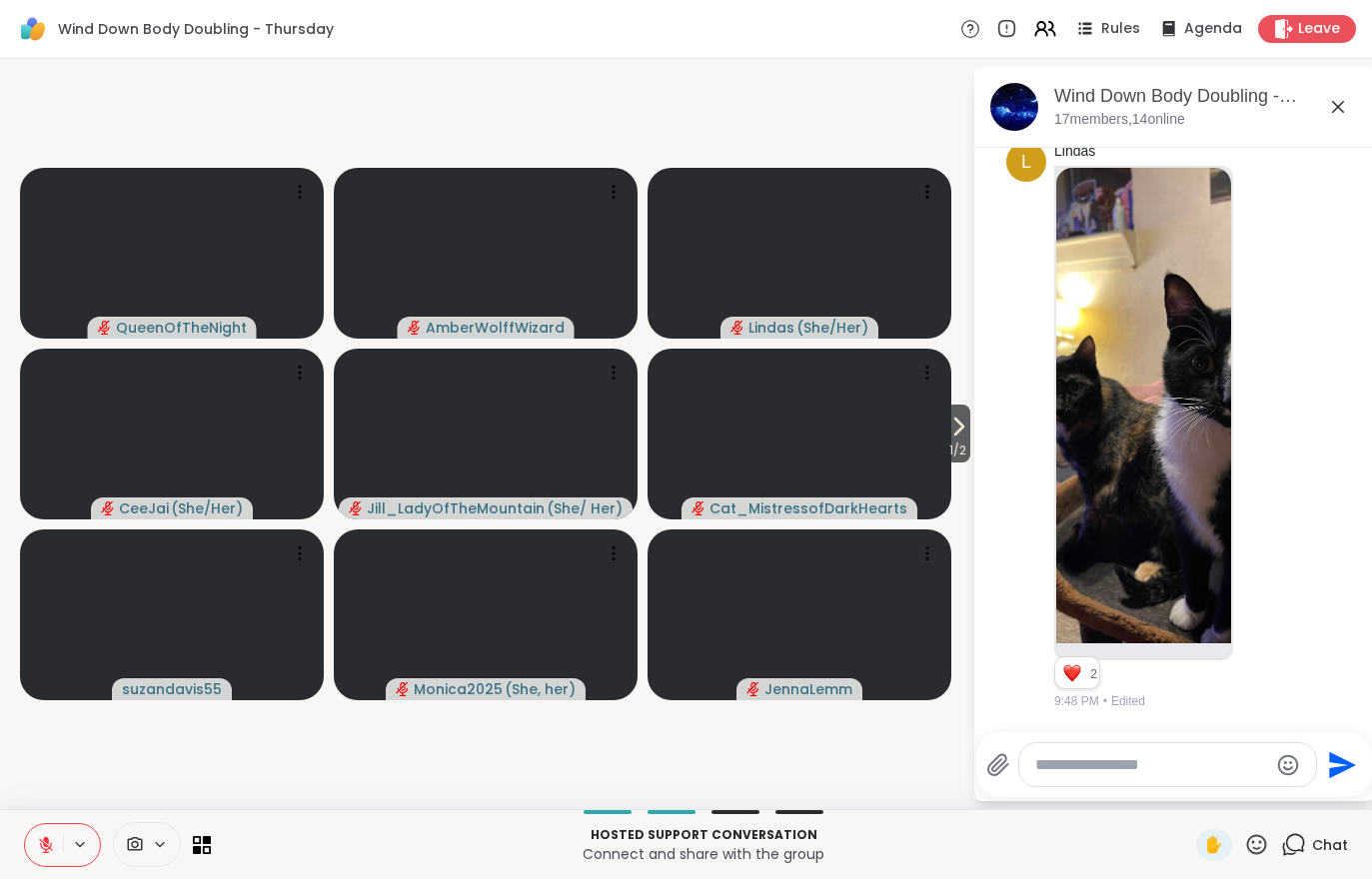 click on "1  /  2" at bounding box center [957, 450] 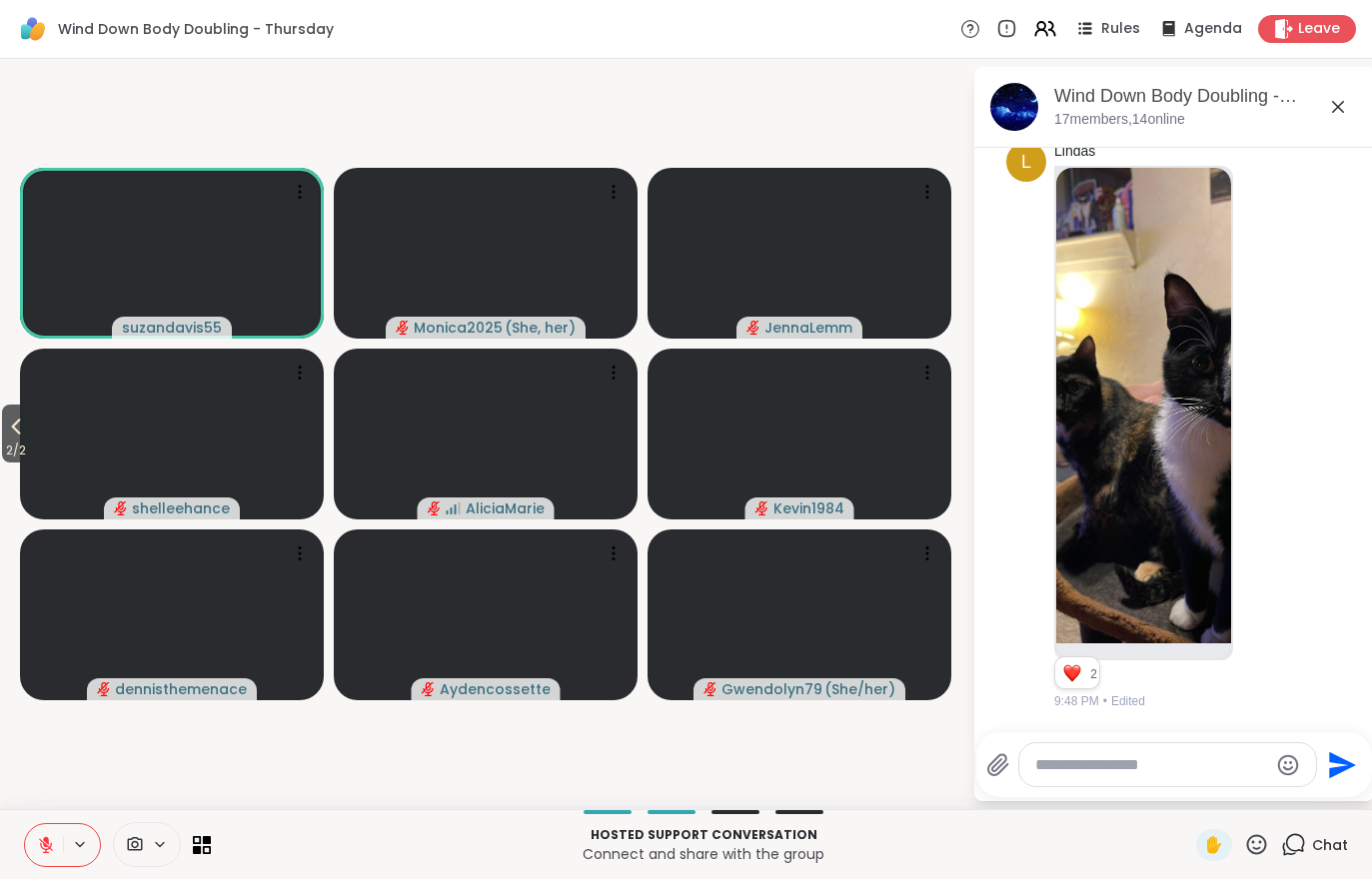 click on "2  /  2" at bounding box center [16, 450] 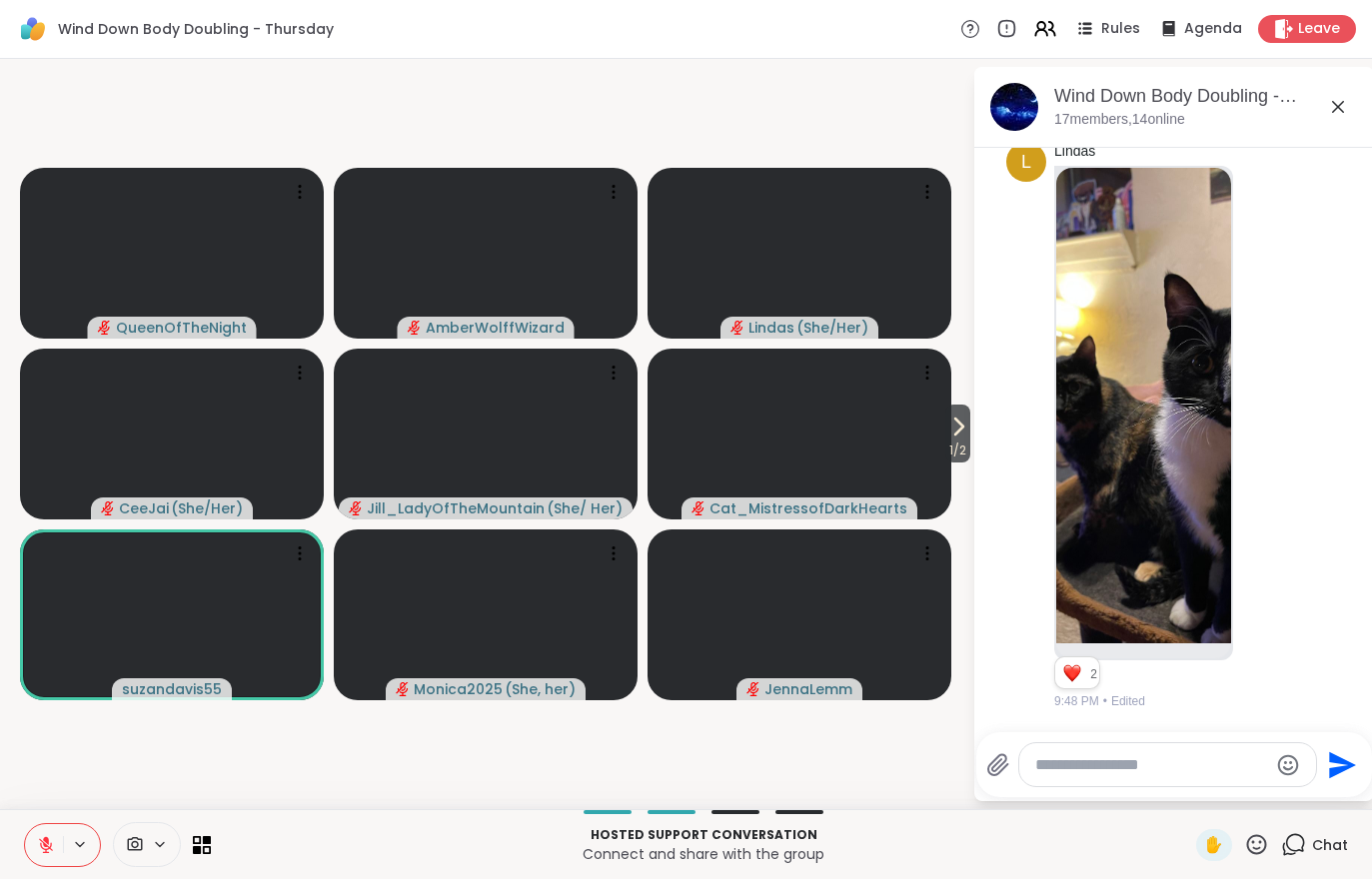 click on "Leave" at bounding box center (1319, 29) 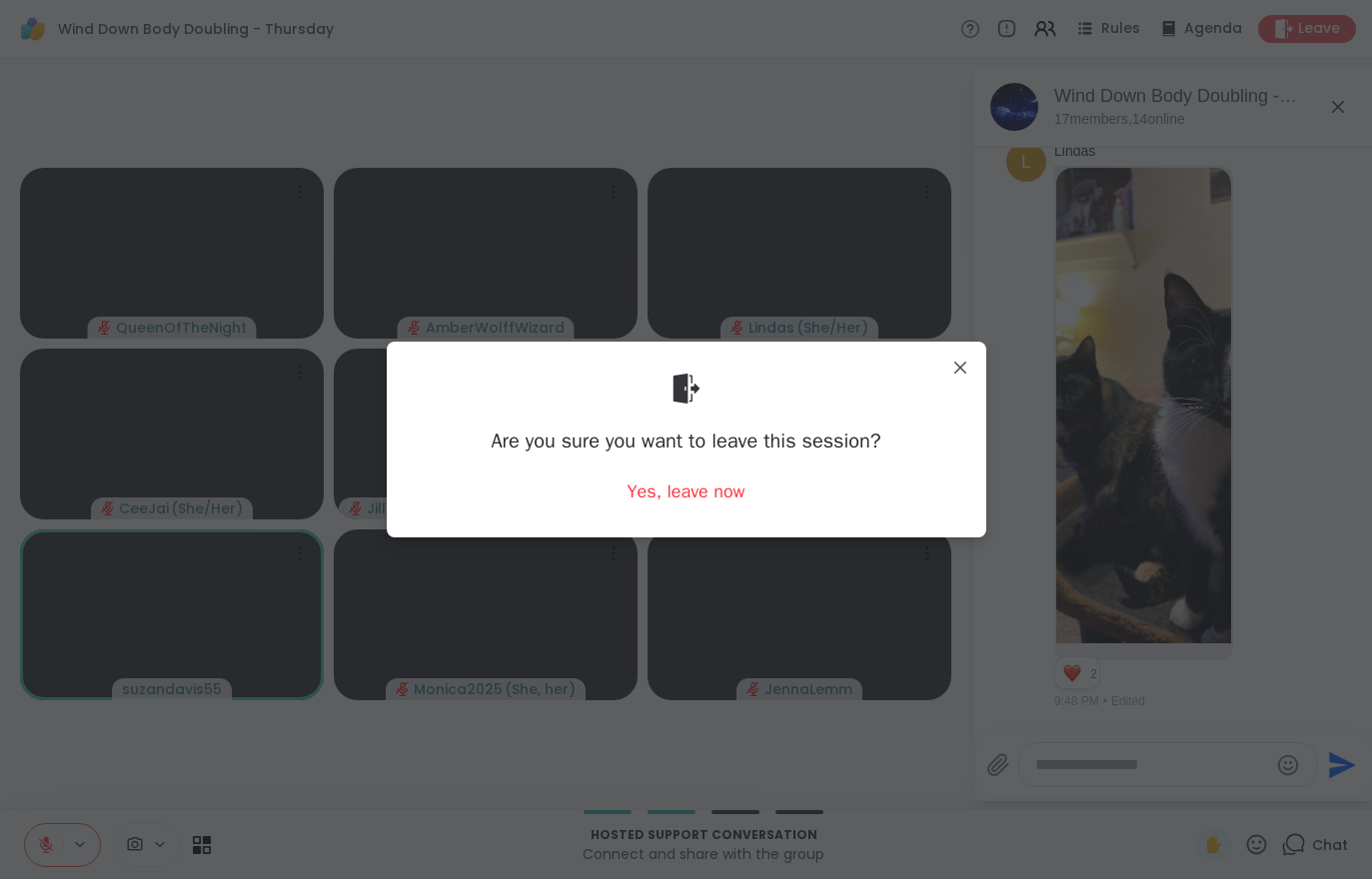 click on "Are you sure you want to leave this session? Yes, leave now" at bounding box center [686, 439] 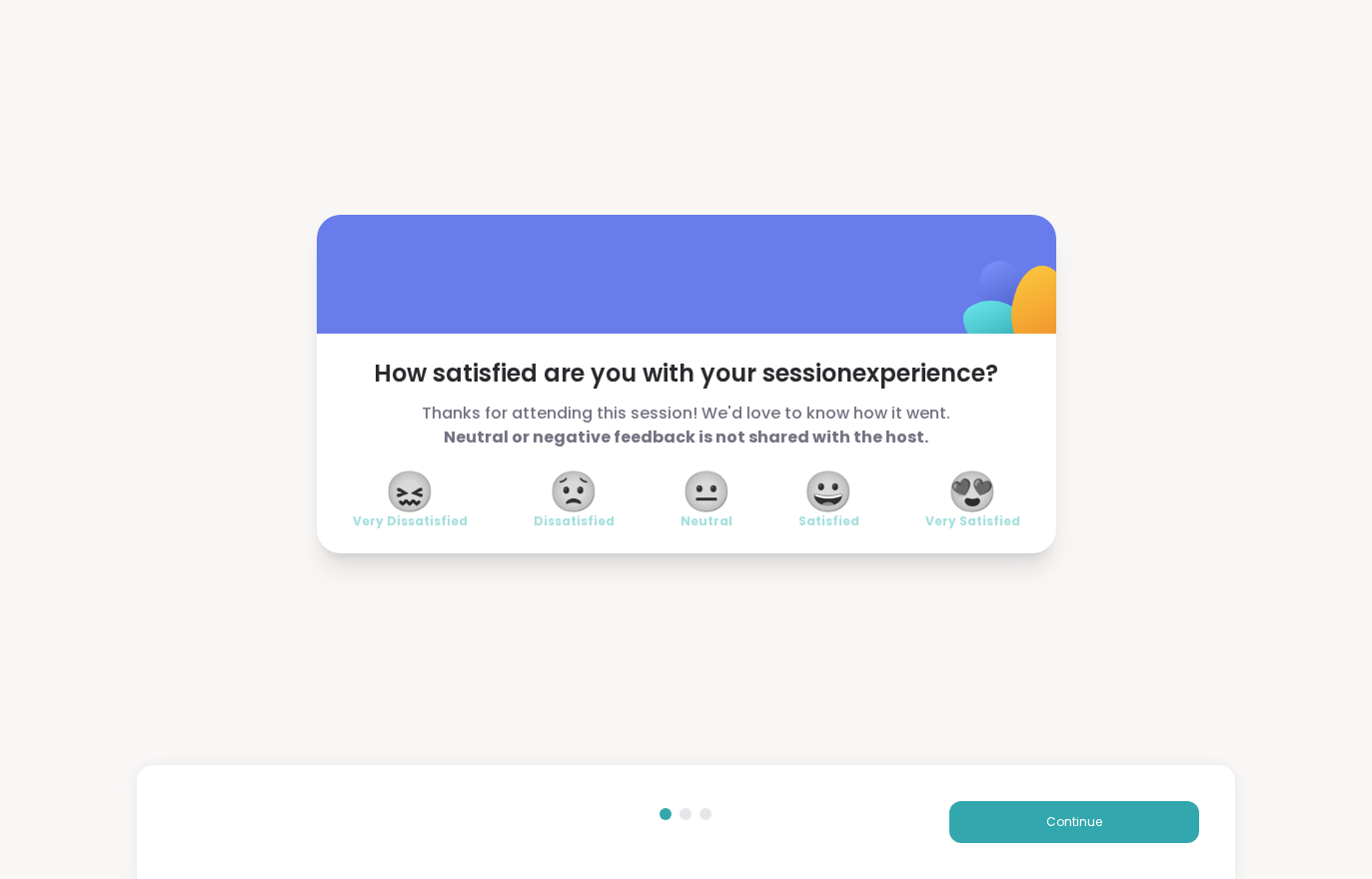 click on "How satisfied are you with your   session  experience? Thanks for attending this
session! We'd love to know how it went. Neutral or negative feedback is not shared with the host. 😖 Very Dissatisfied 😟 Dissatisfied 😐 Neutral 😀 Satisfied 😍 Very Satisfied Continue" at bounding box center [686, 384] 